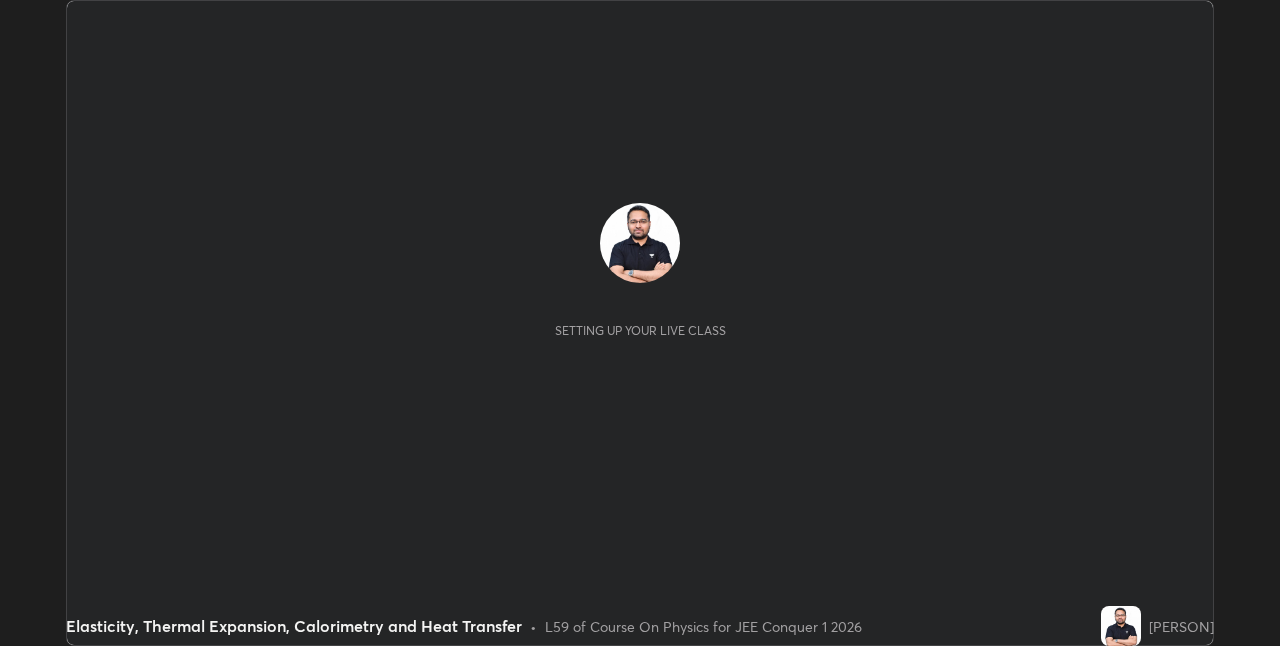 scroll, scrollTop: 0, scrollLeft: 0, axis: both 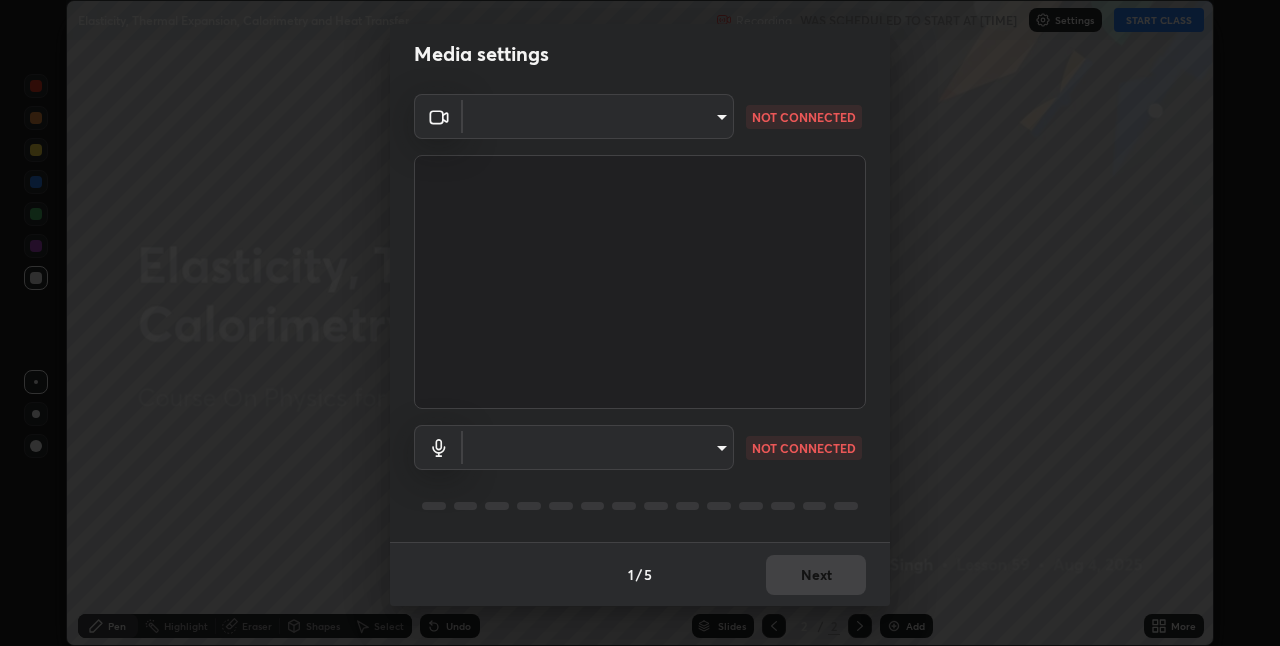 type on "ddf3b4b9105fdc81afbc44368f91a24737767c4c68b93bb528deb36e4364d8a6" 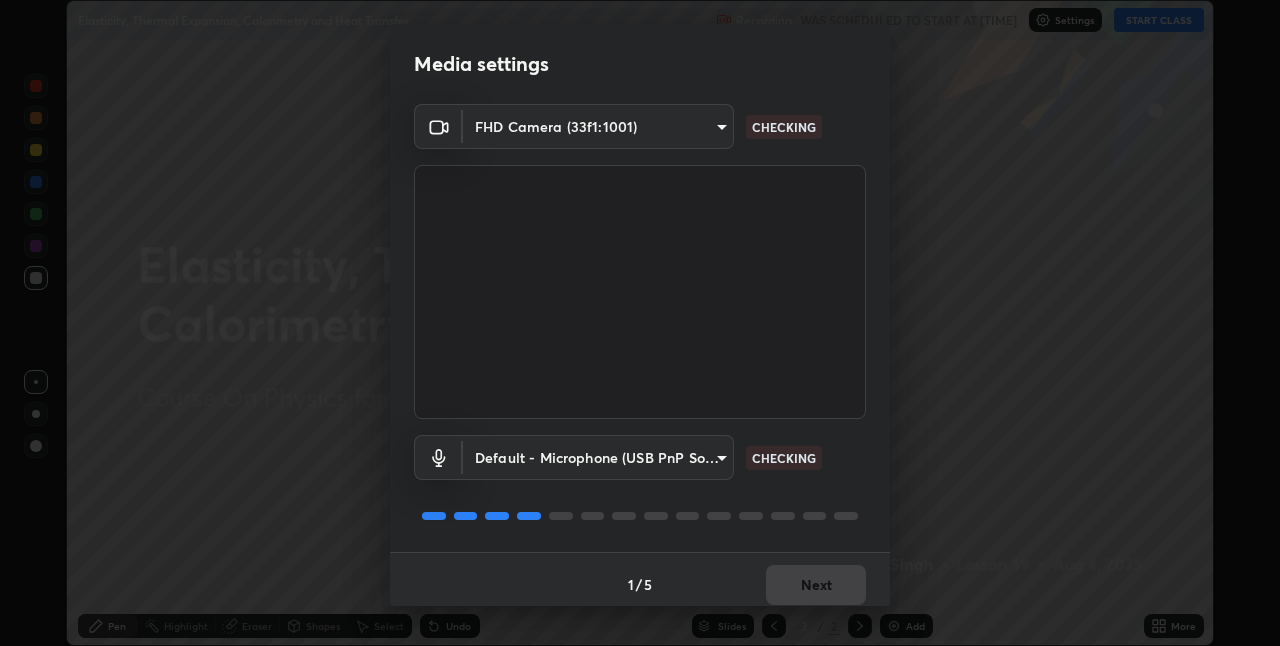 scroll, scrollTop: 10, scrollLeft: 0, axis: vertical 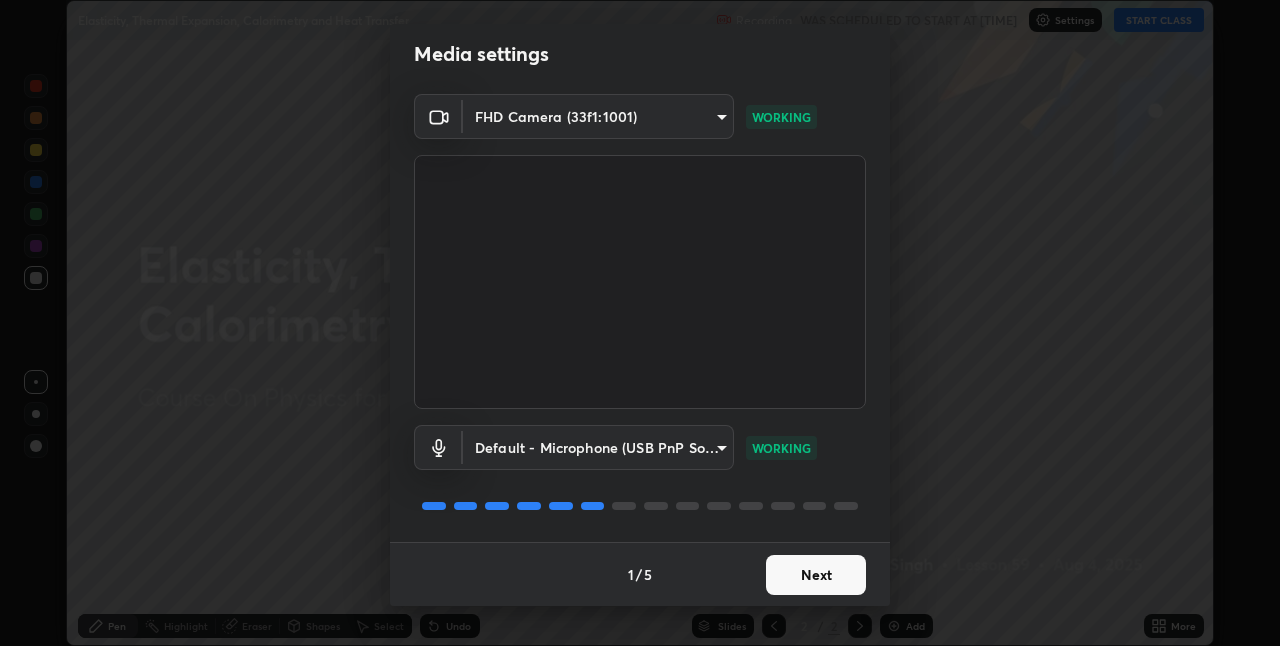 click on "Next" at bounding box center [816, 575] 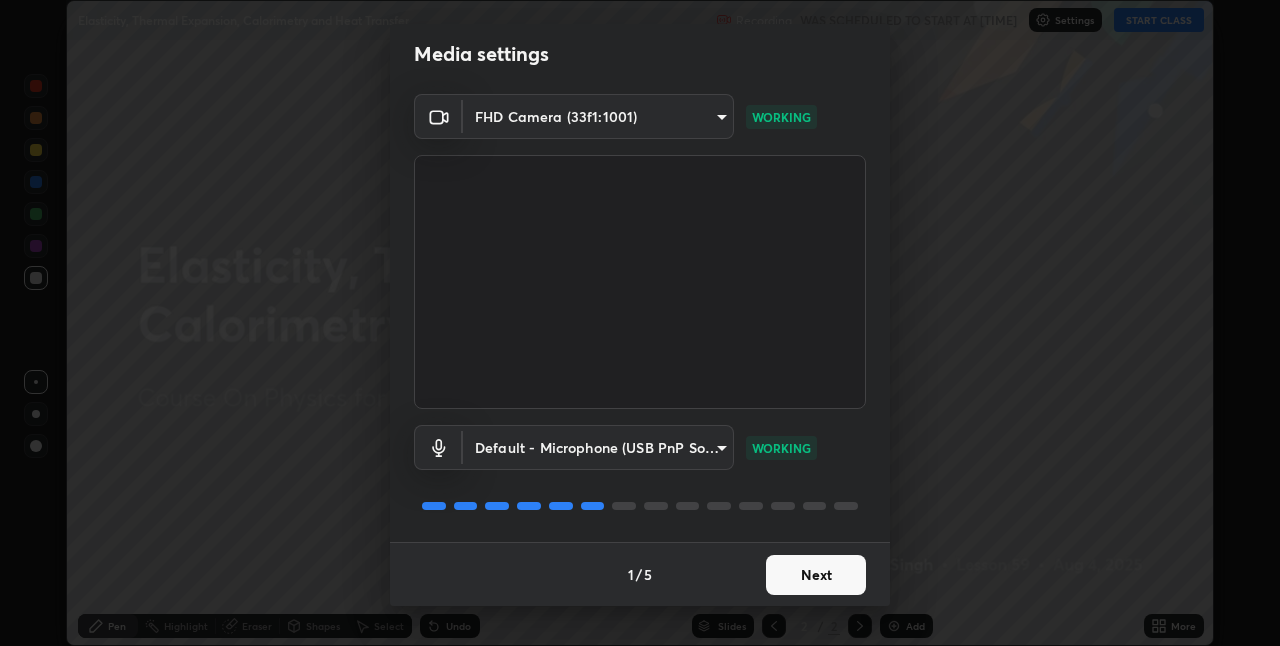 scroll, scrollTop: 0, scrollLeft: 0, axis: both 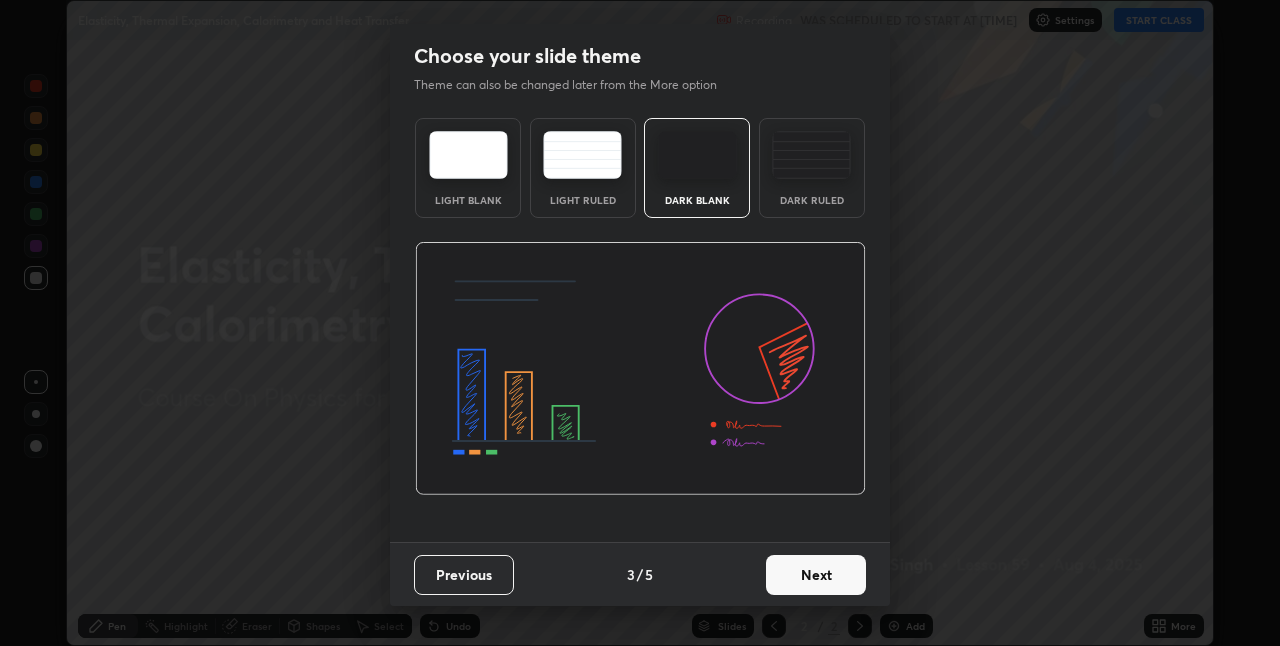 click on "Next" at bounding box center [816, 575] 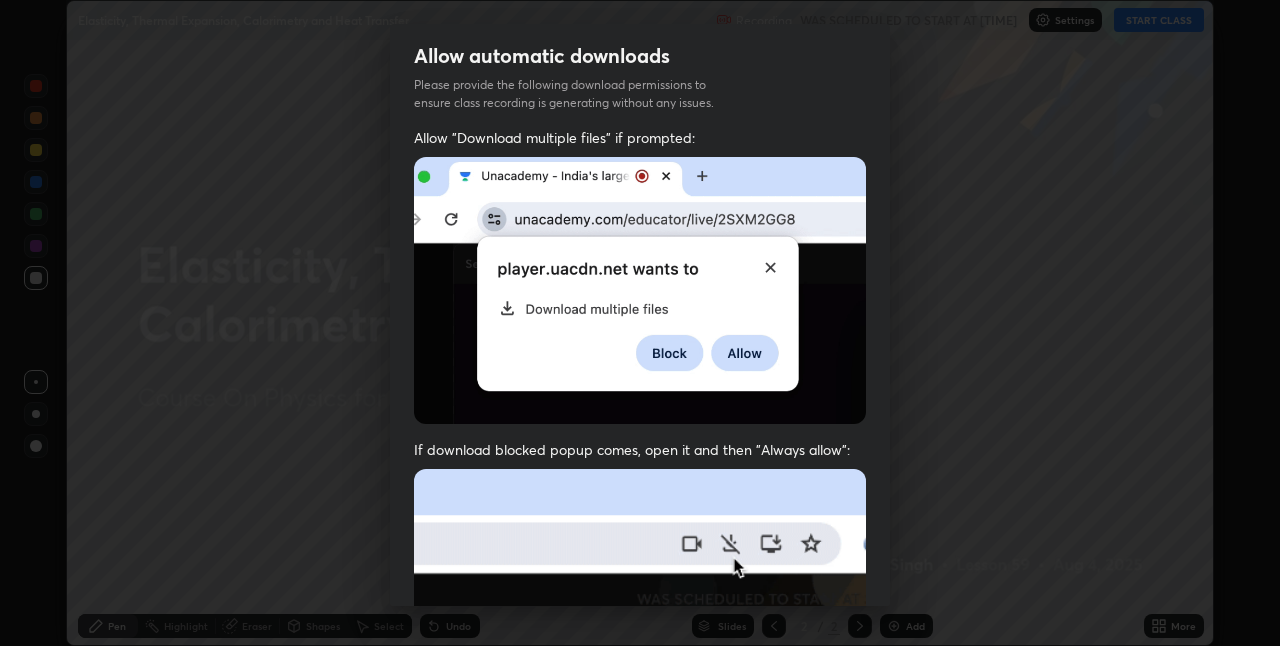 click on "Previous 5 / 5 Done" at bounding box center [640, 1002] 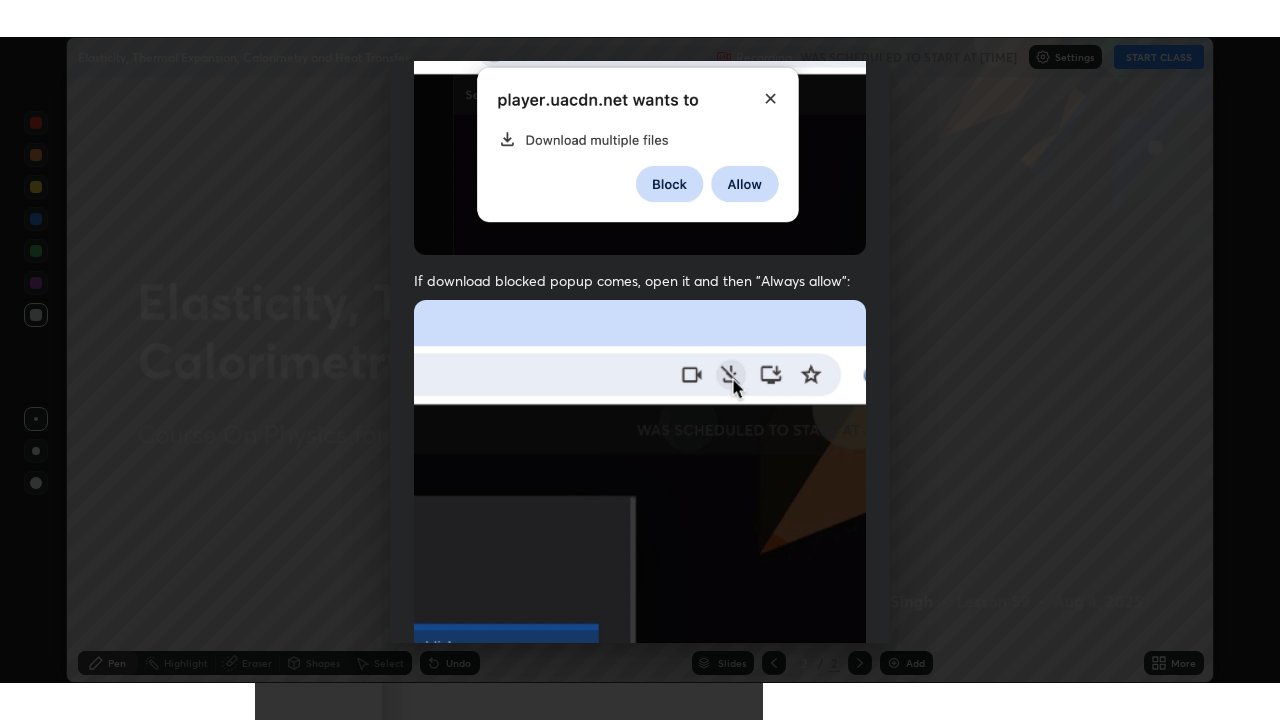 scroll, scrollTop: 418, scrollLeft: 0, axis: vertical 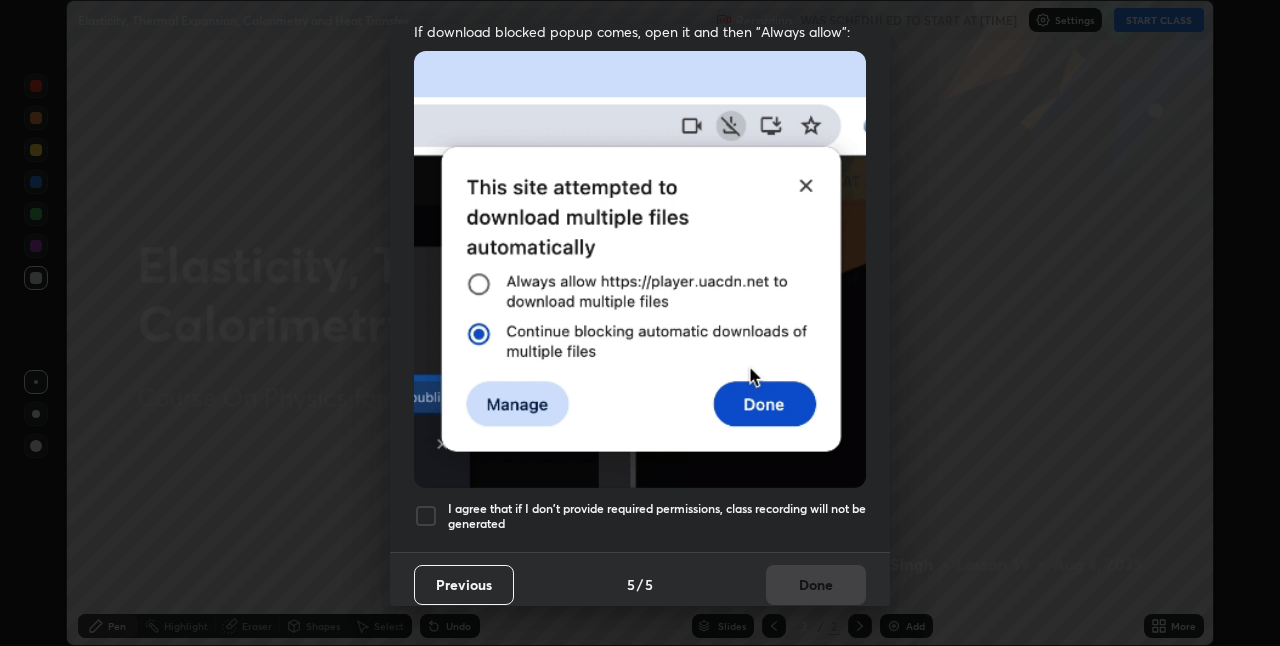 click on "I agree that if I don't provide required permissions, class recording will not be generated" at bounding box center [657, 516] 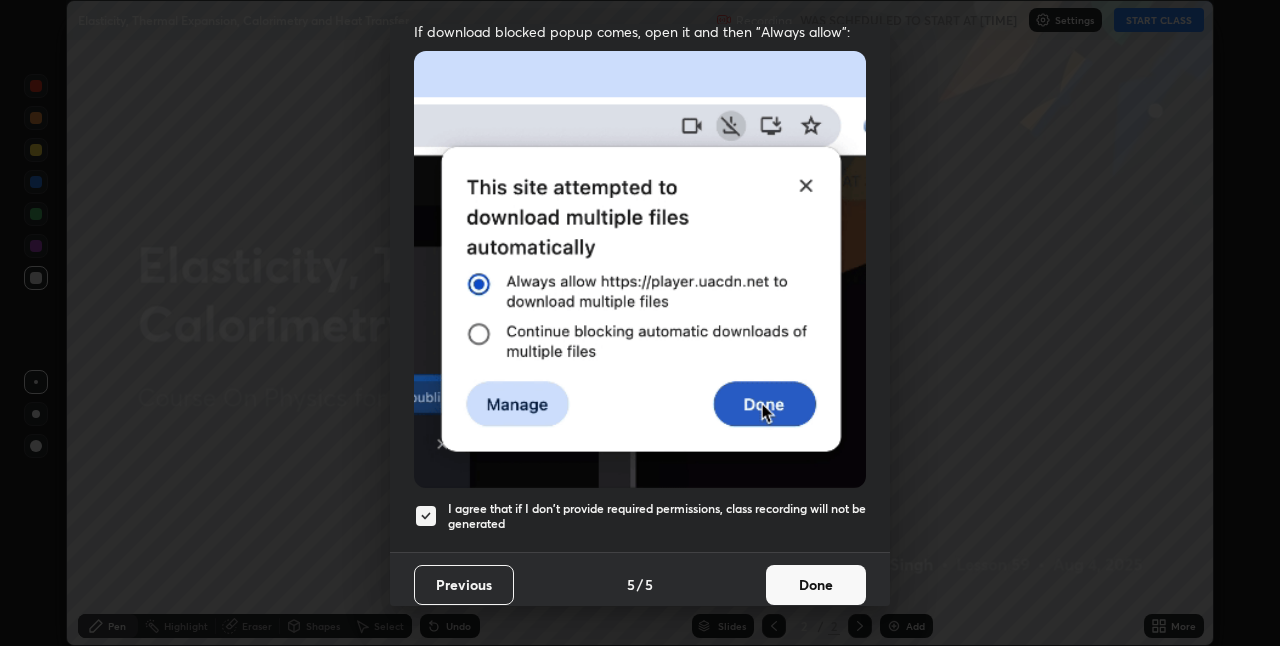 click on "Allow "Download multiple files" if prompted: If download blocked popup comes, open it and then "Always allow": I agree that if I don't provide required permissions, class recording will not be generated" at bounding box center (640, 131) 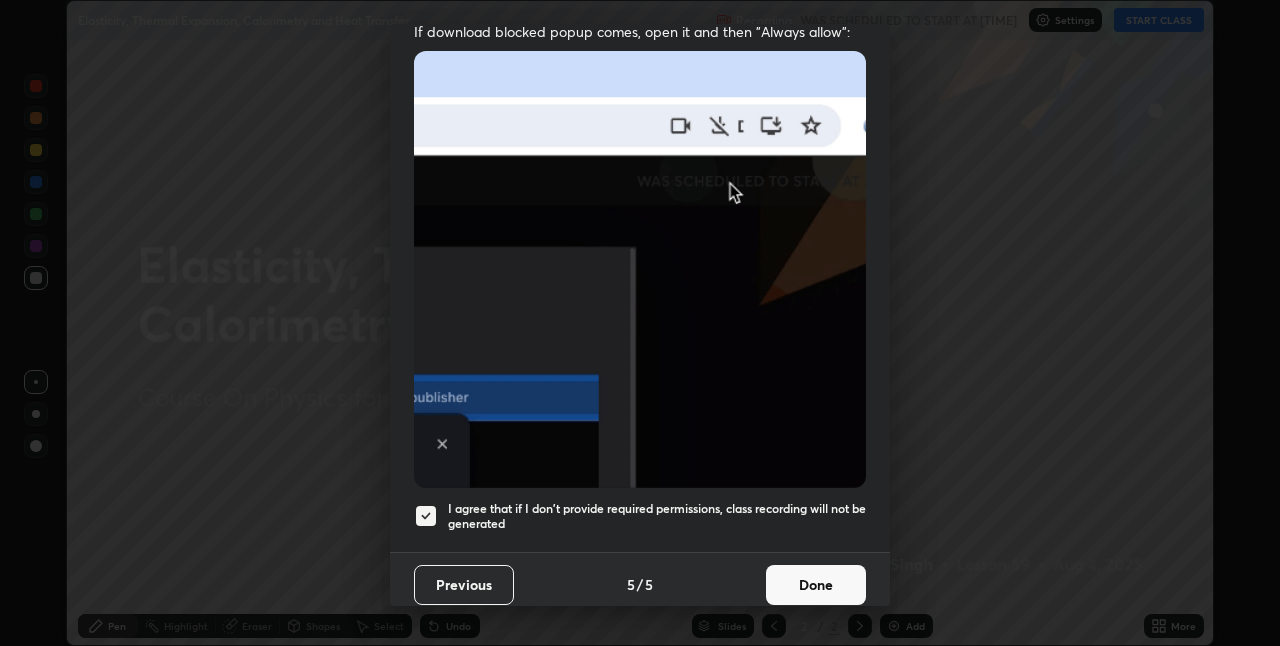 click on "Done" at bounding box center (816, 585) 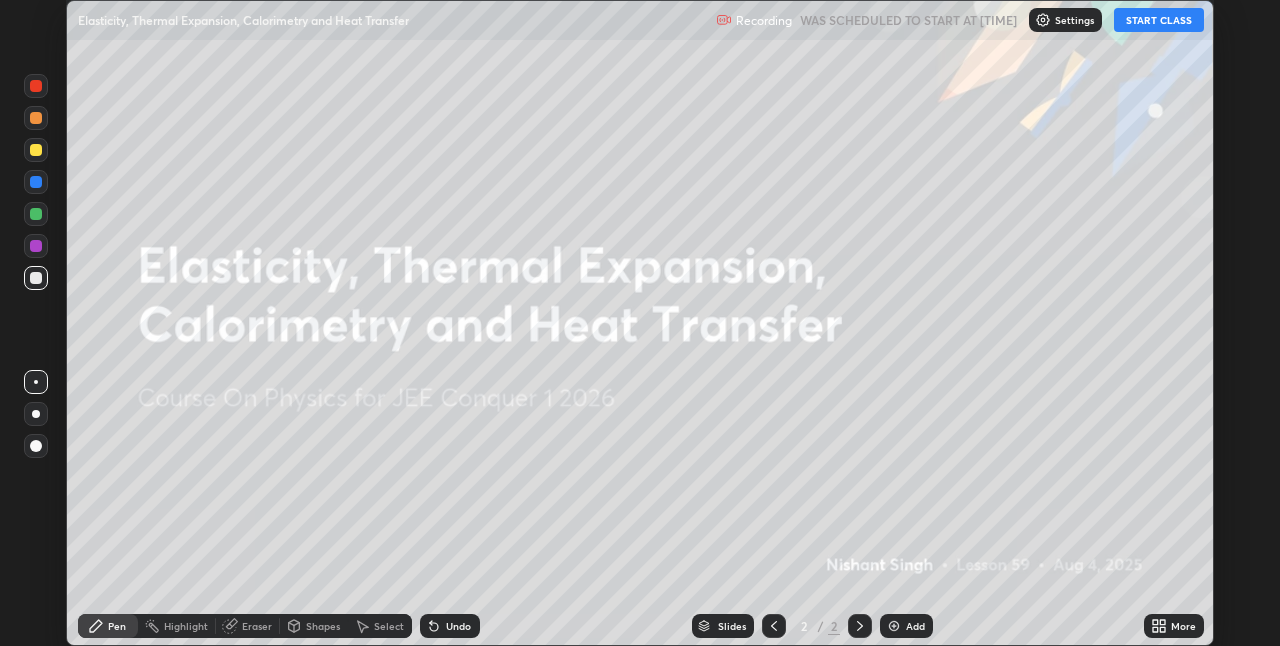 click on "START CLASS" at bounding box center [1159, 20] 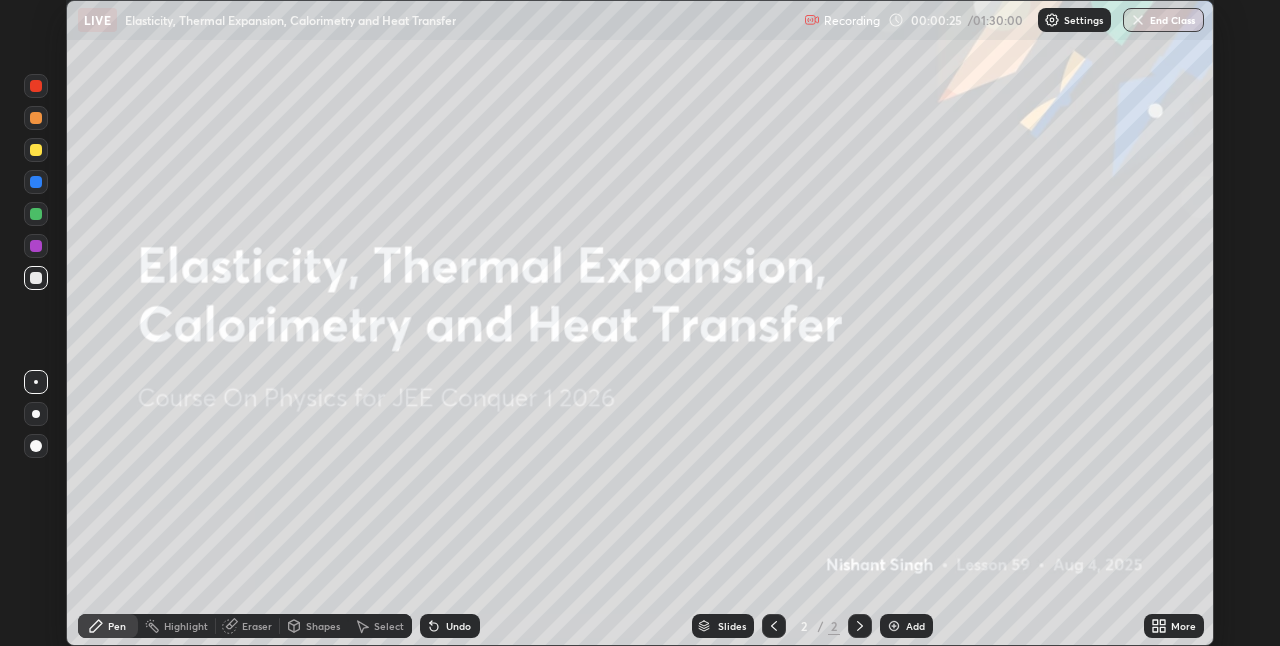 click on "More" at bounding box center [1174, 626] 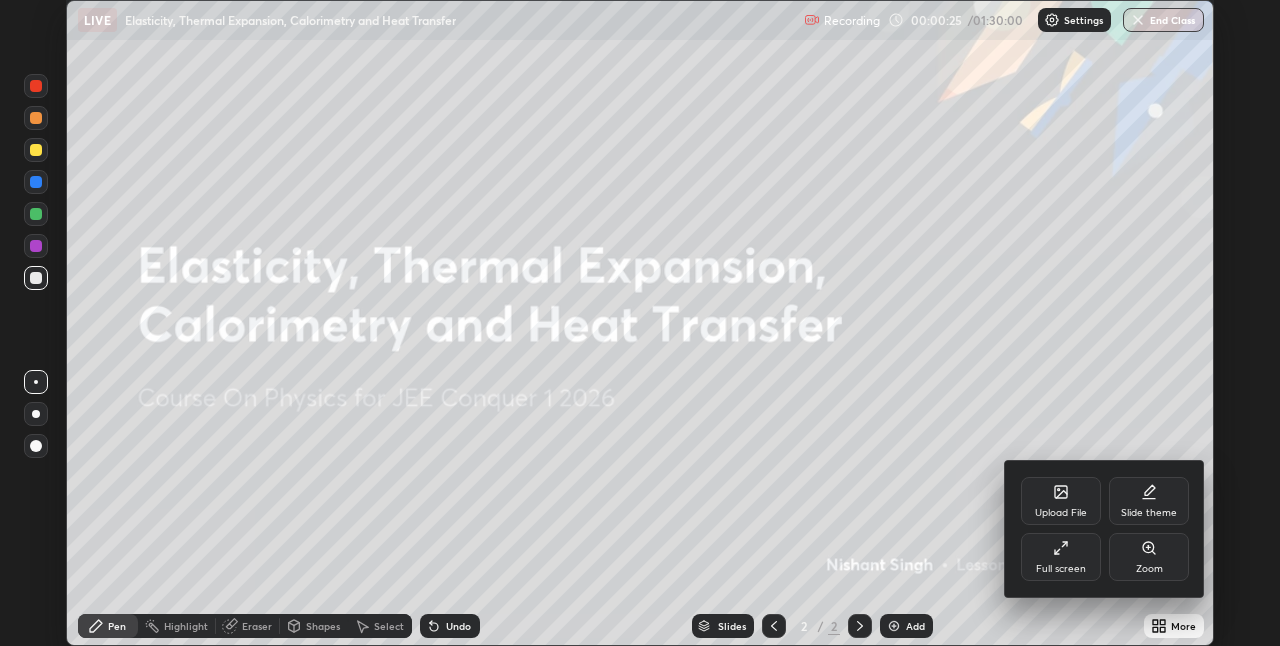 click on "Full screen" at bounding box center (1061, 569) 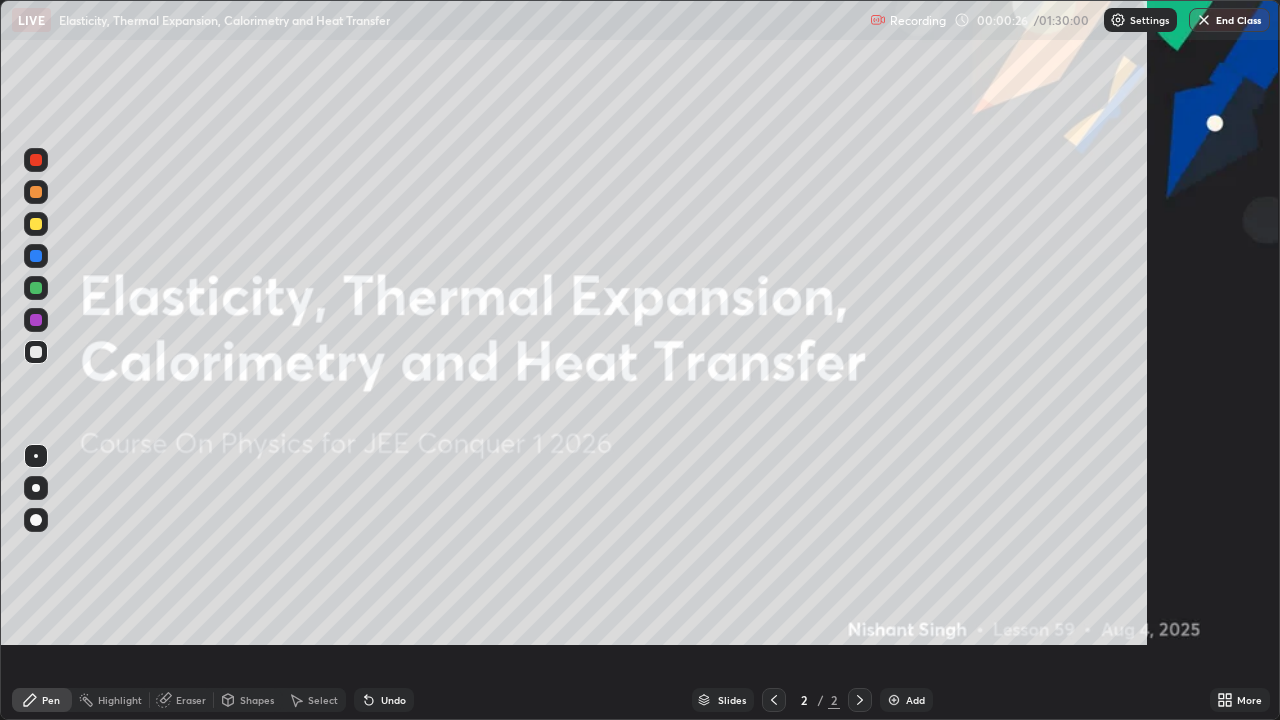 scroll, scrollTop: 99280, scrollLeft: 98720, axis: both 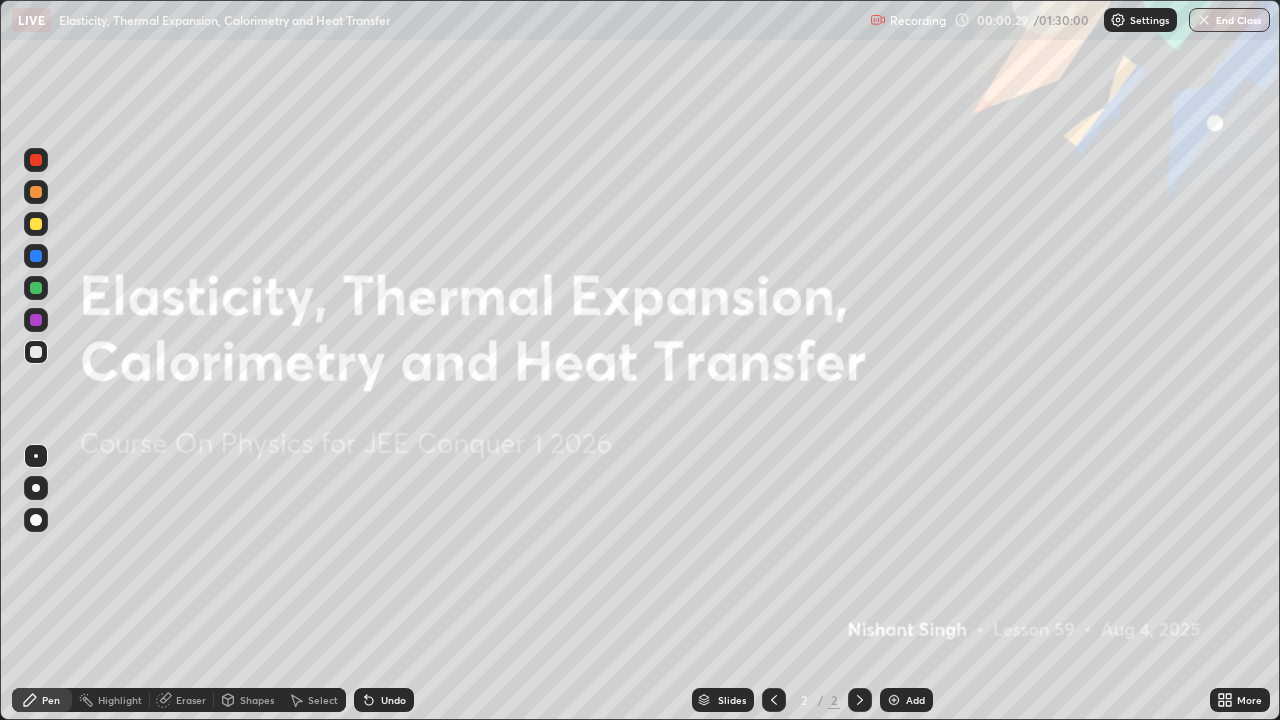 click at bounding box center (894, 700) 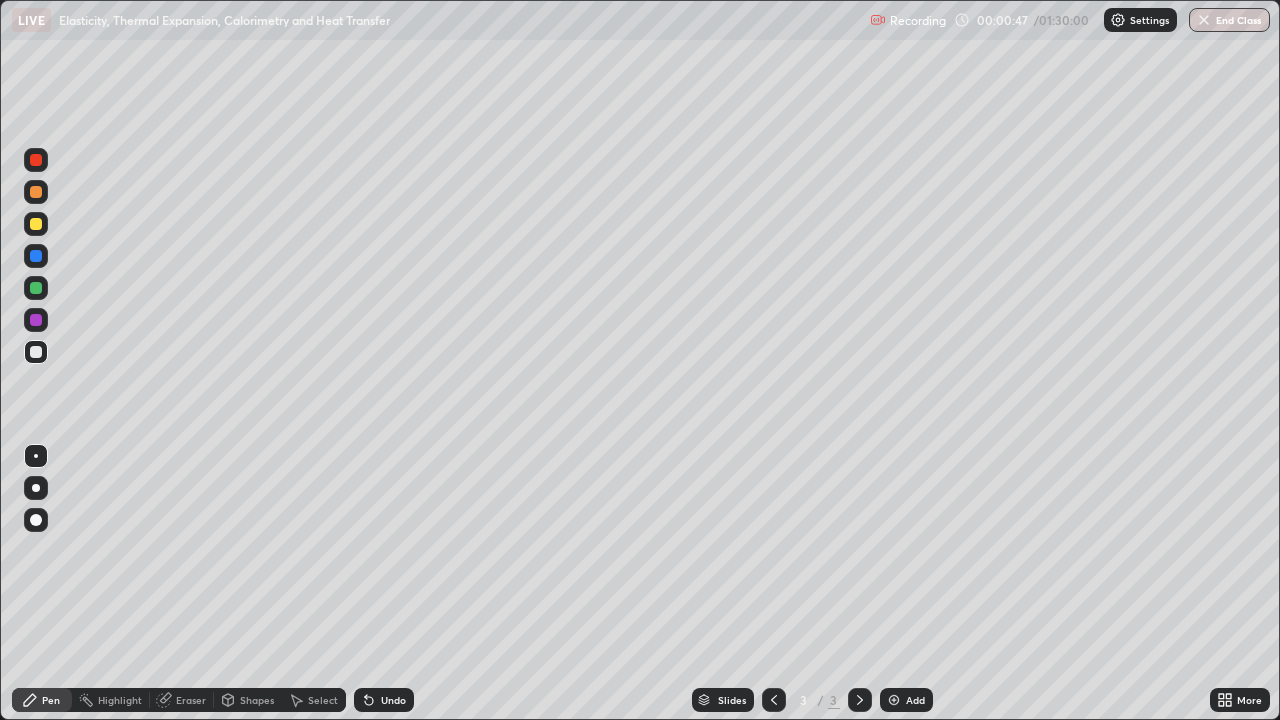 click at bounding box center [36, 352] 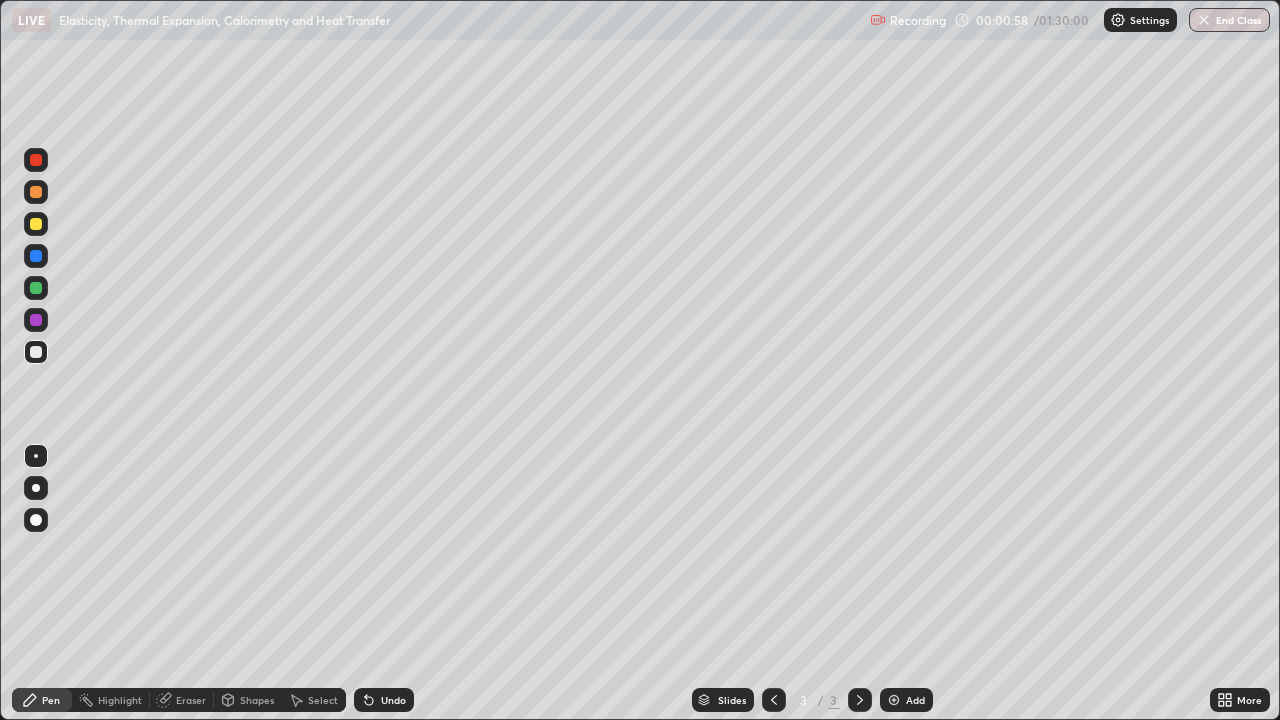 click at bounding box center [36, 224] 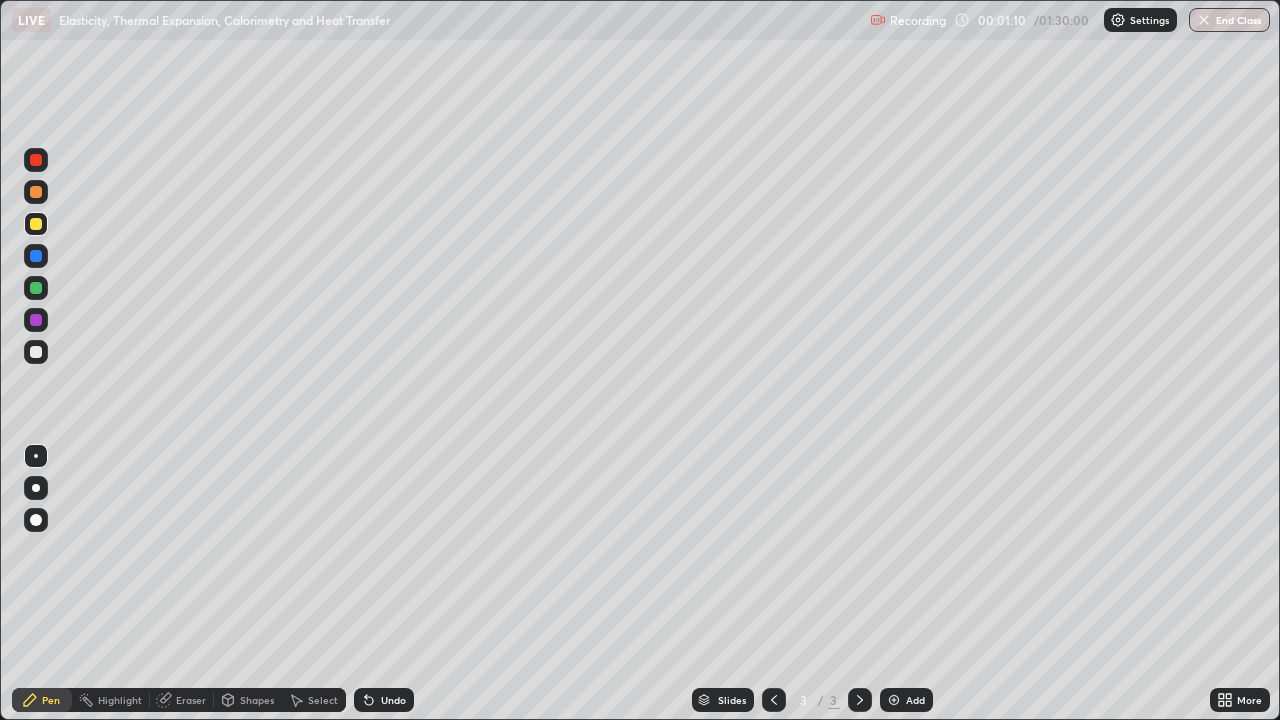 click at bounding box center [36, 288] 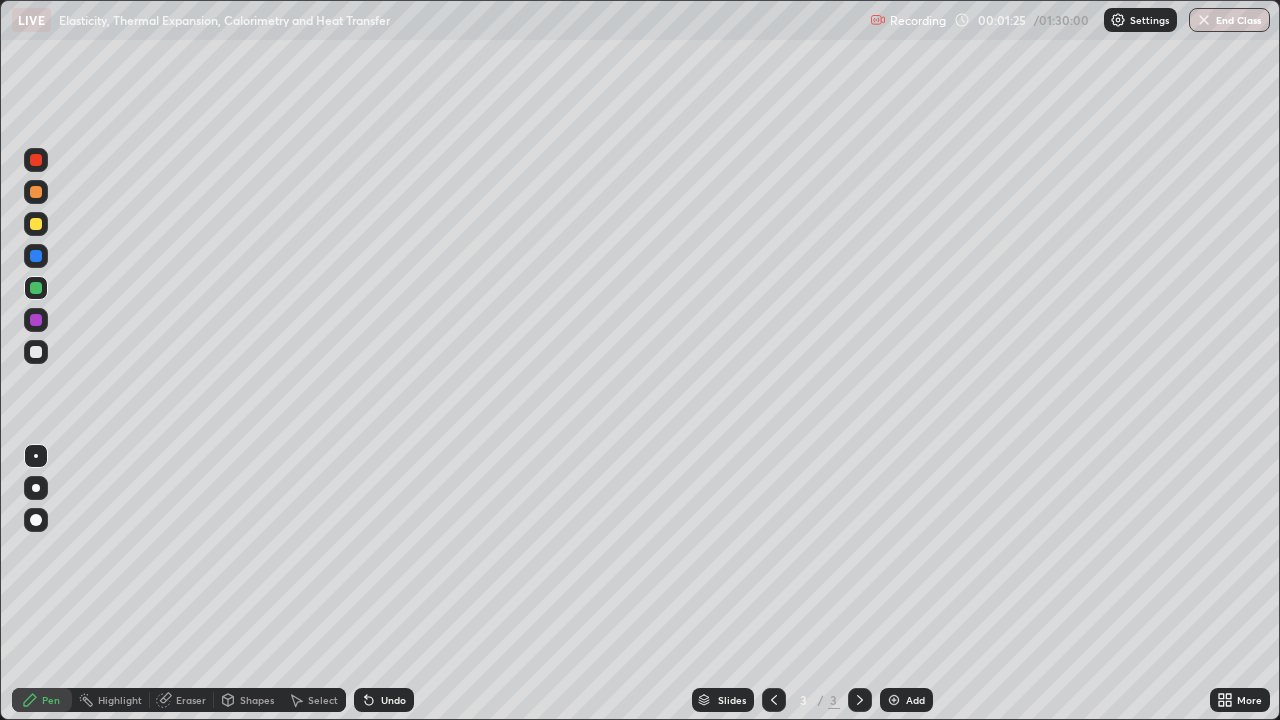 click at bounding box center (36, 352) 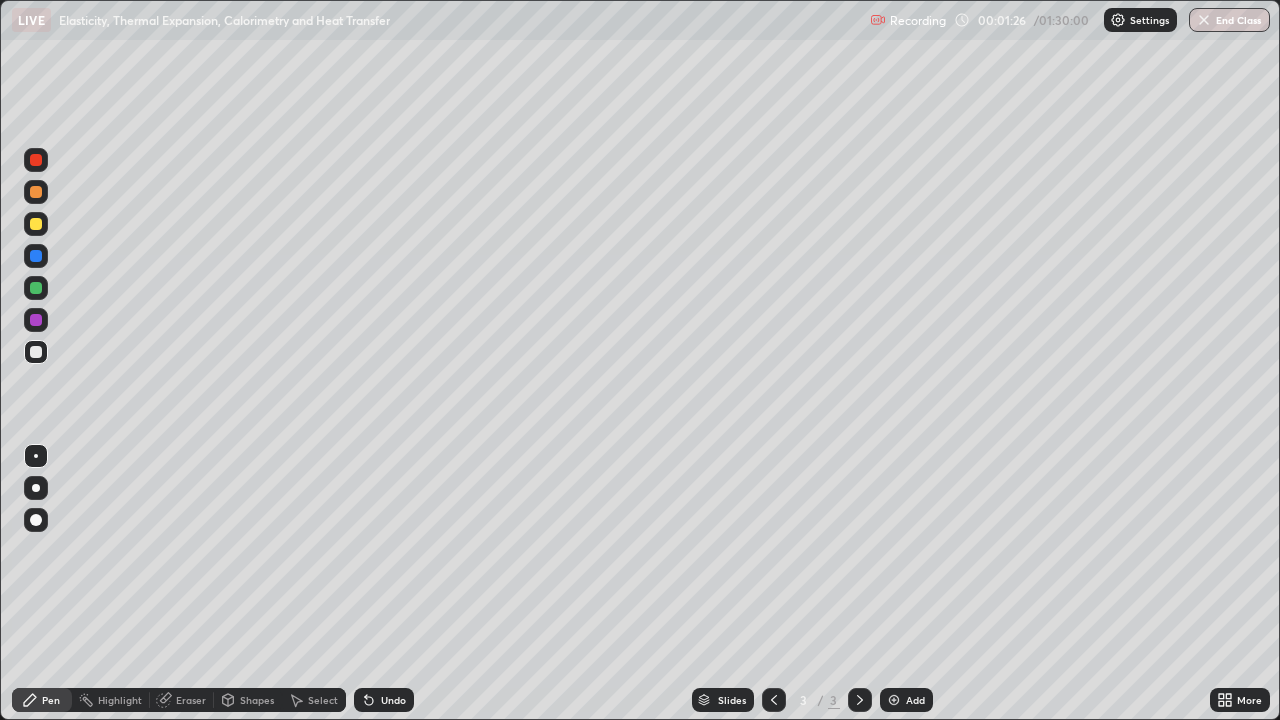 click at bounding box center [36, 256] 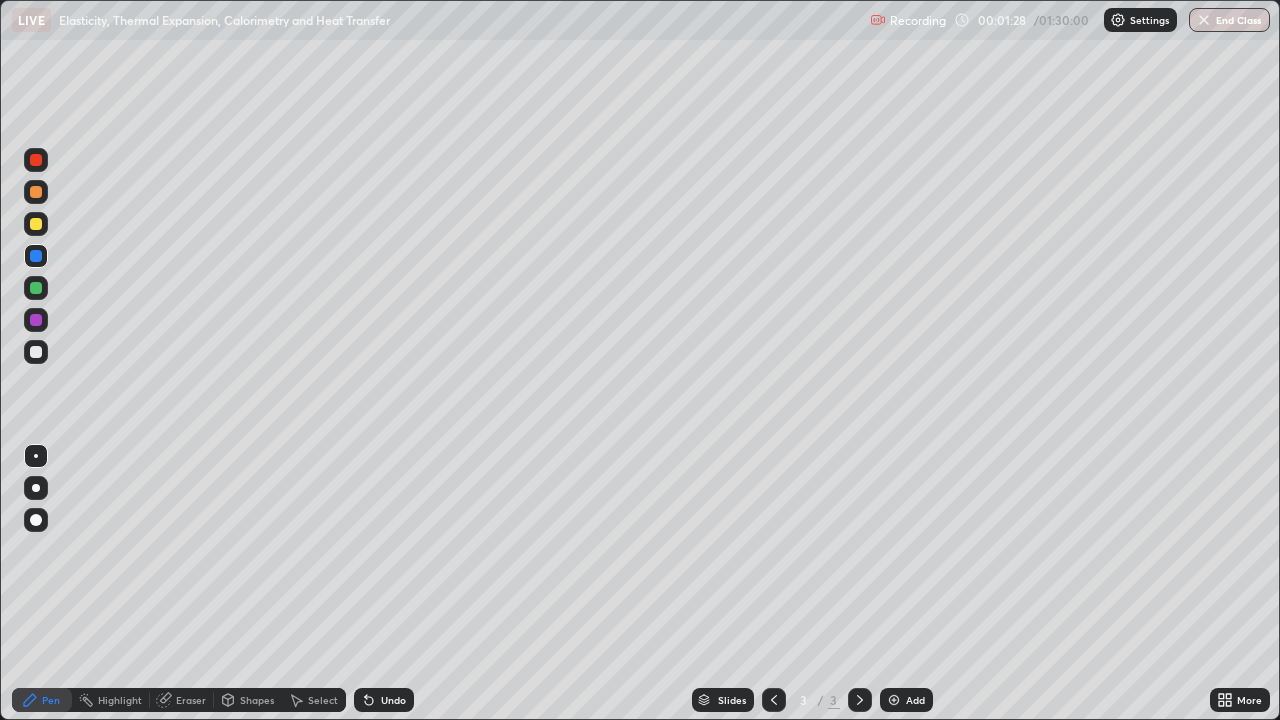 click at bounding box center [36, 288] 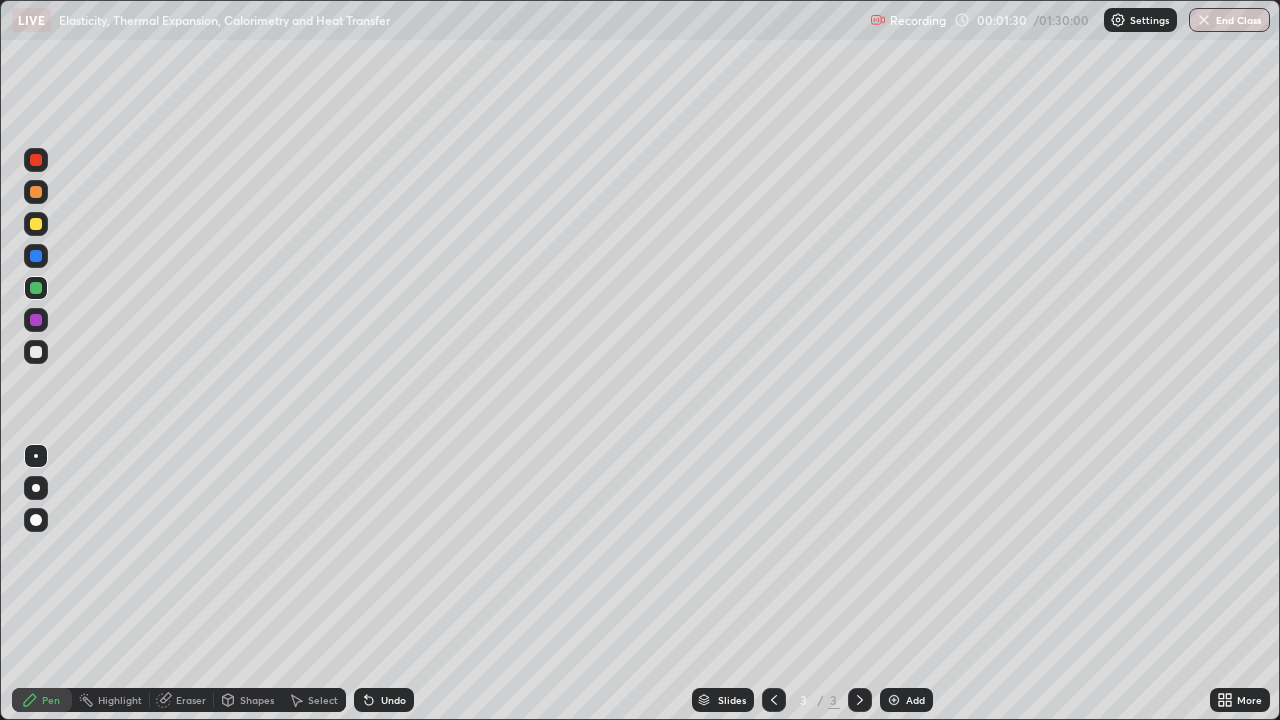 click at bounding box center [36, 192] 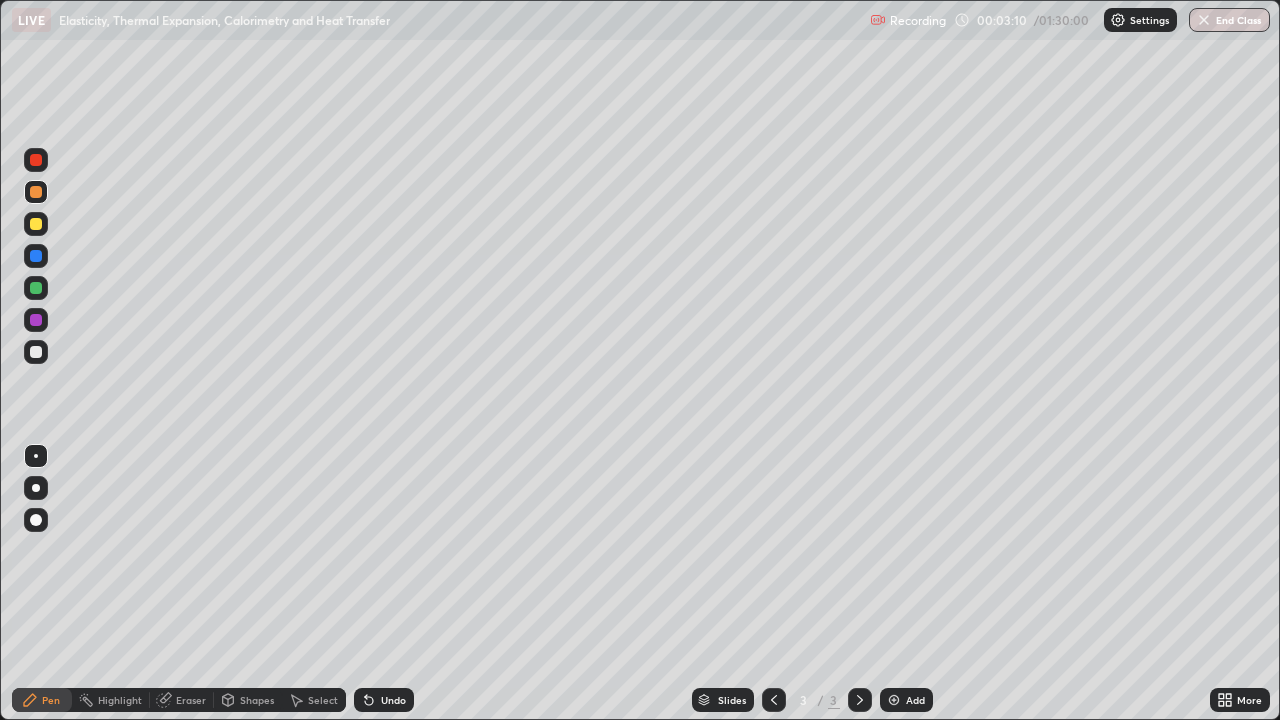 click on "Eraser" at bounding box center [191, 700] 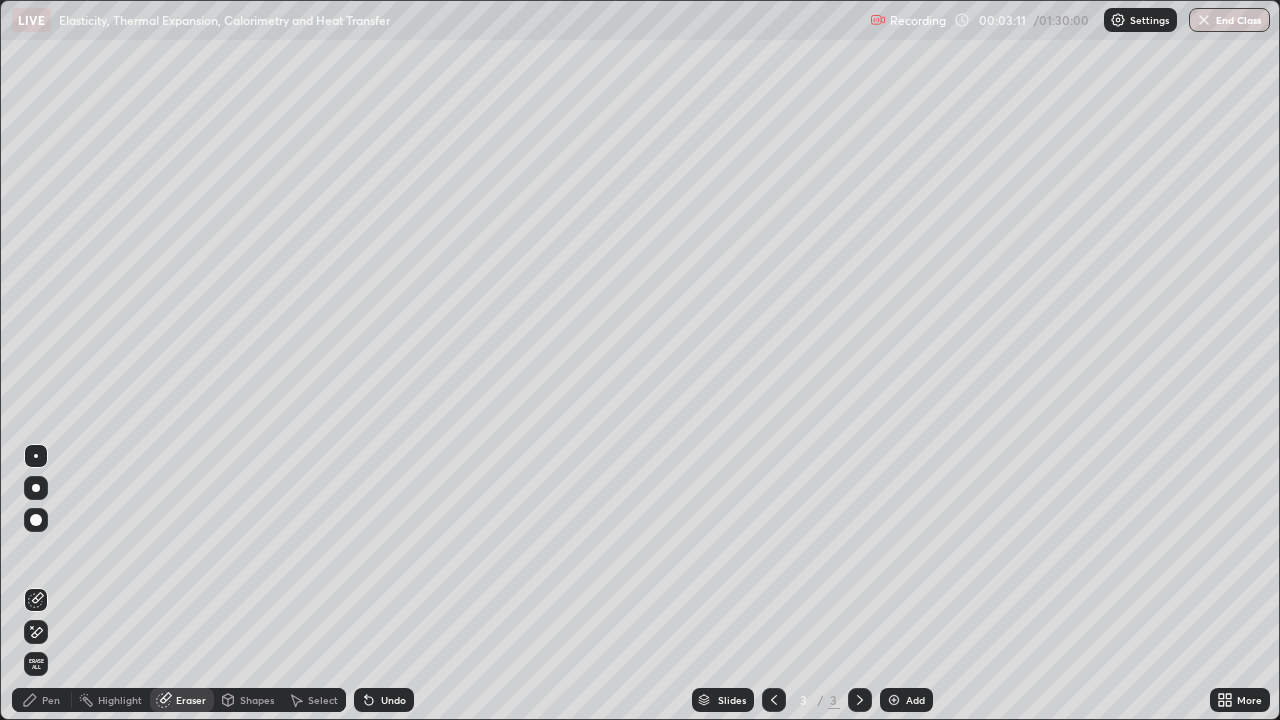click on "Pen" at bounding box center [51, 700] 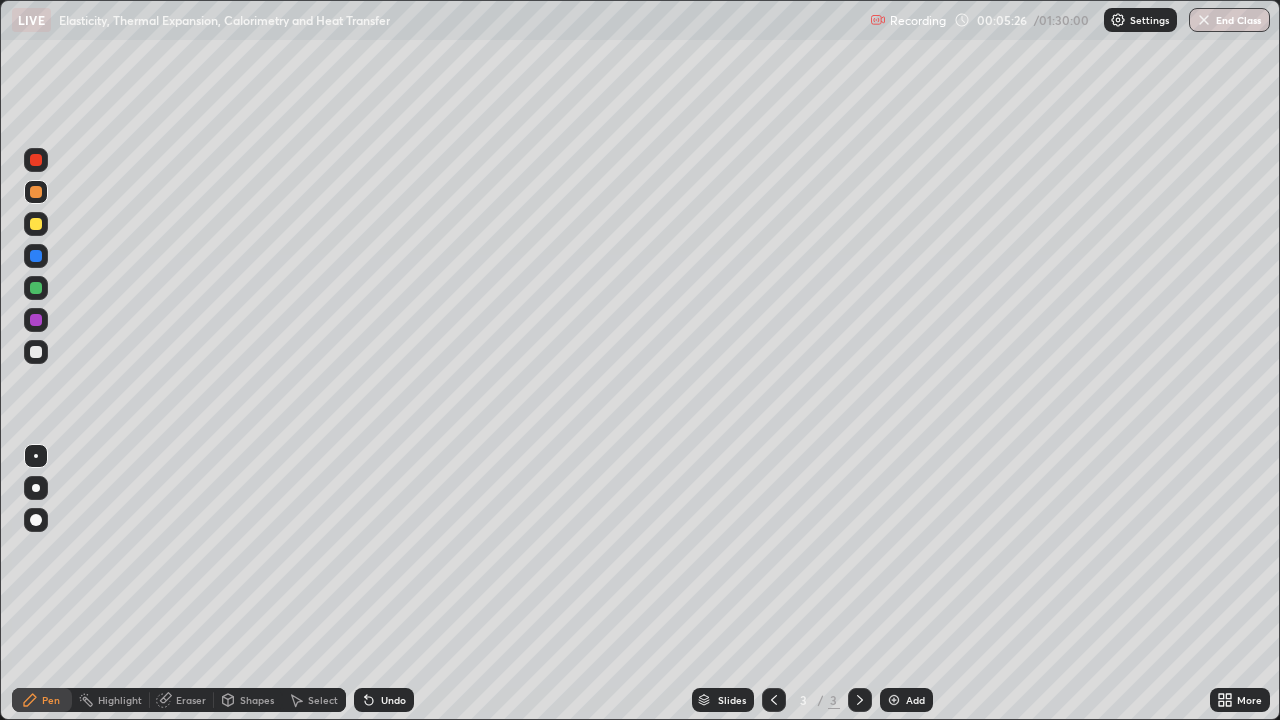 click at bounding box center [36, 256] 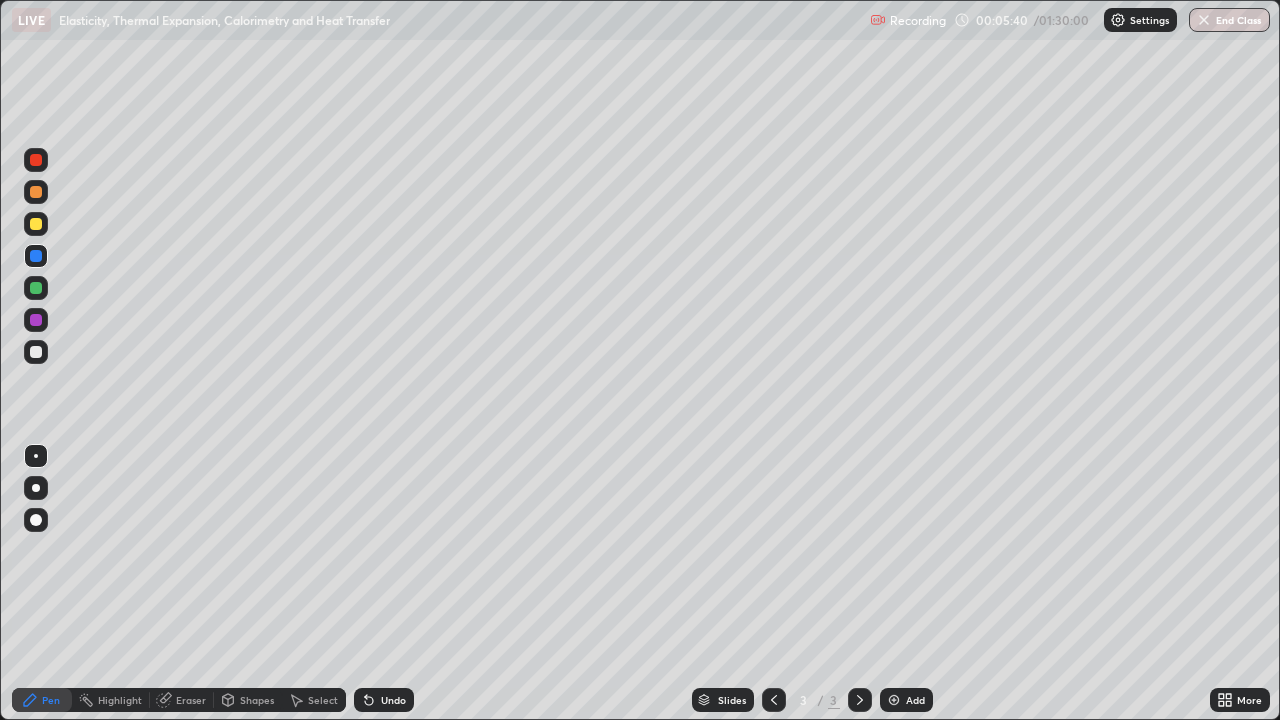 click on "Undo" at bounding box center [393, 700] 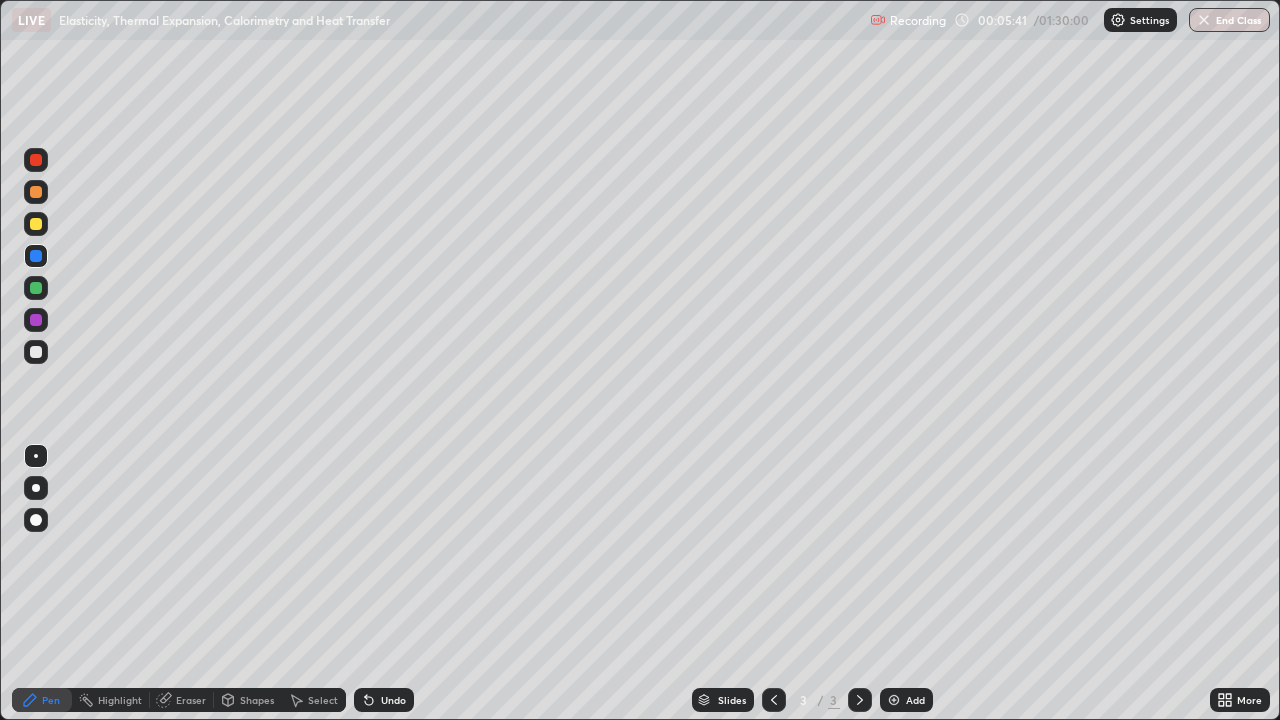 click on "Undo" at bounding box center [393, 700] 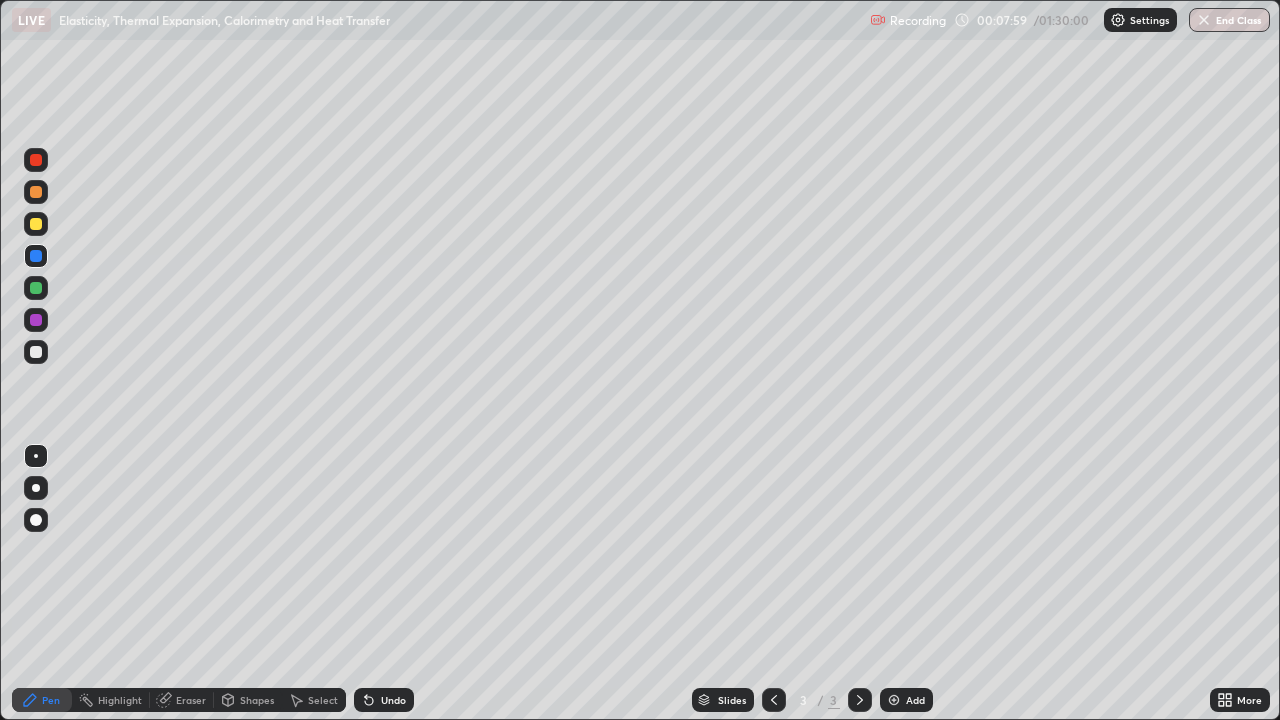 click on "Select" at bounding box center (323, 700) 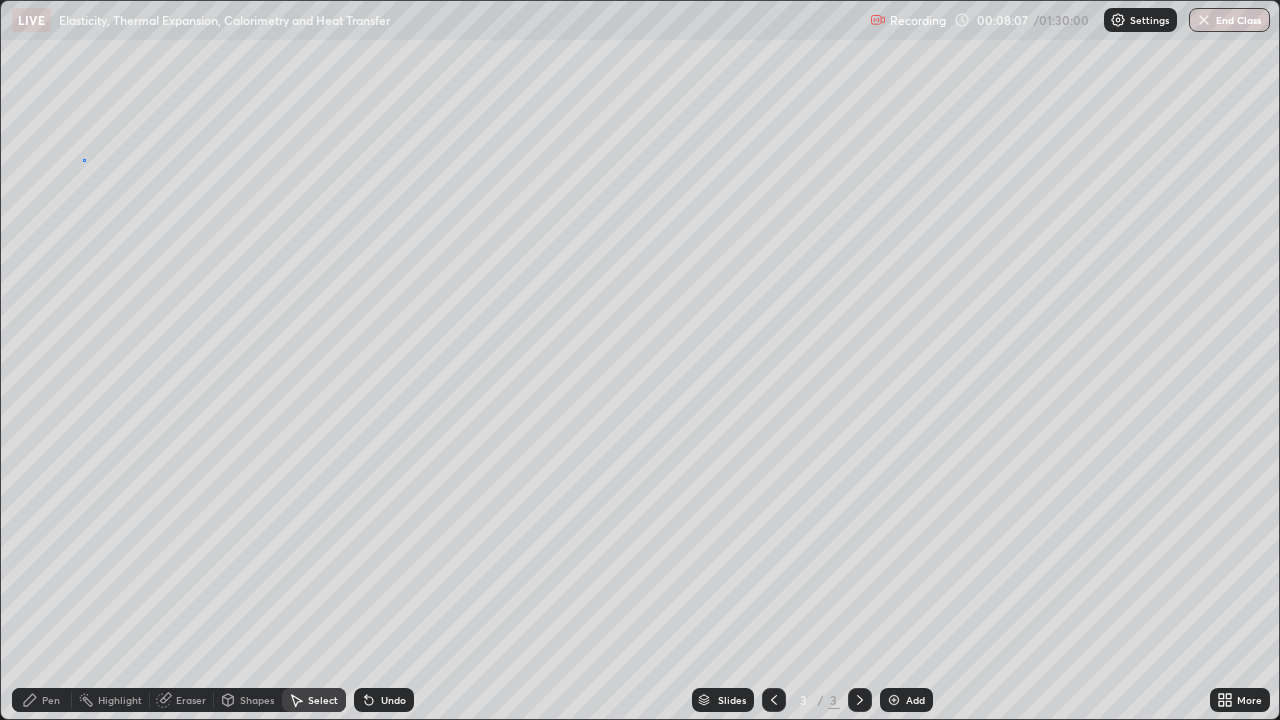 click on "0 ° Undo Copy Duplicate Duplicate to new slide Delete" at bounding box center (640, 360) 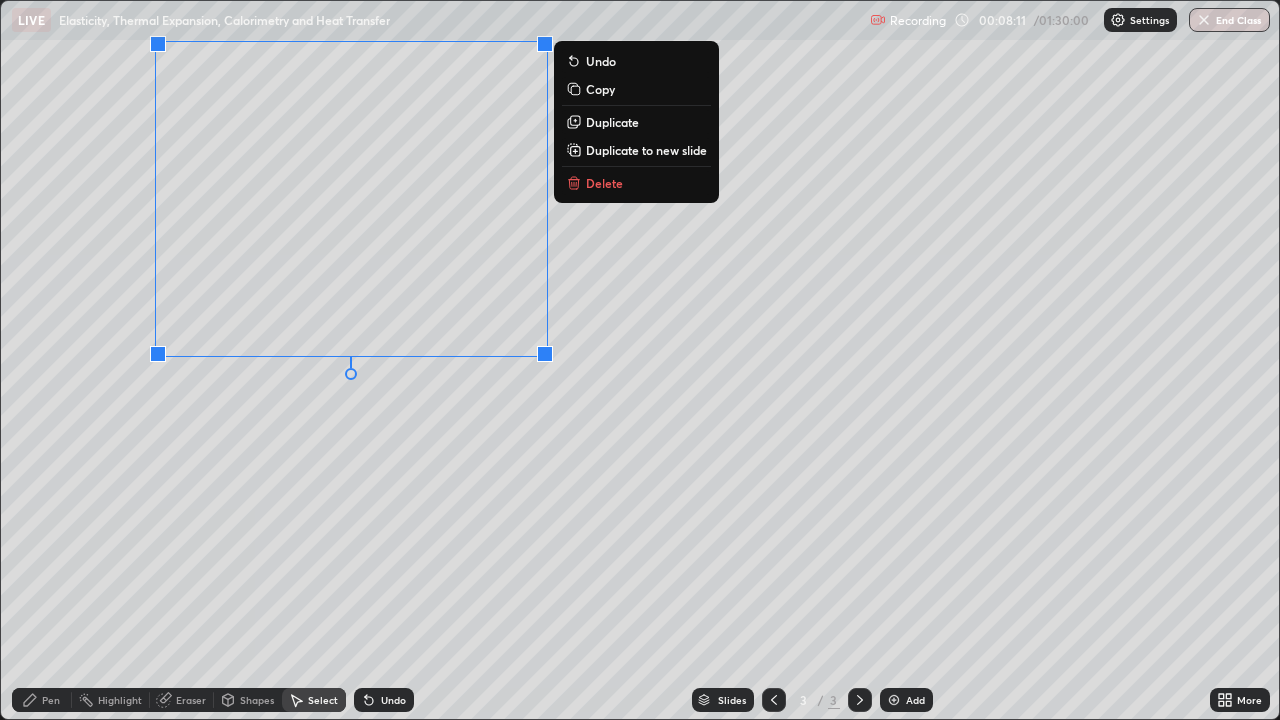 click on "Undo" at bounding box center (393, 700) 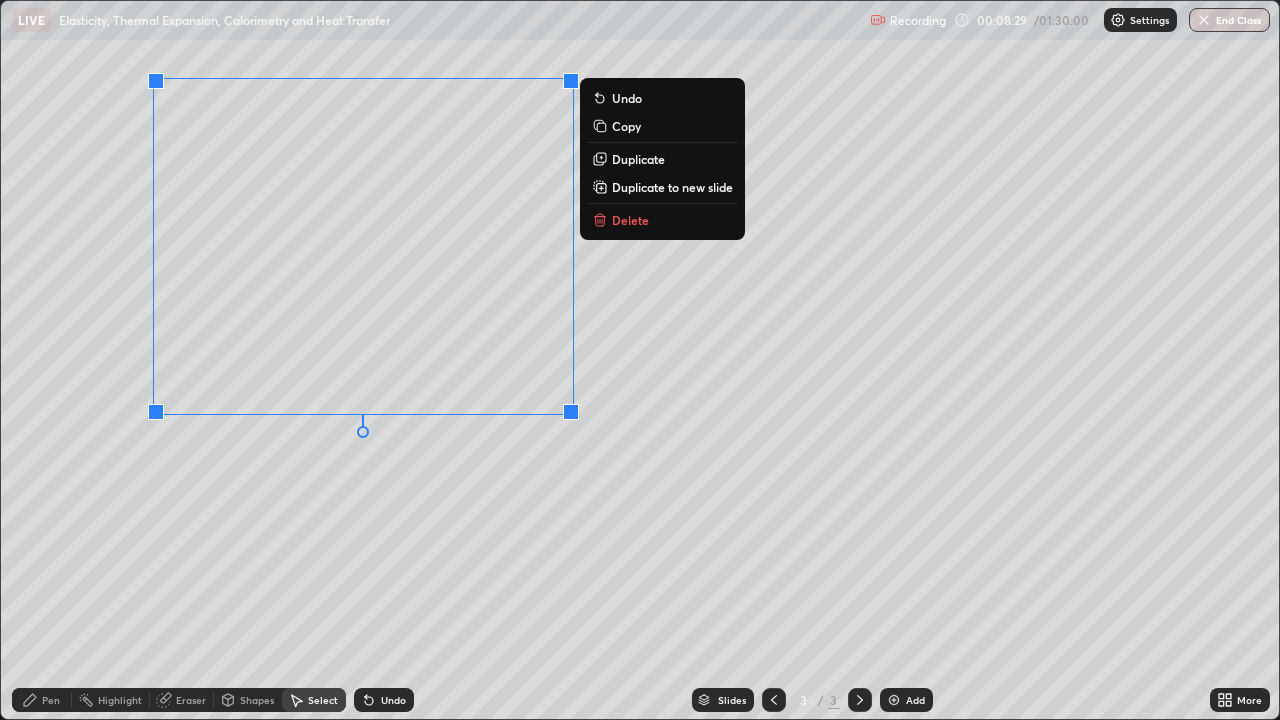 click on "0 ° Undo Copy Duplicate Duplicate to new slide Delete" at bounding box center [640, 360] 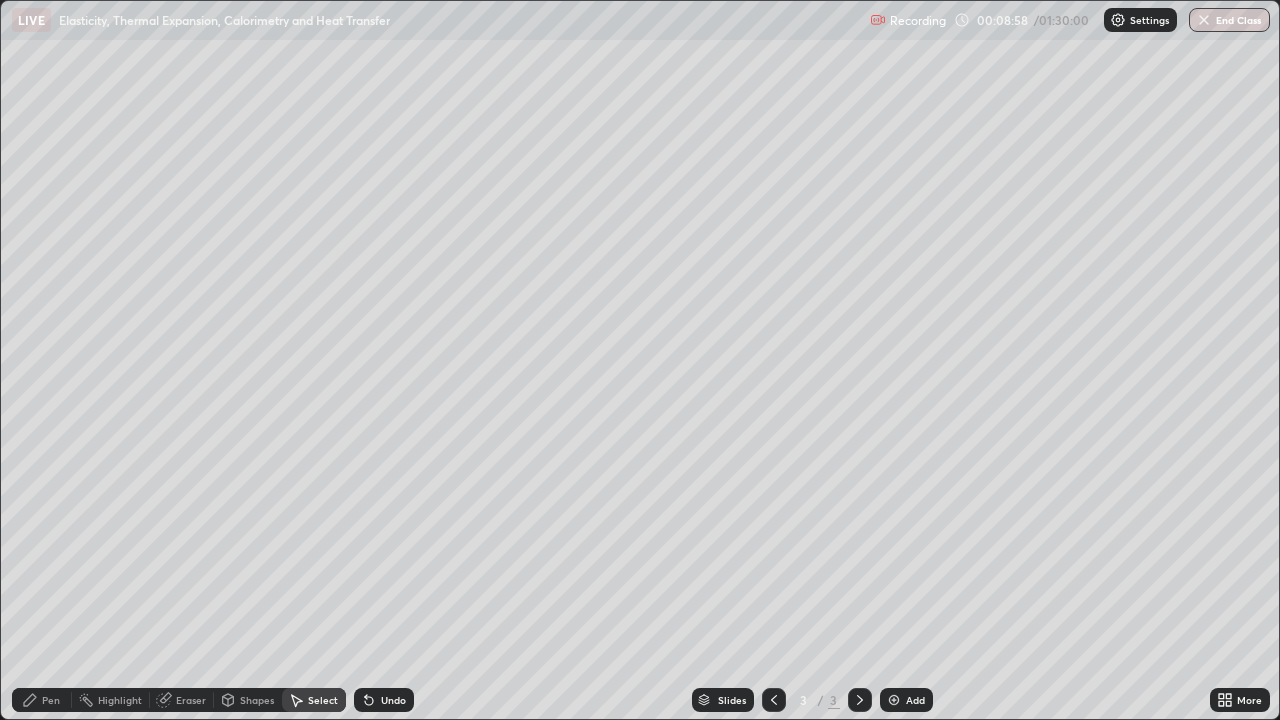 click 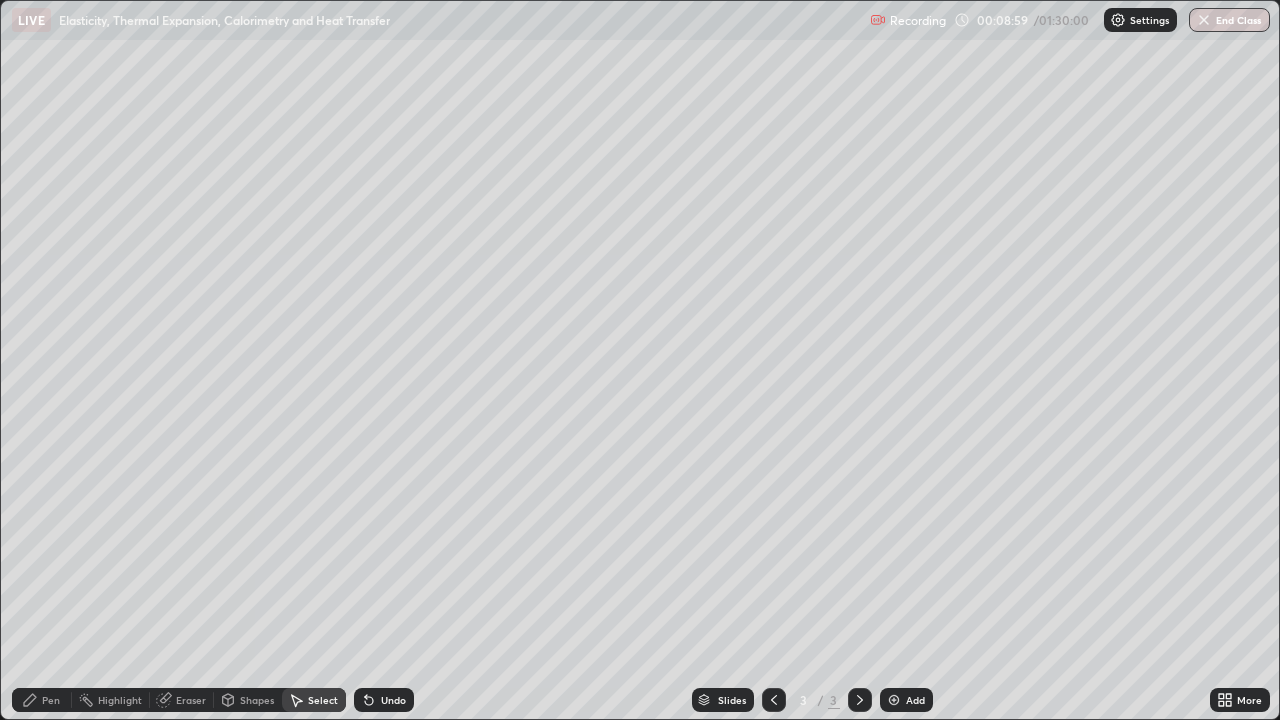 click at bounding box center (894, 700) 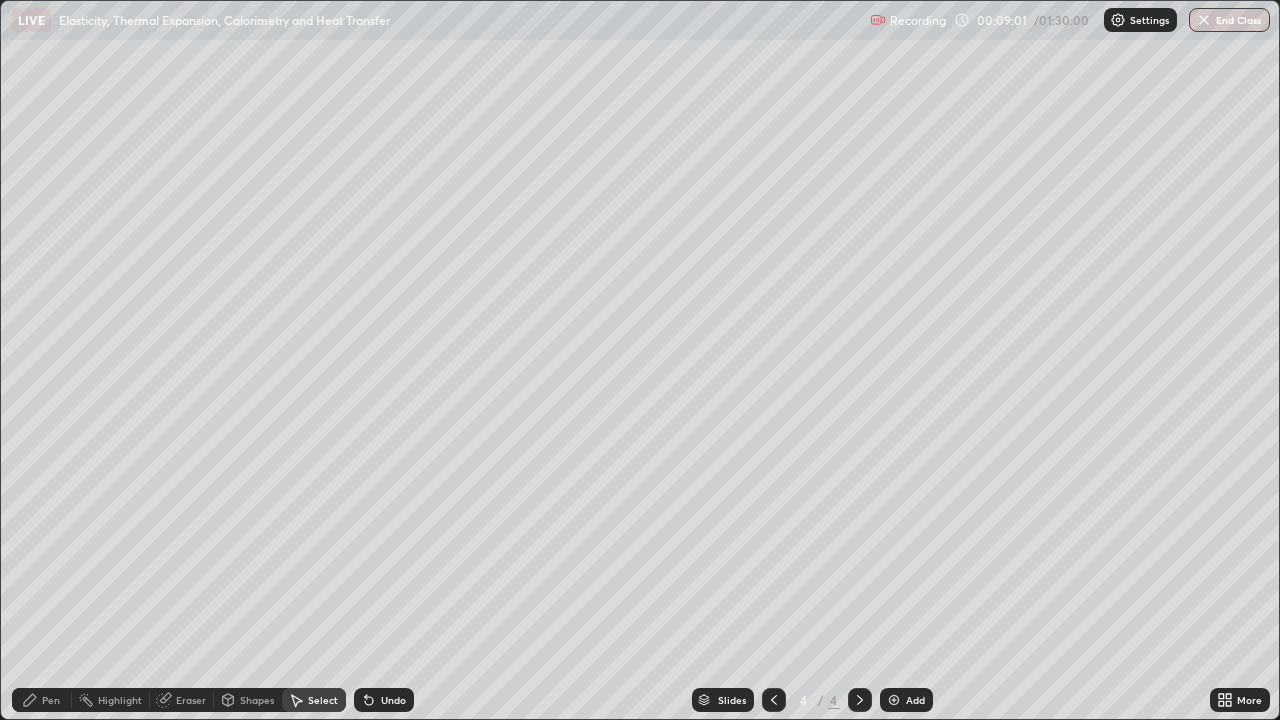 click on "Shapes" at bounding box center (257, 700) 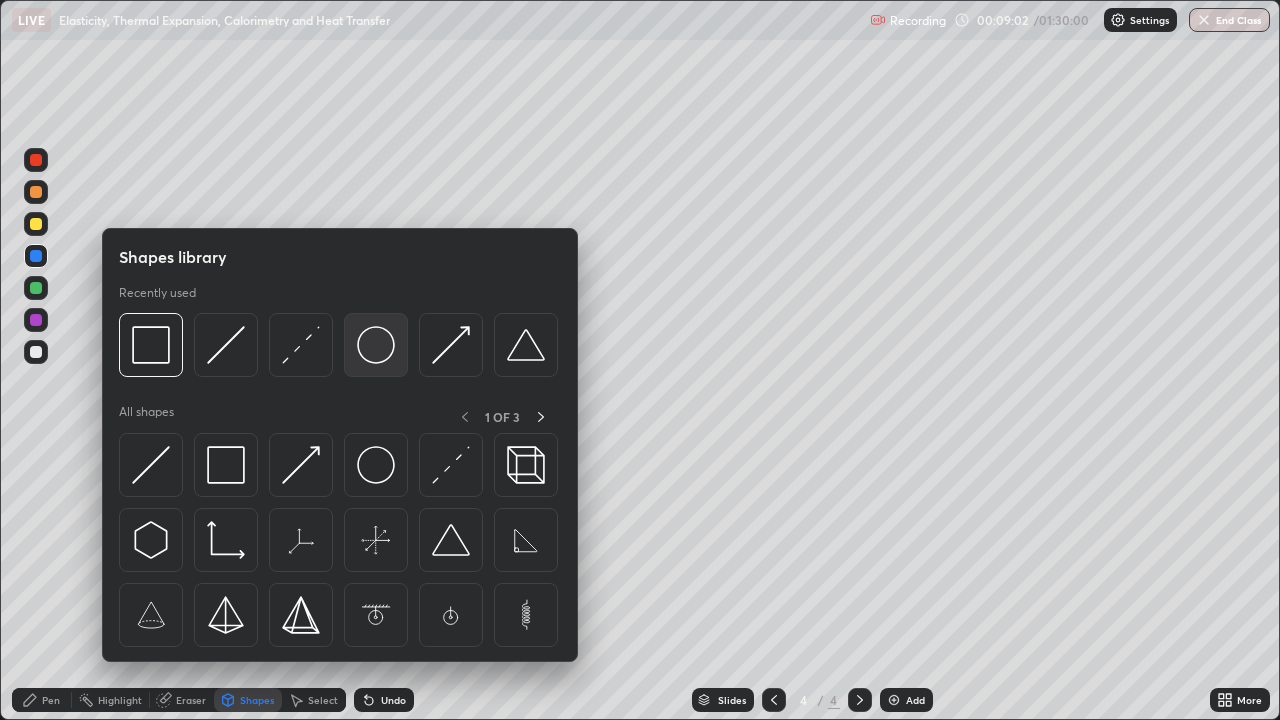 click at bounding box center [376, 345] 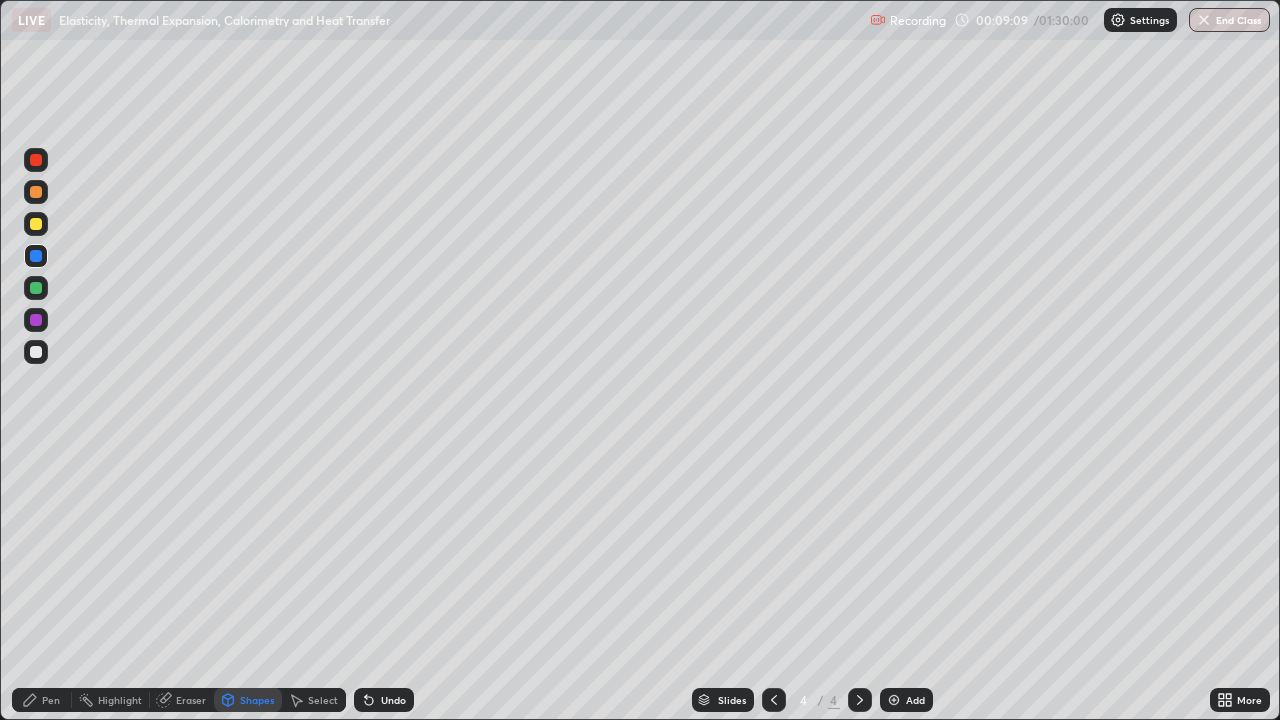 click on "Undo" at bounding box center (393, 700) 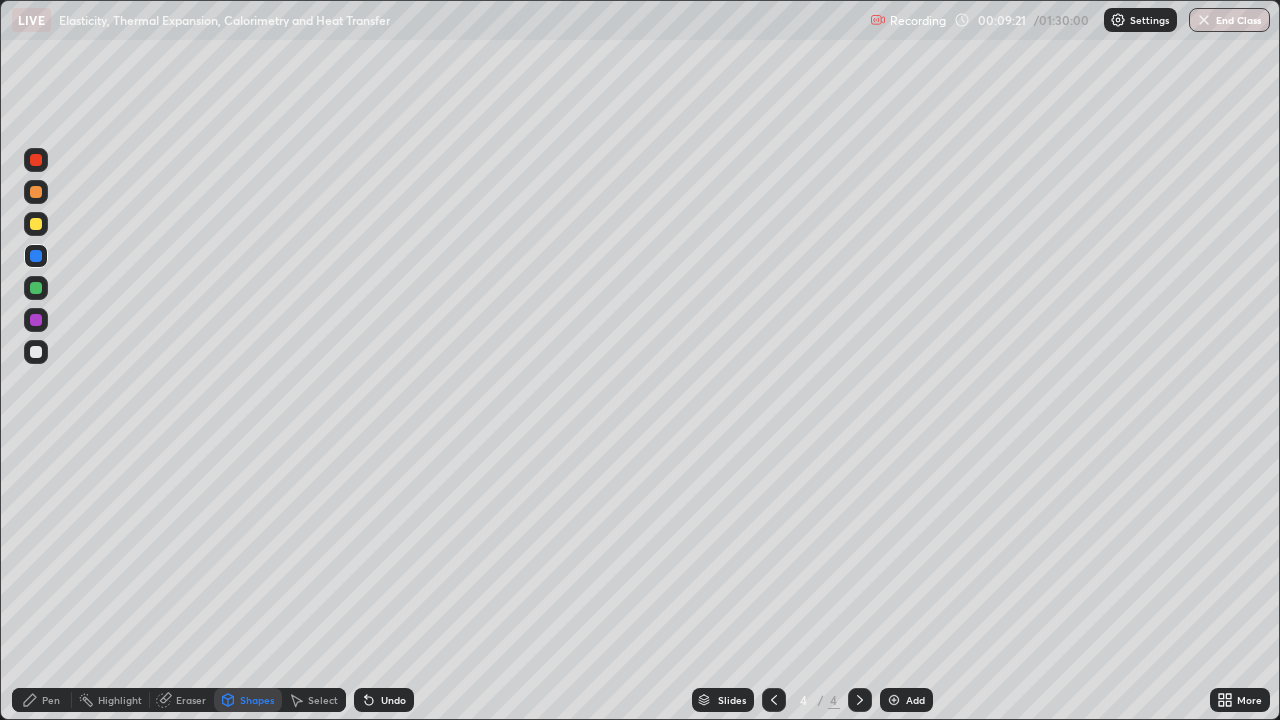 click on "Pen" at bounding box center [51, 700] 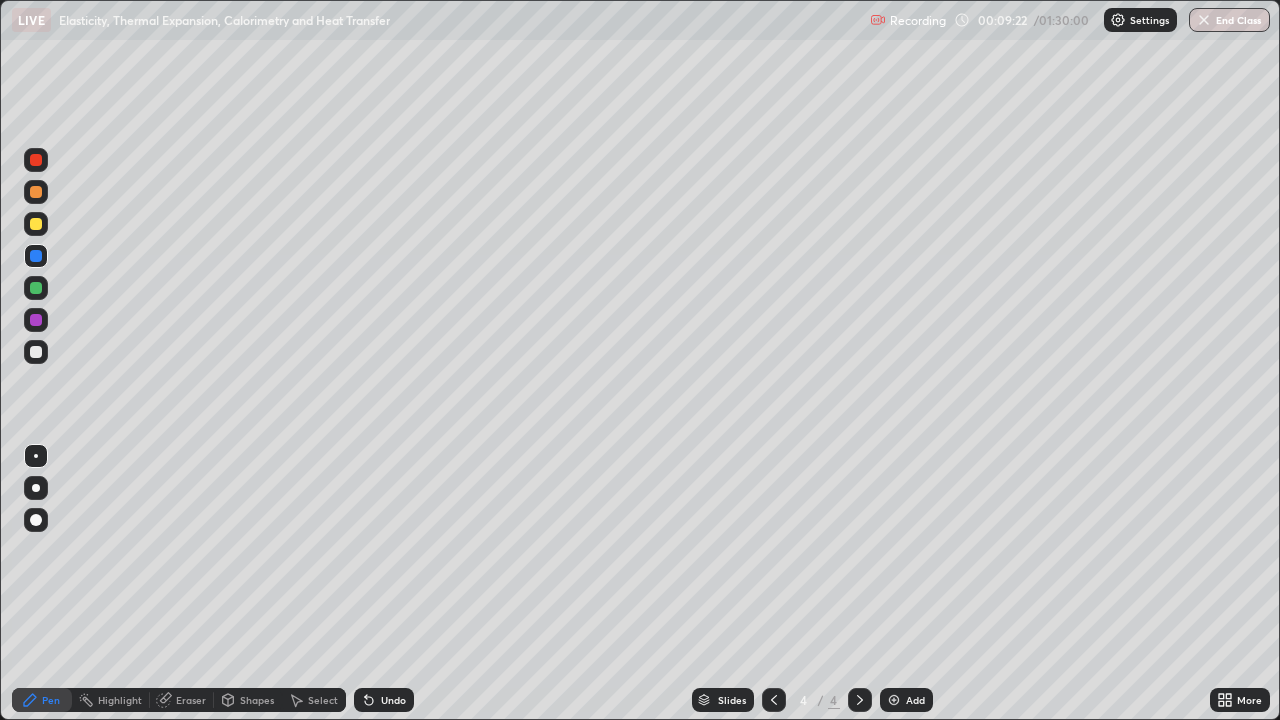 click at bounding box center (36, 224) 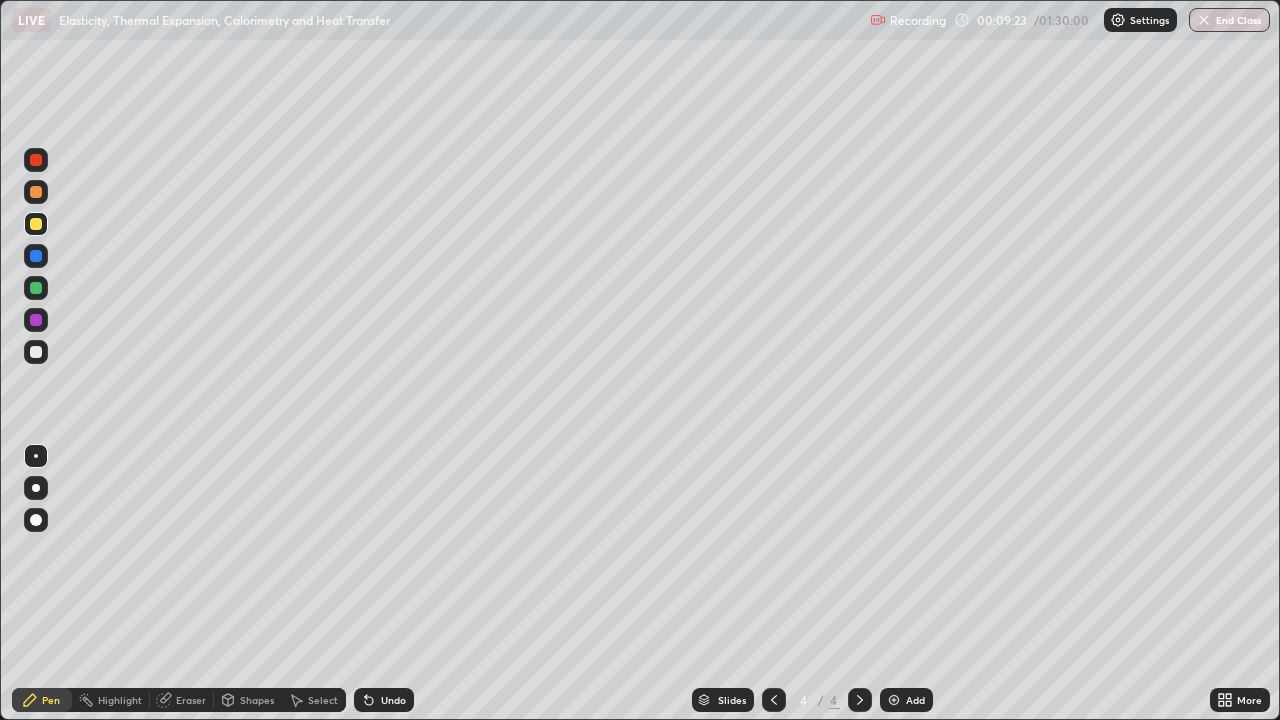 click on "Eraser" at bounding box center [191, 700] 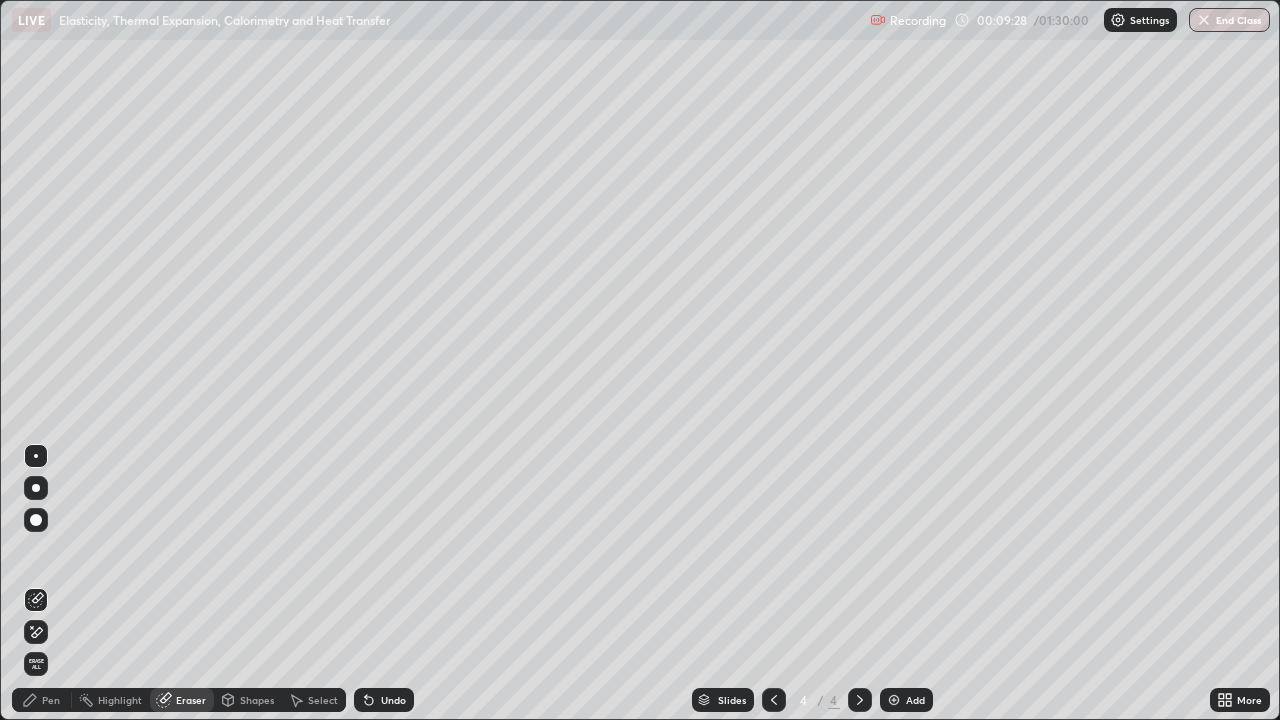 click on "Pen" at bounding box center (51, 700) 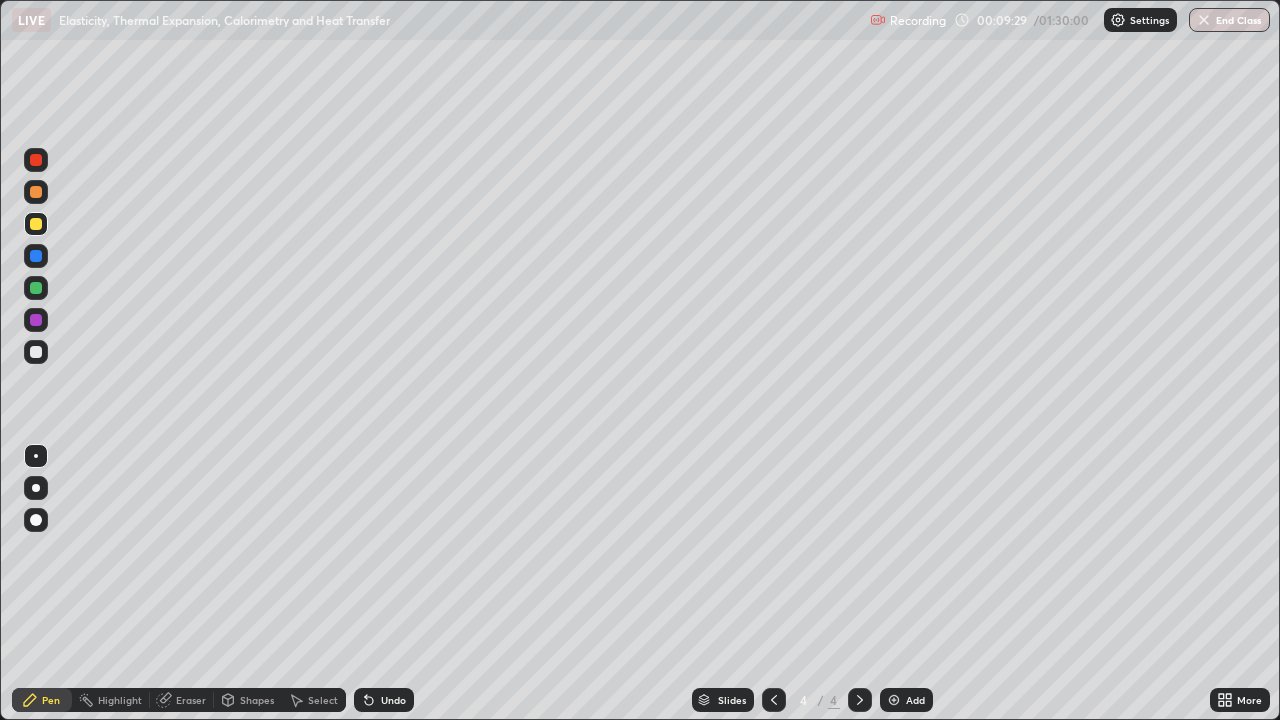 click at bounding box center [36, 224] 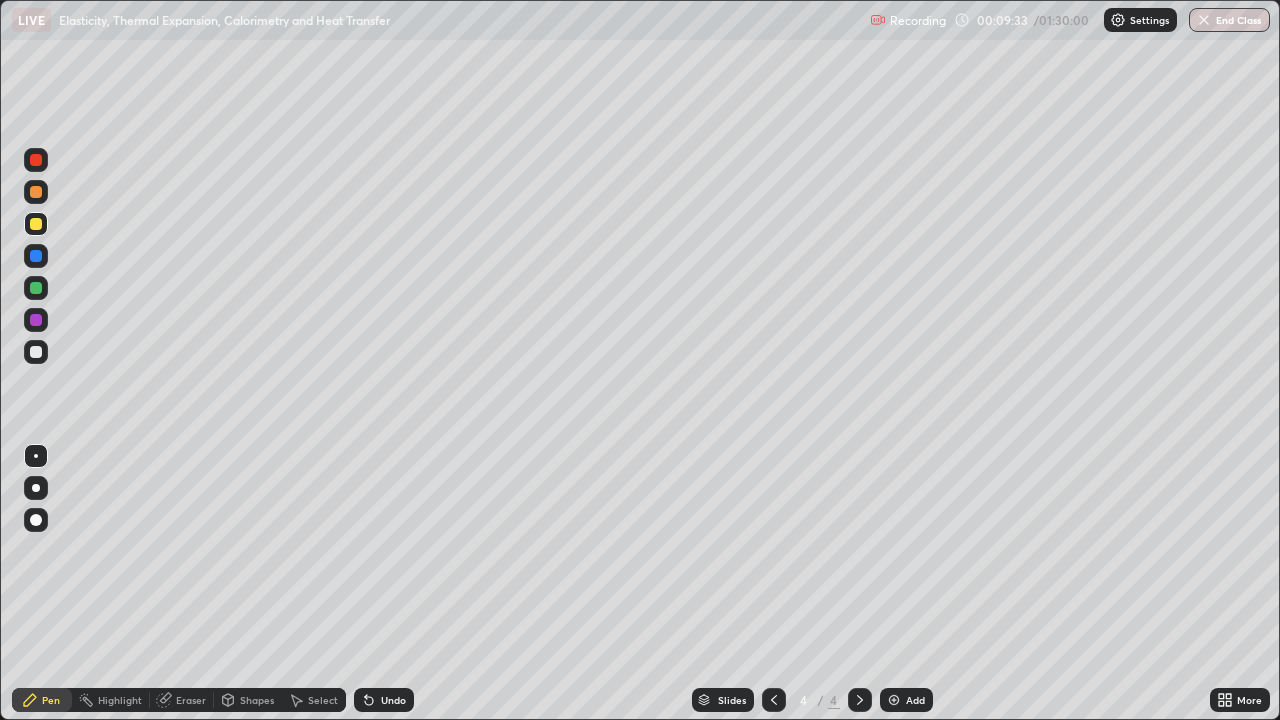 click at bounding box center [36, 256] 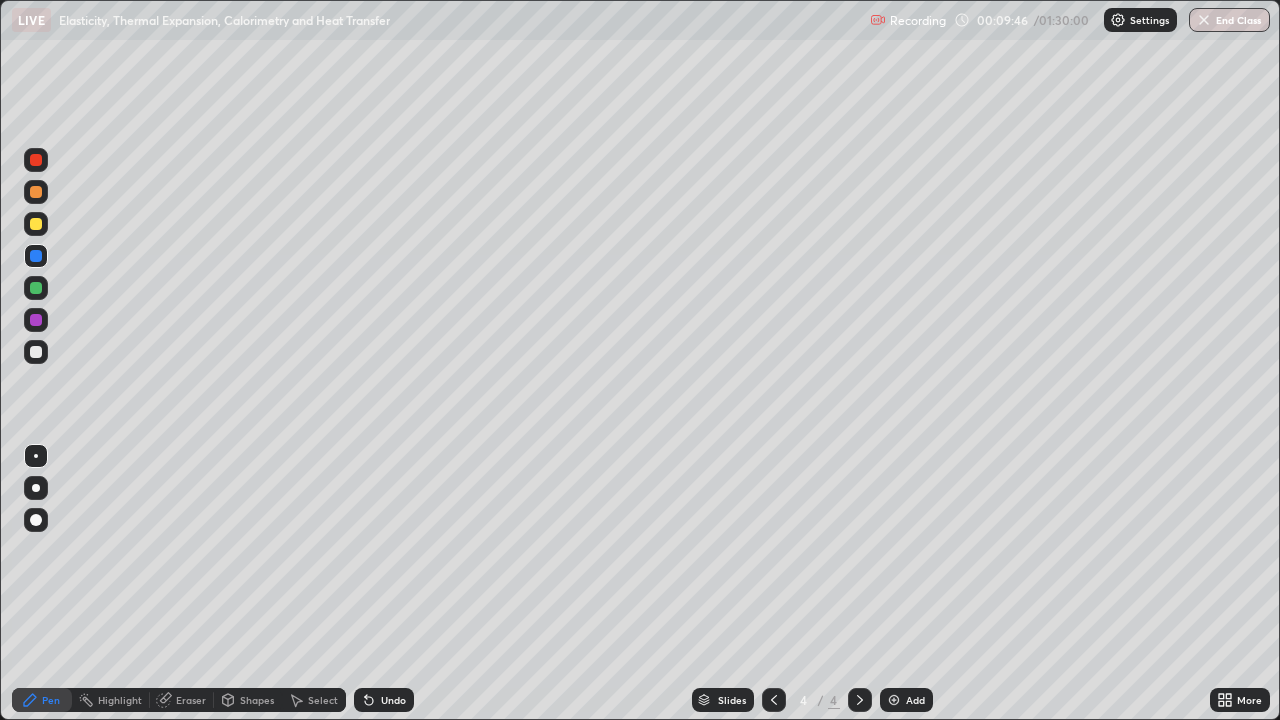 click at bounding box center (36, 288) 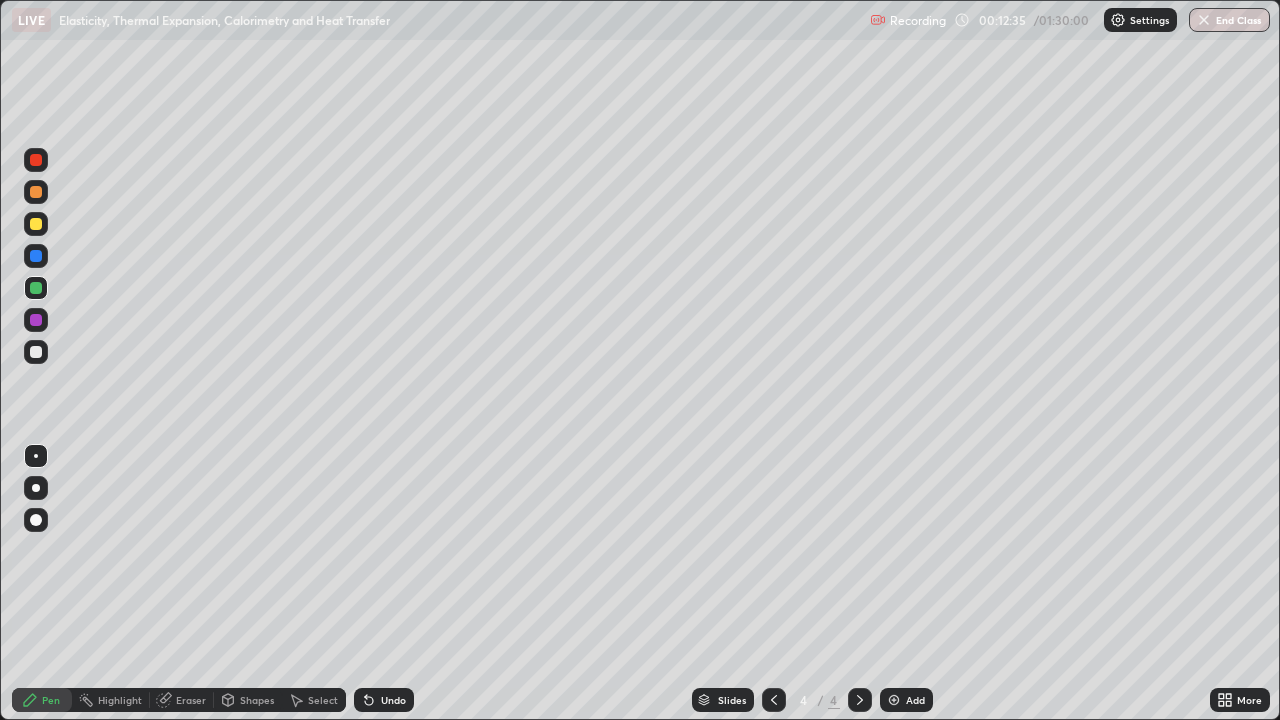 click 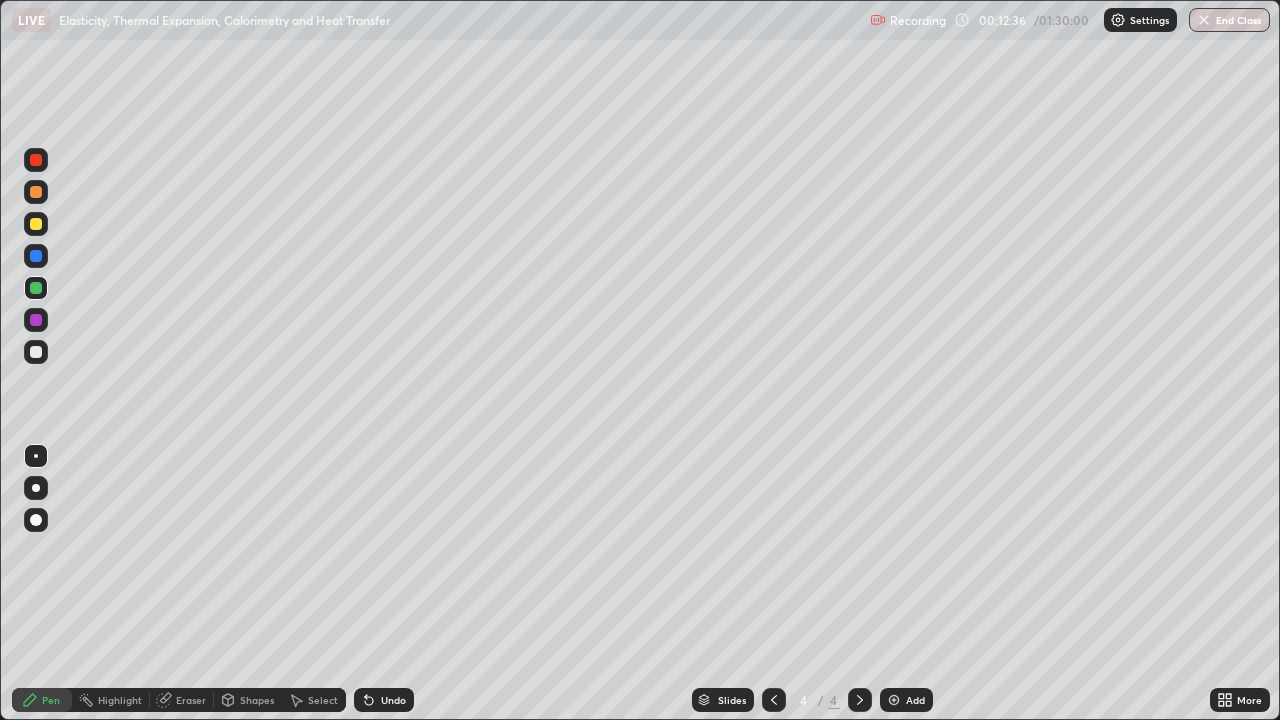 click on "Add" at bounding box center [906, 700] 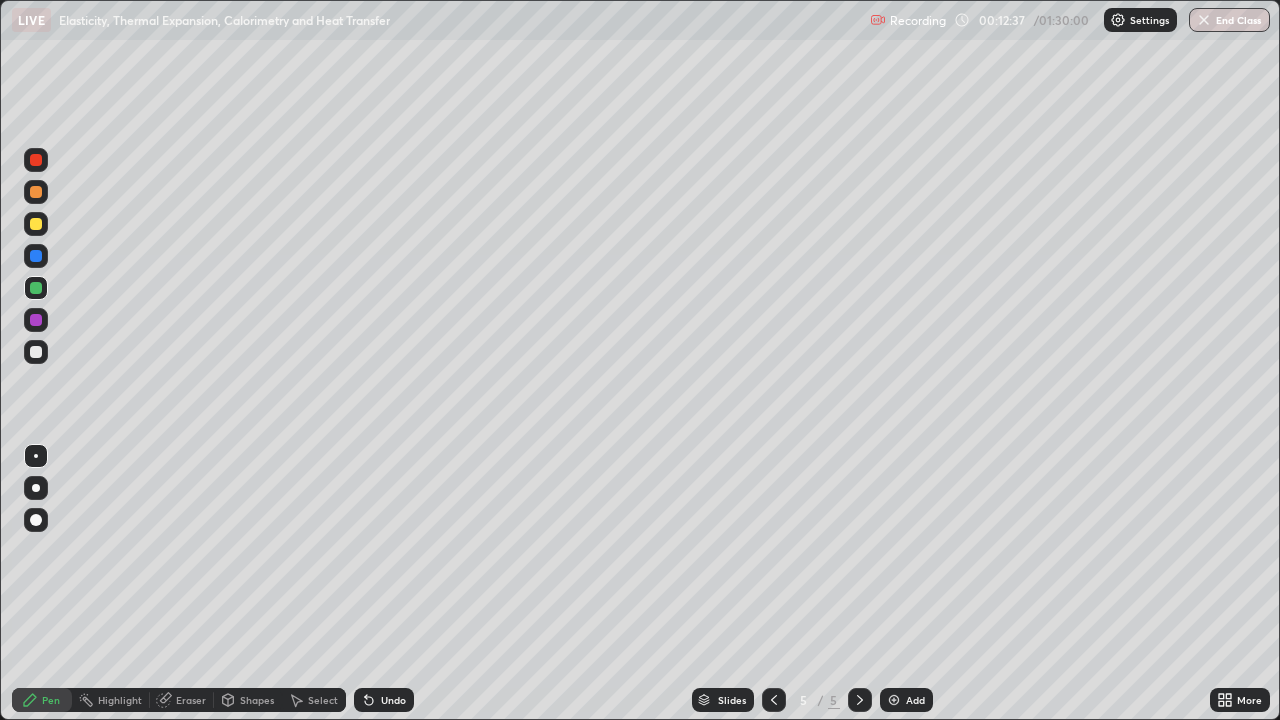 click at bounding box center (36, 352) 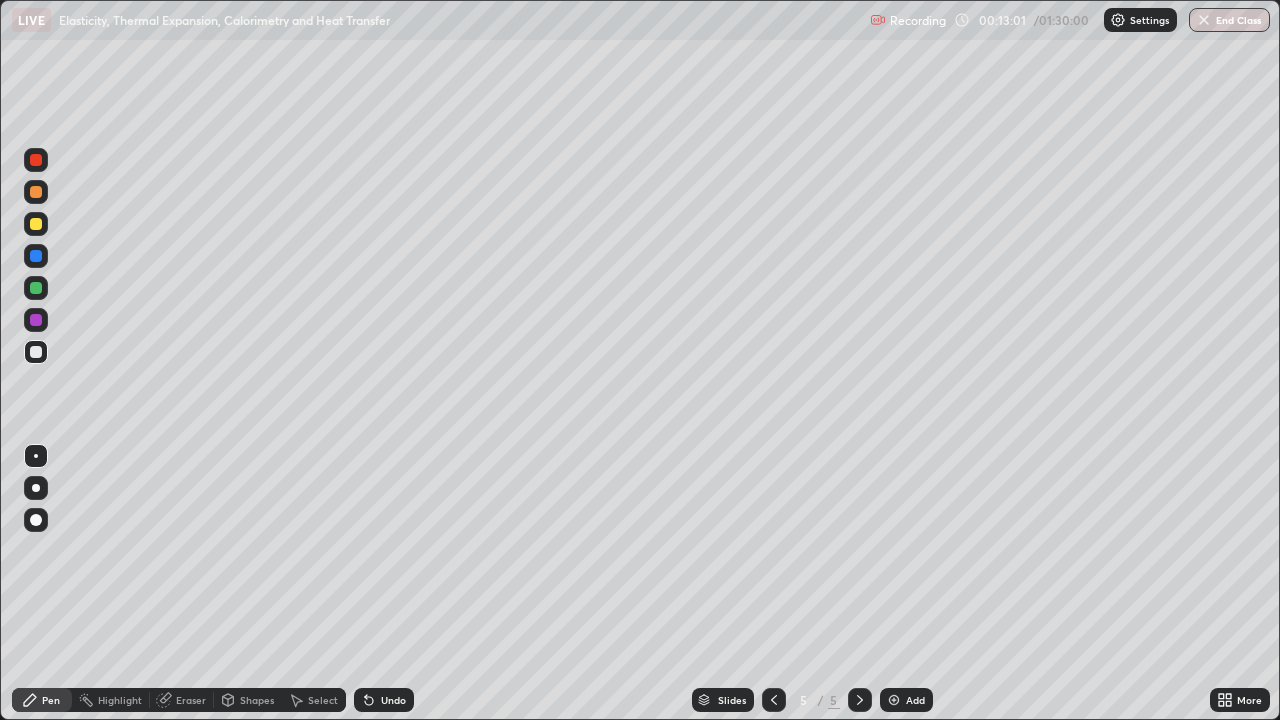 click at bounding box center [36, 224] 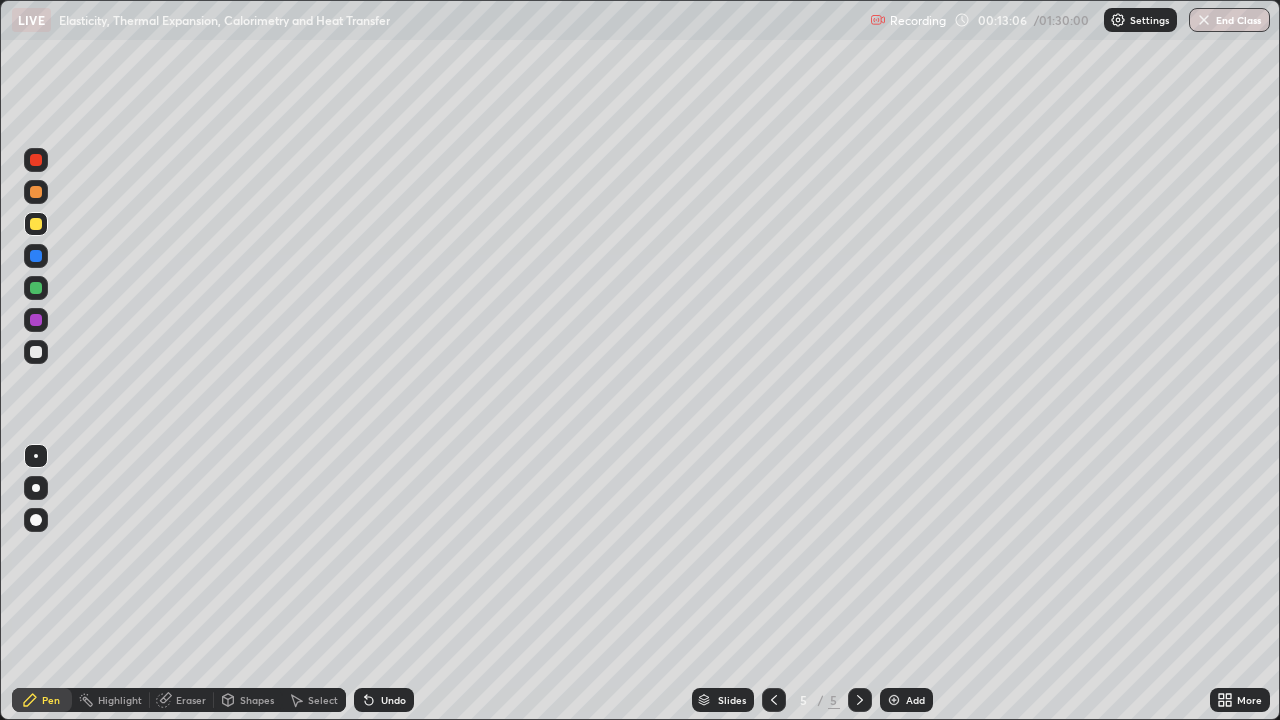 click at bounding box center (36, 352) 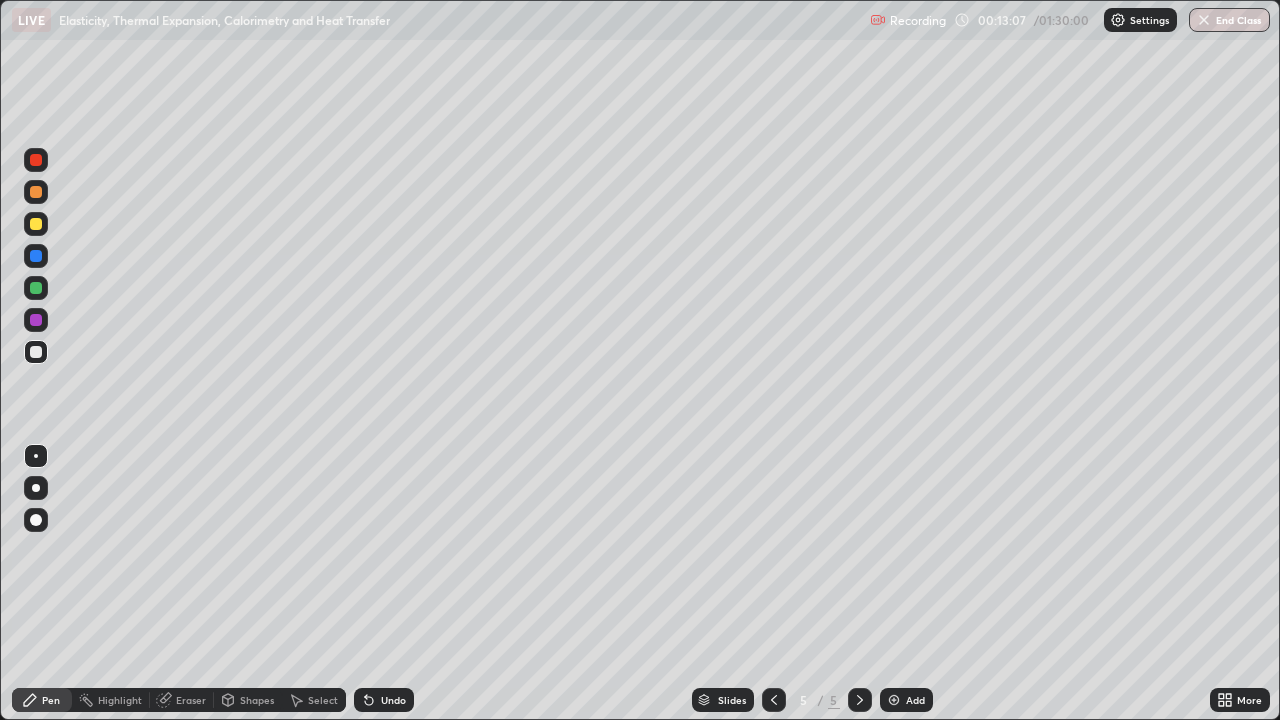 click at bounding box center (36, 256) 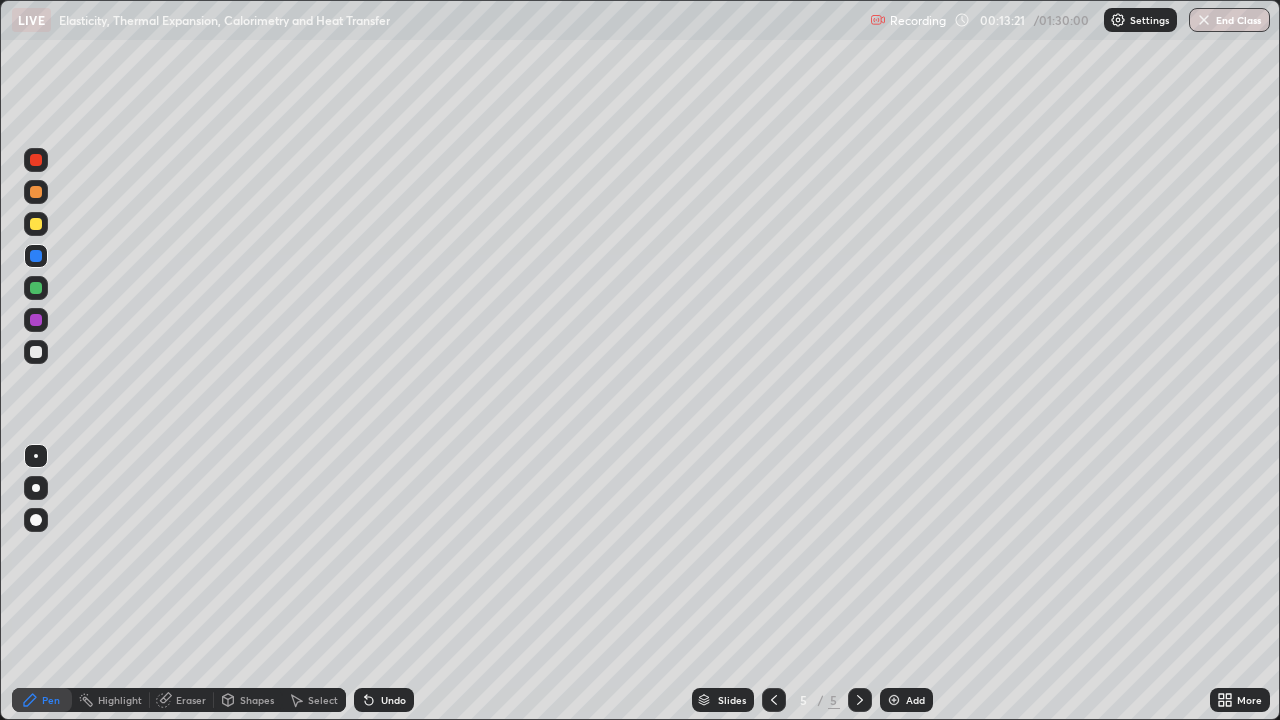 click 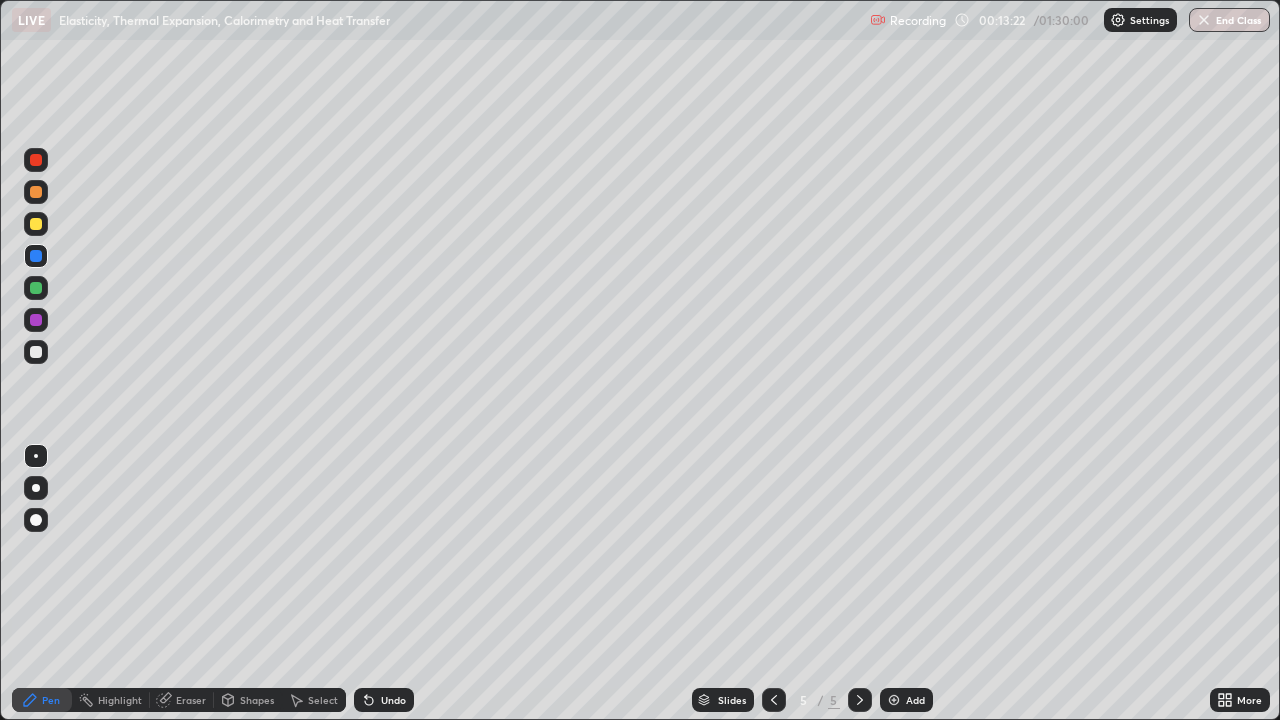 click on "Undo" at bounding box center (384, 700) 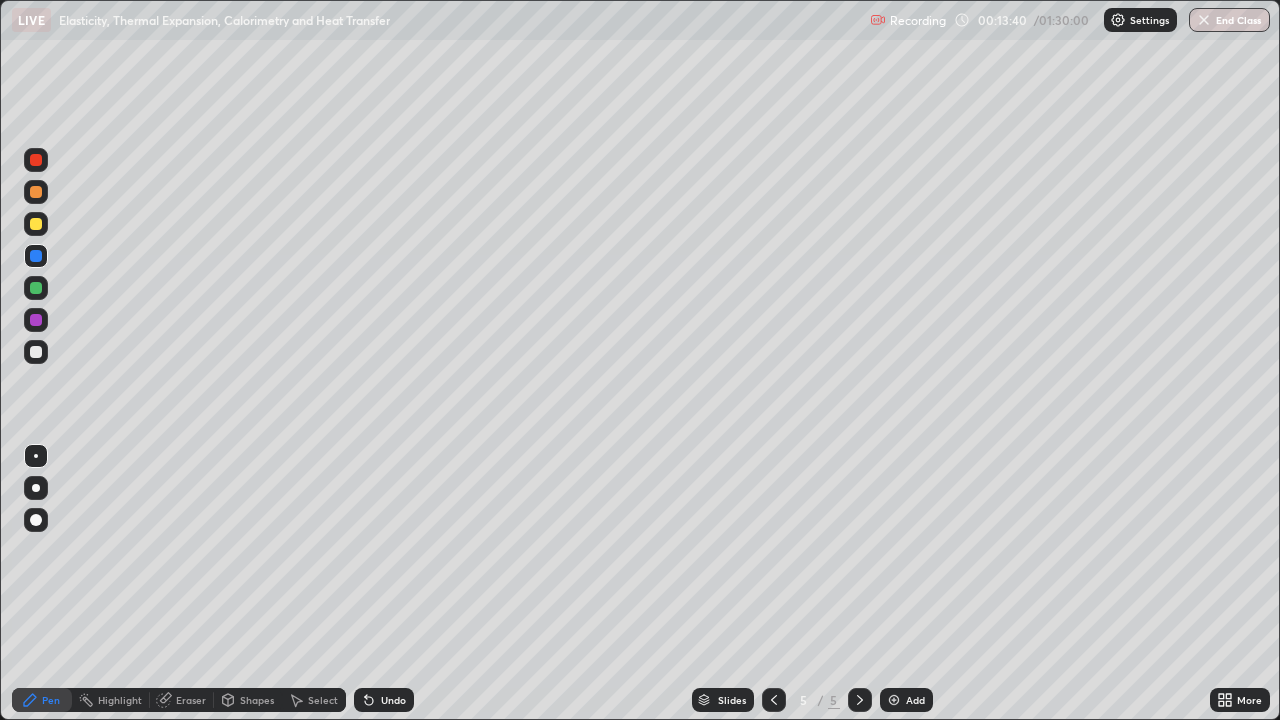 click at bounding box center (36, 352) 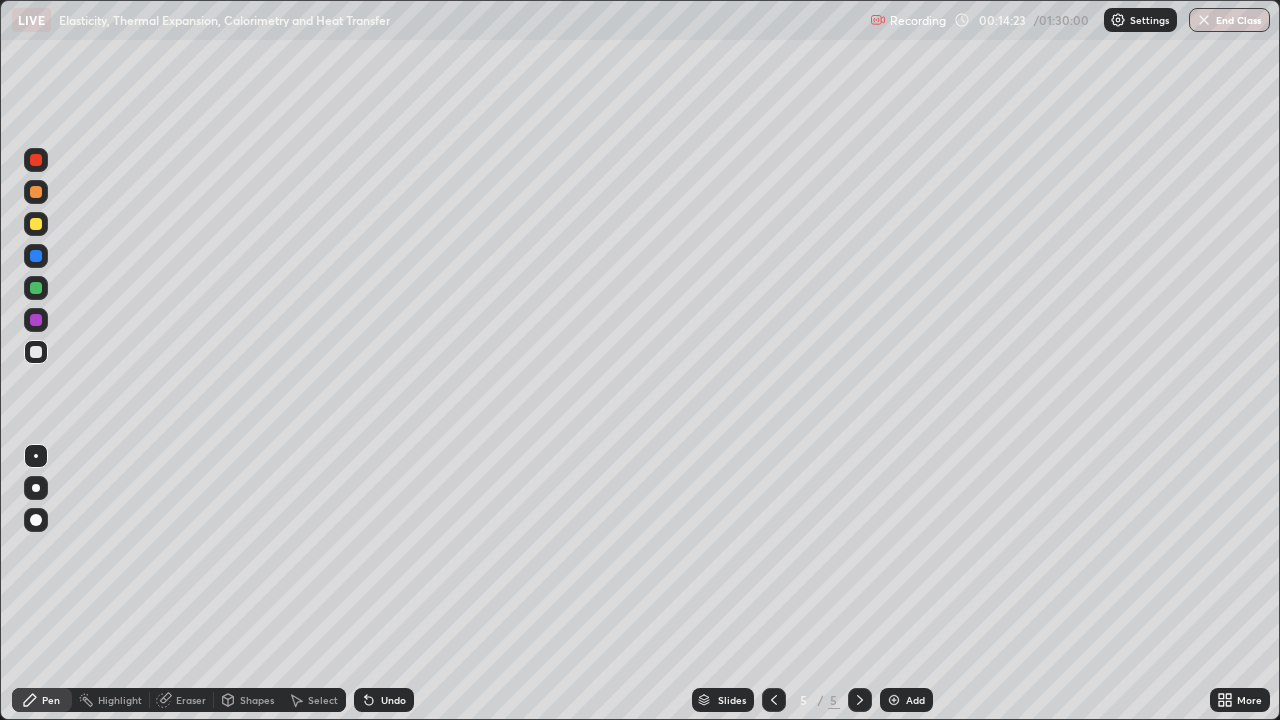 click on "Undo" at bounding box center (384, 700) 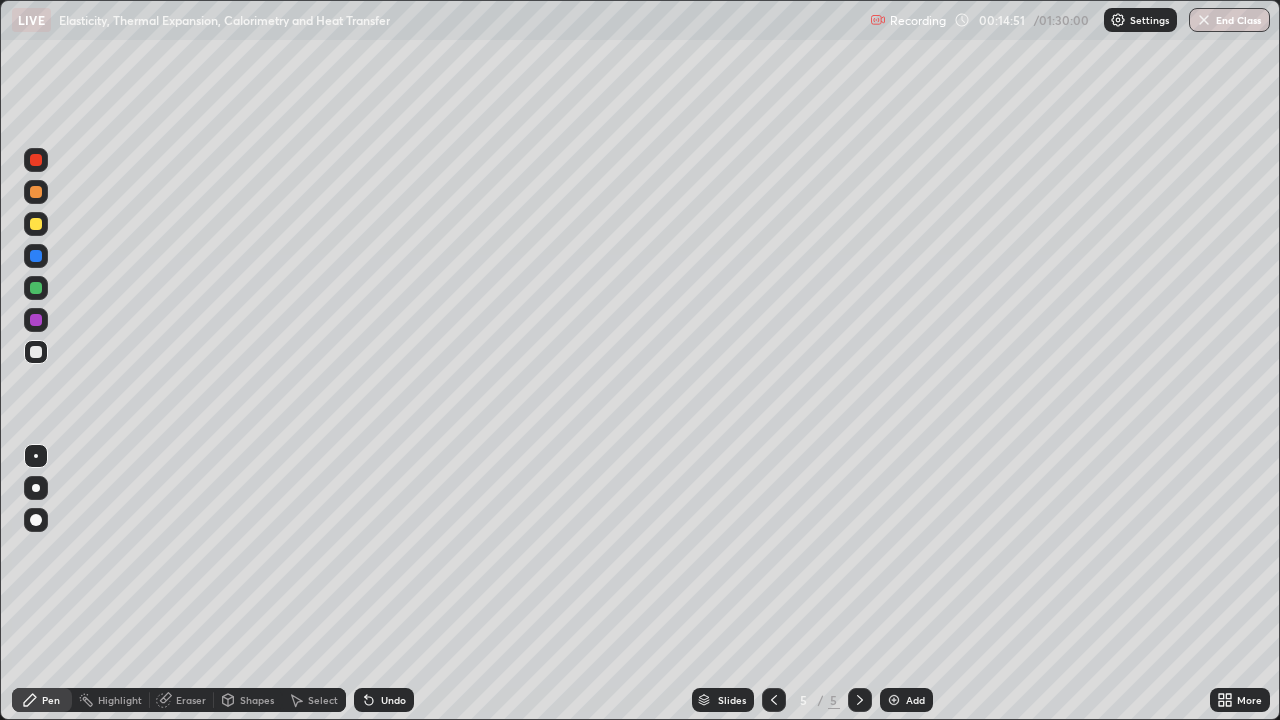 click on "Undo" at bounding box center [393, 700] 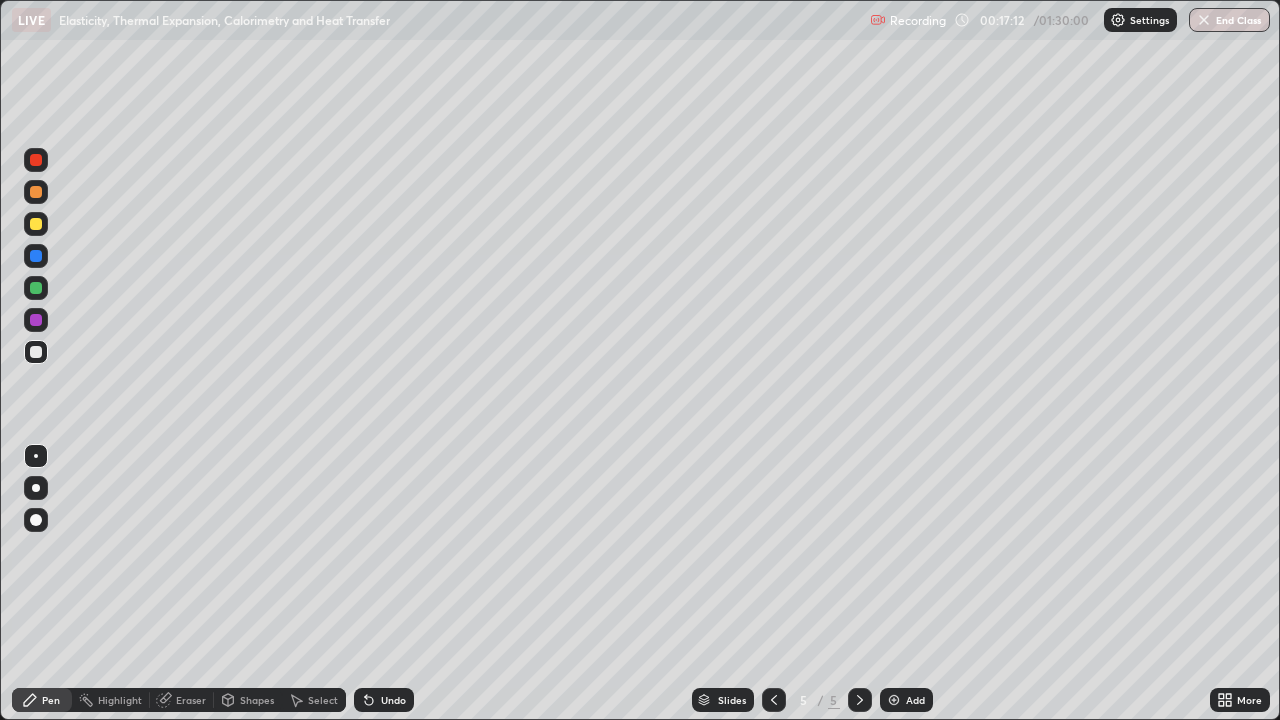 click 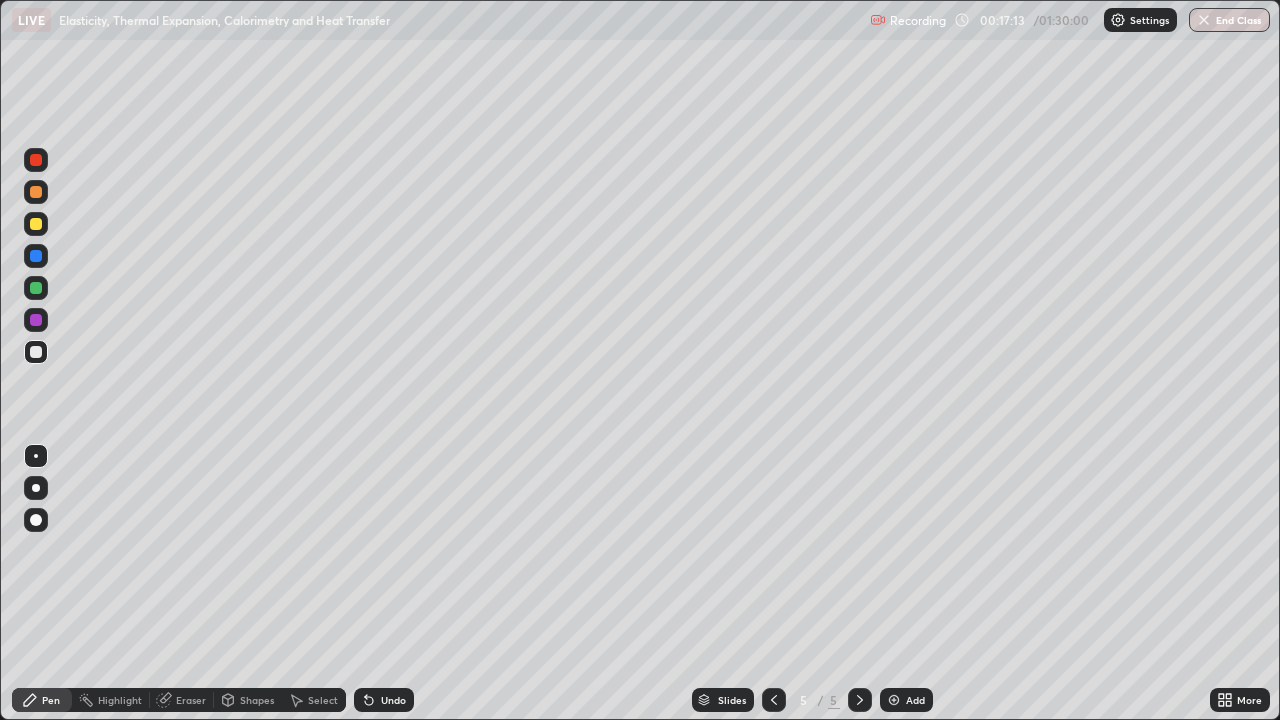 click at bounding box center [894, 700] 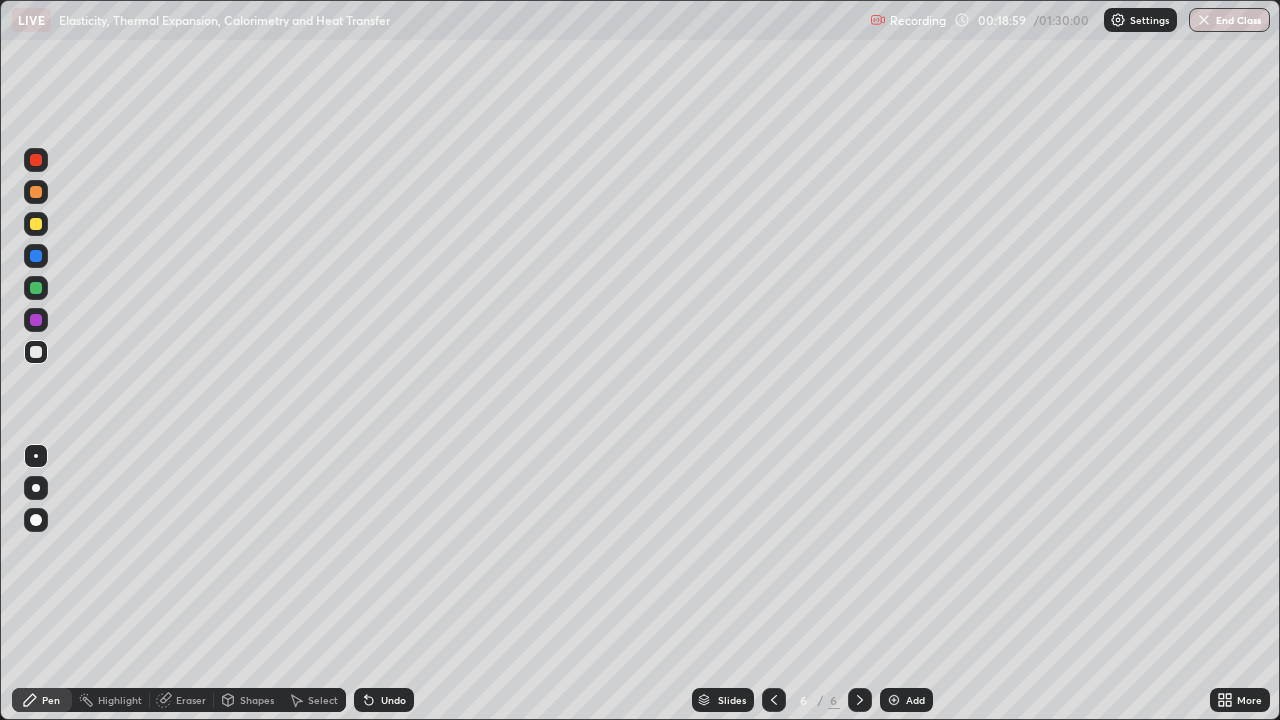 click at bounding box center (36, 256) 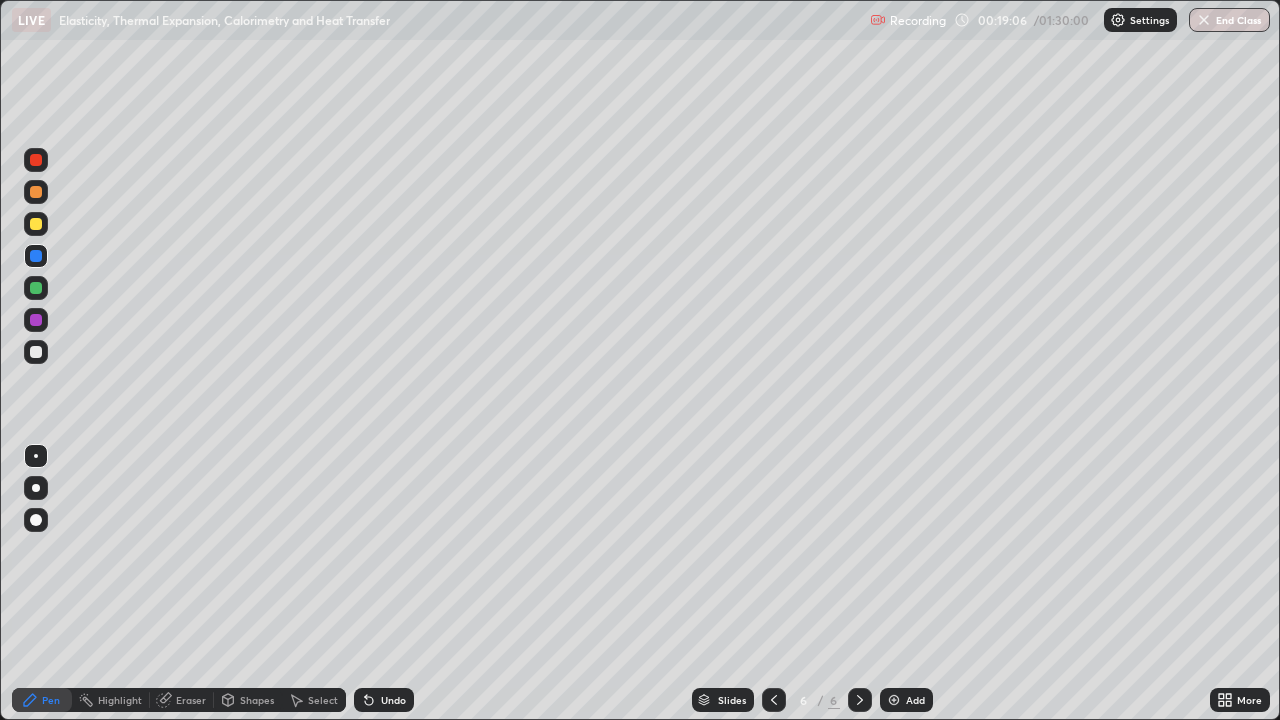 click at bounding box center [36, 288] 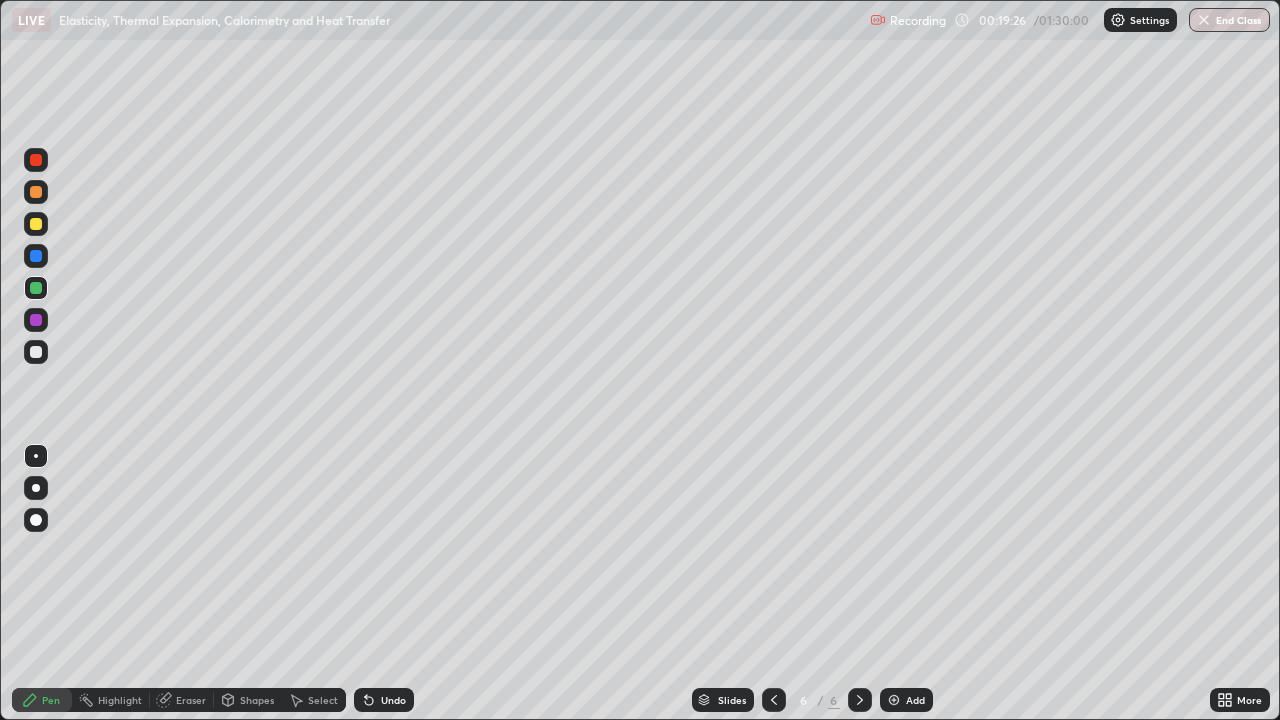 click at bounding box center [36, 352] 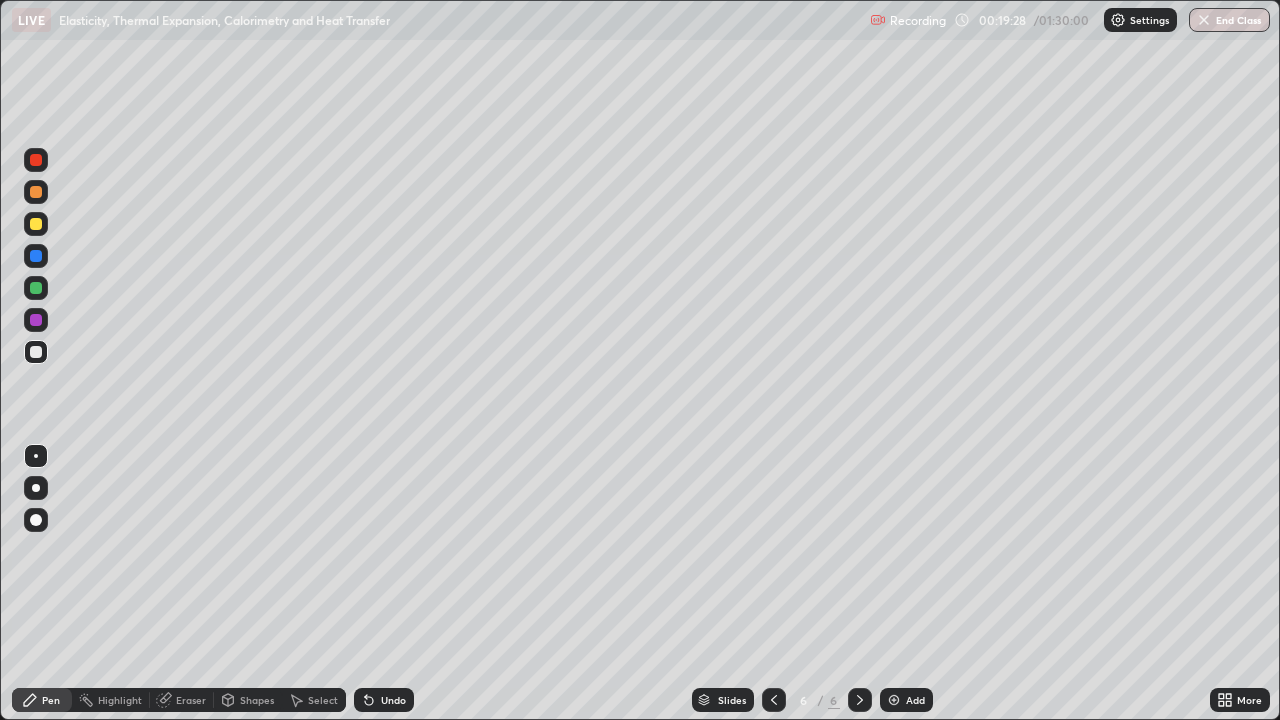 click at bounding box center [36, 256] 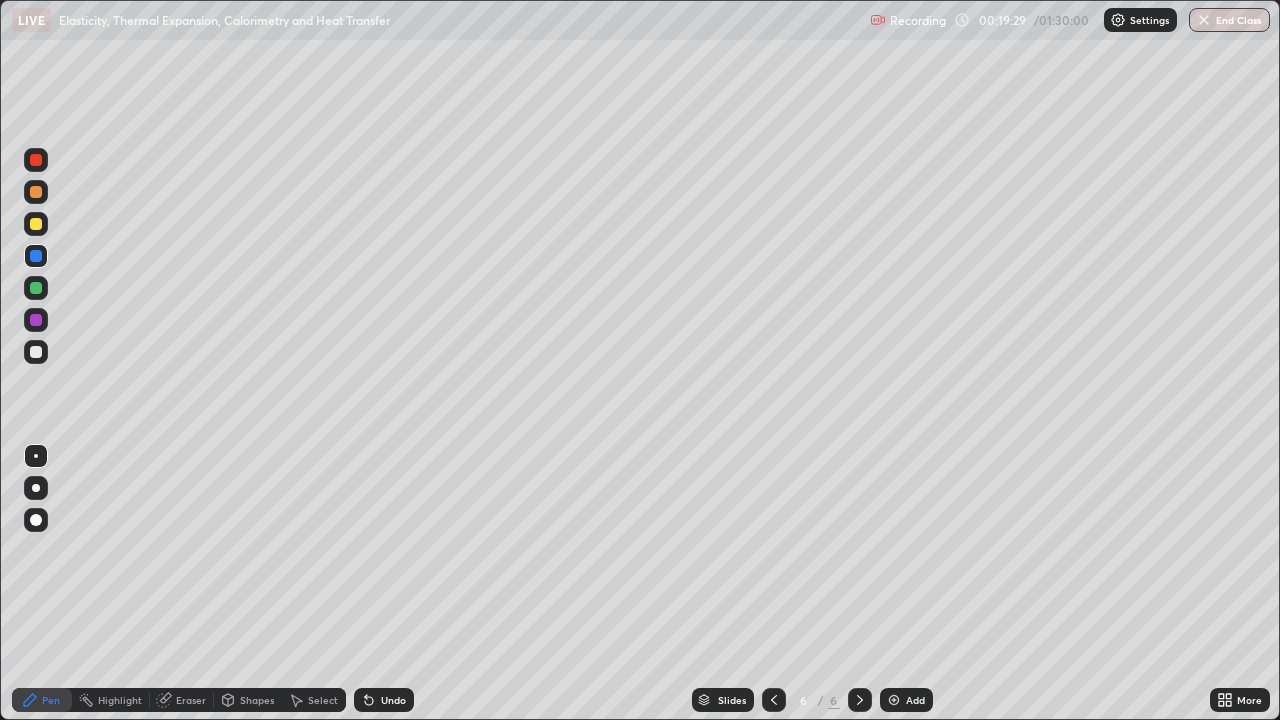 click at bounding box center [36, 192] 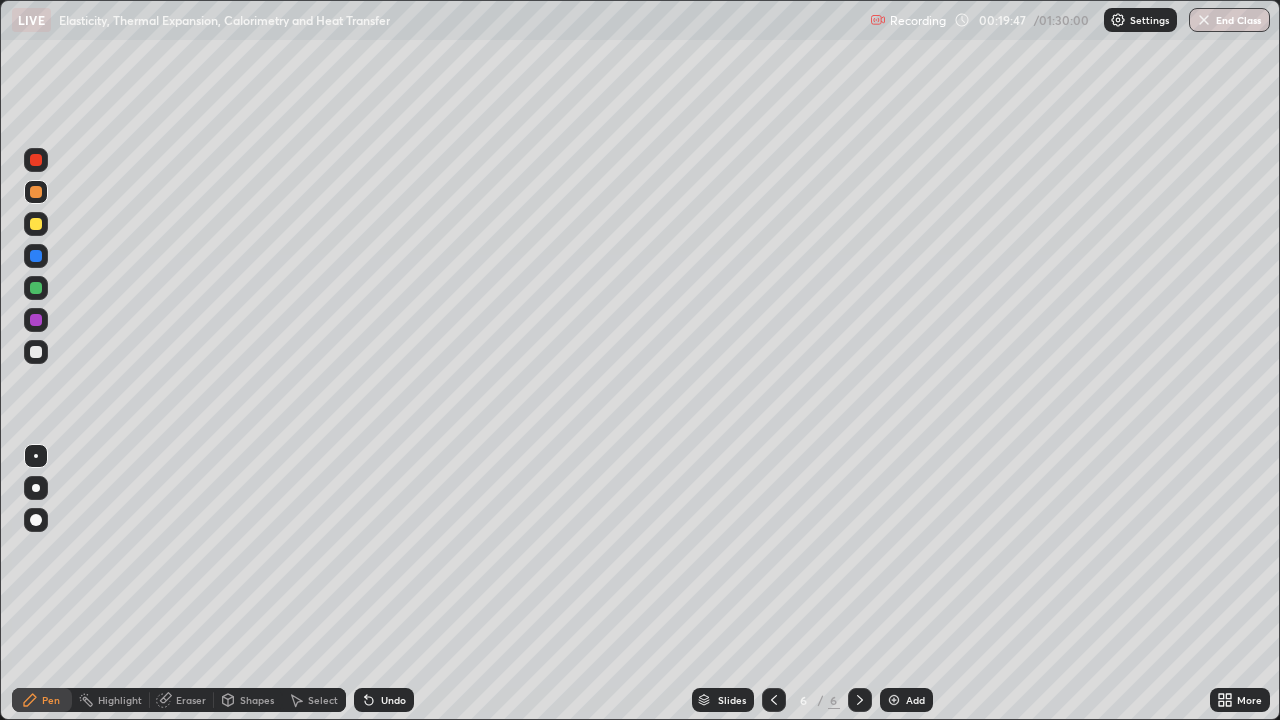 click at bounding box center [36, 352] 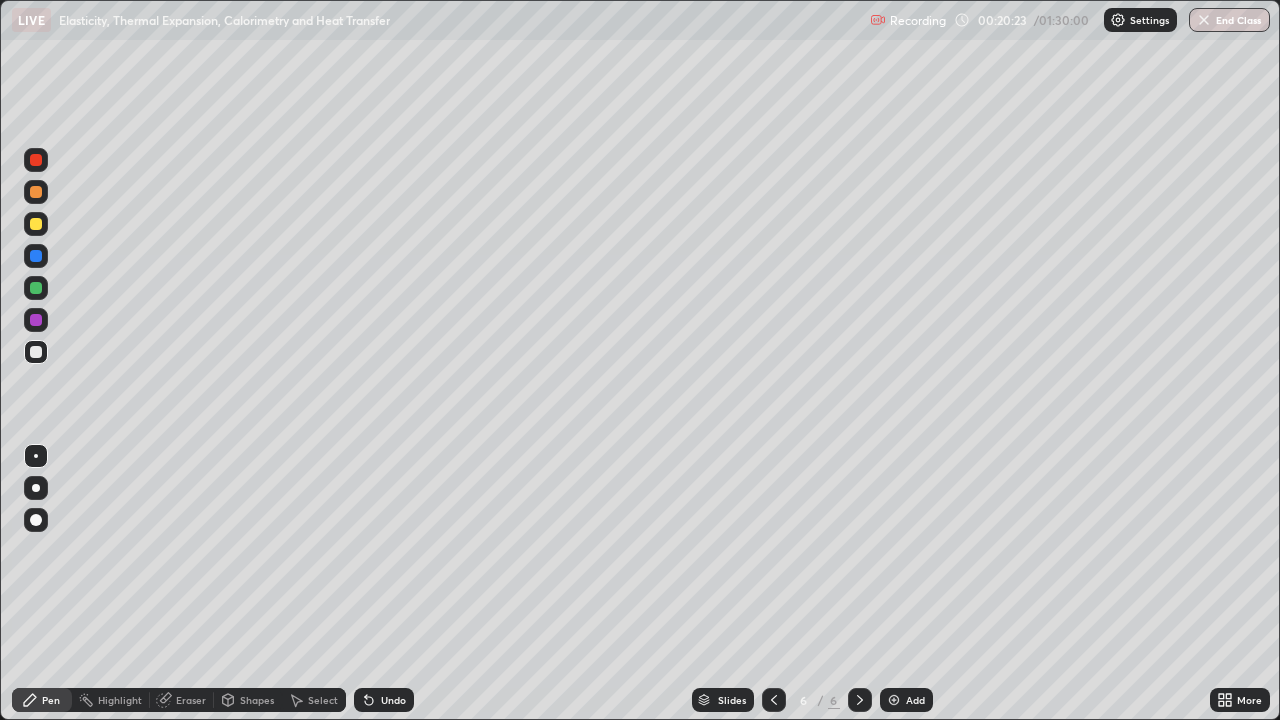 click on "Undo" at bounding box center (393, 700) 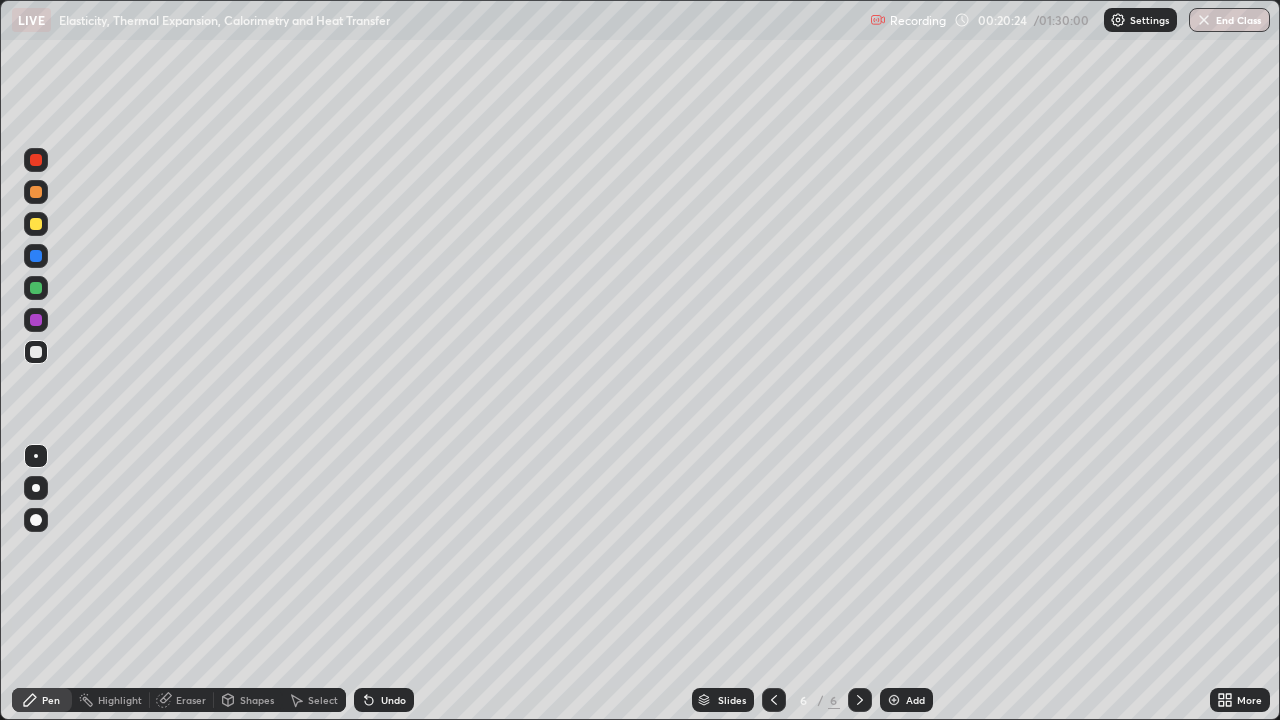 click on "Undo" at bounding box center [393, 700] 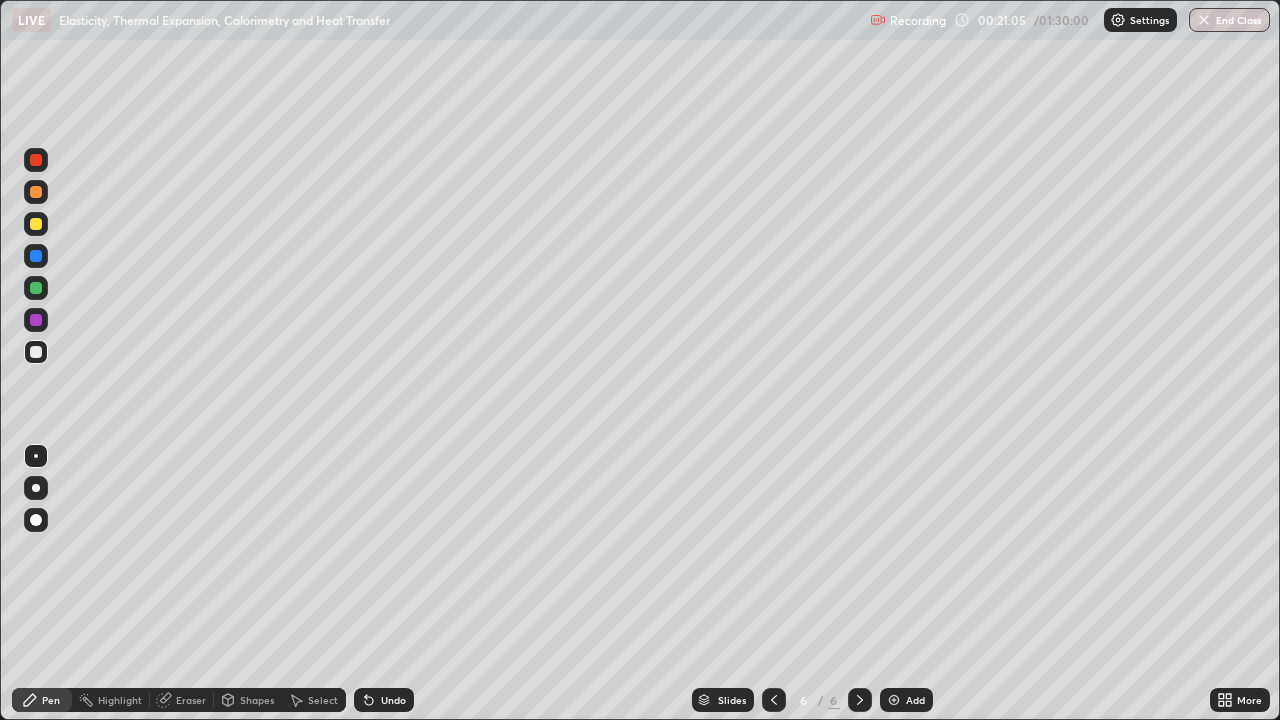 click on "Undo" at bounding box center (384, 700) 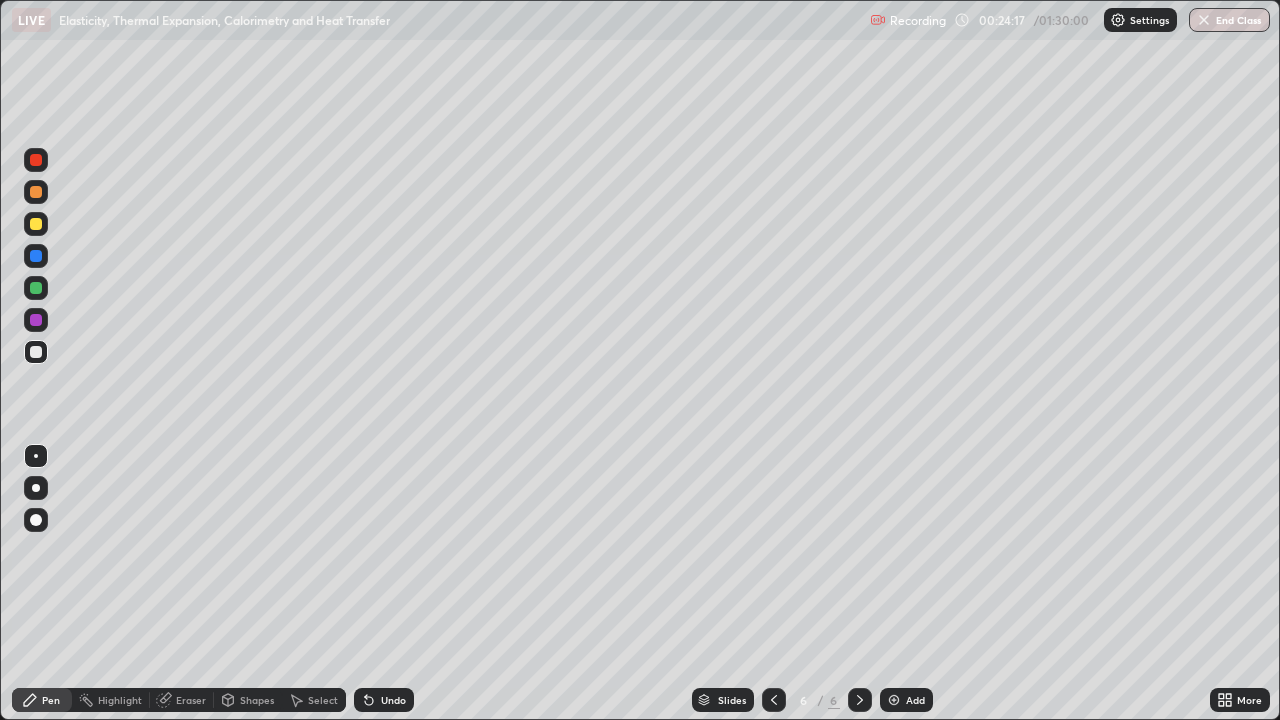 click 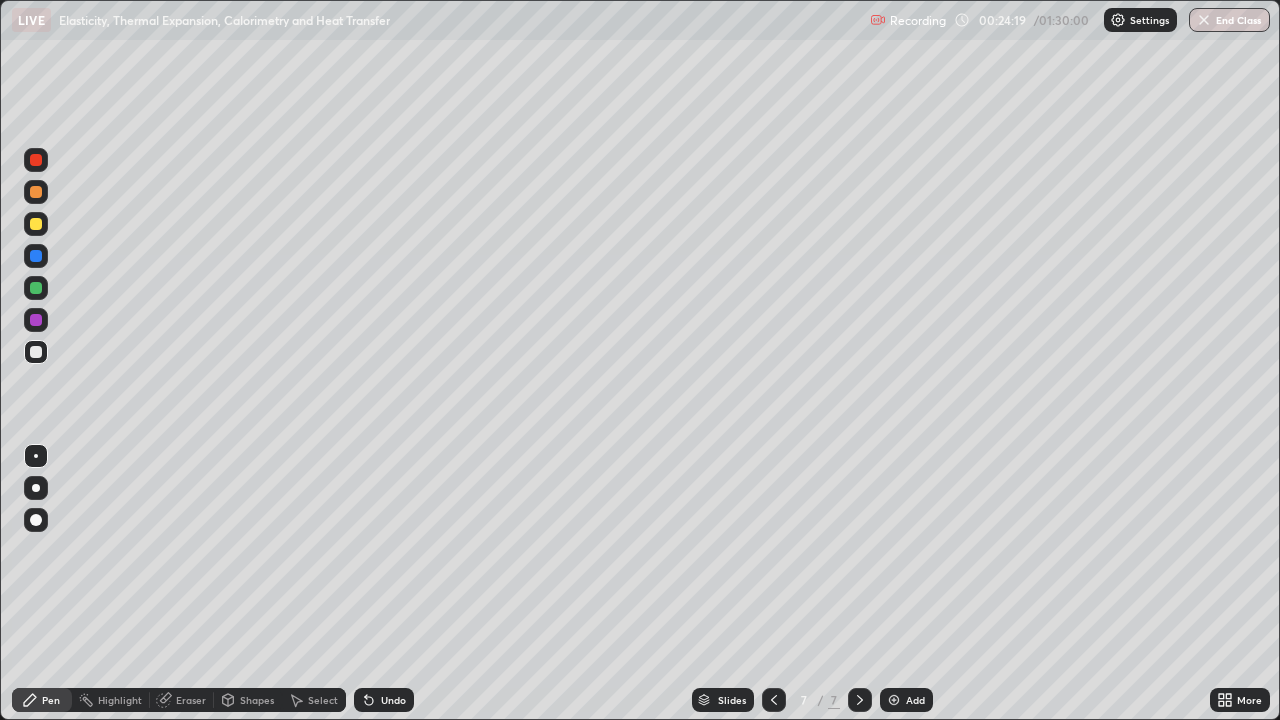 click at bounding box center (36, 352) 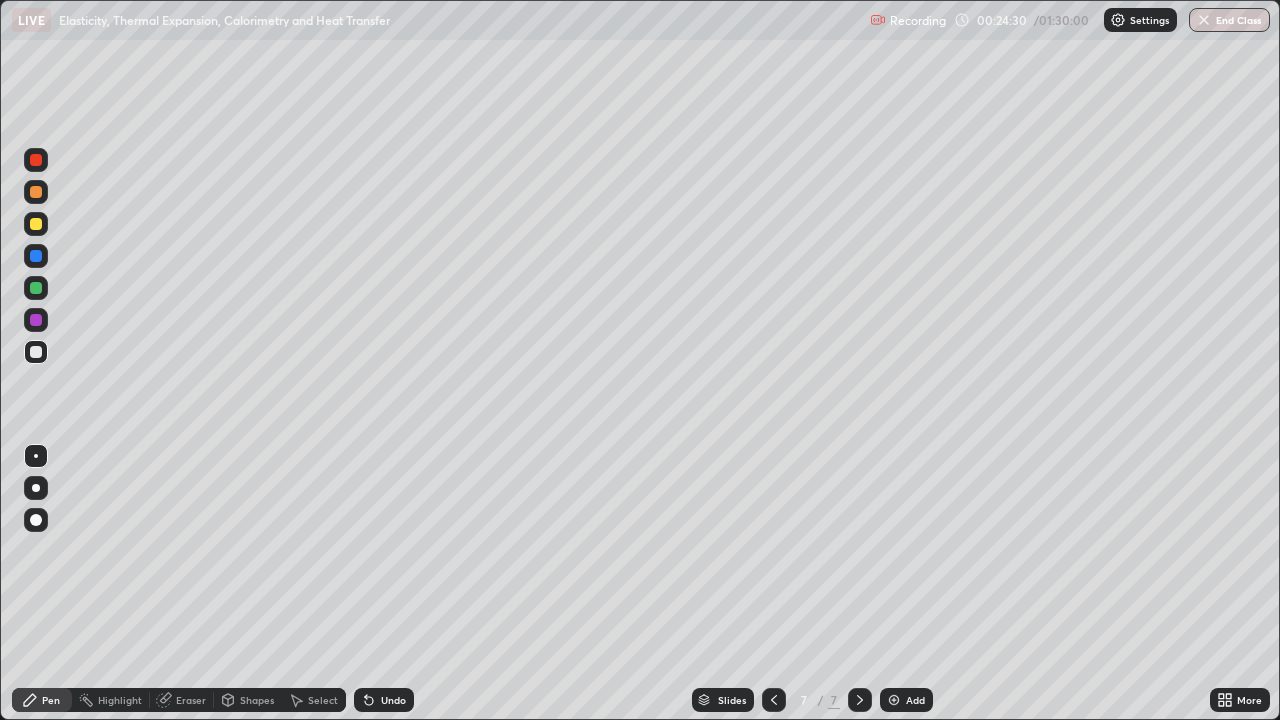 click at bounding box center (36, 224) 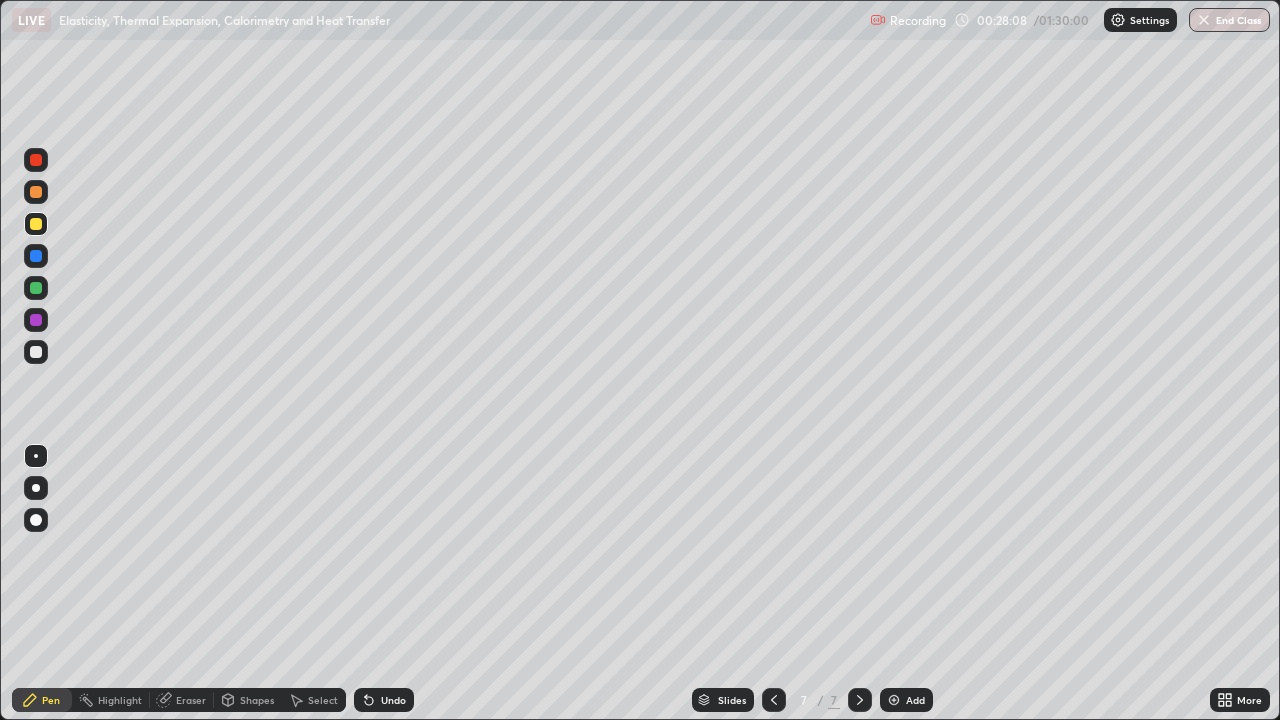 click at bounding box center [36, 352] 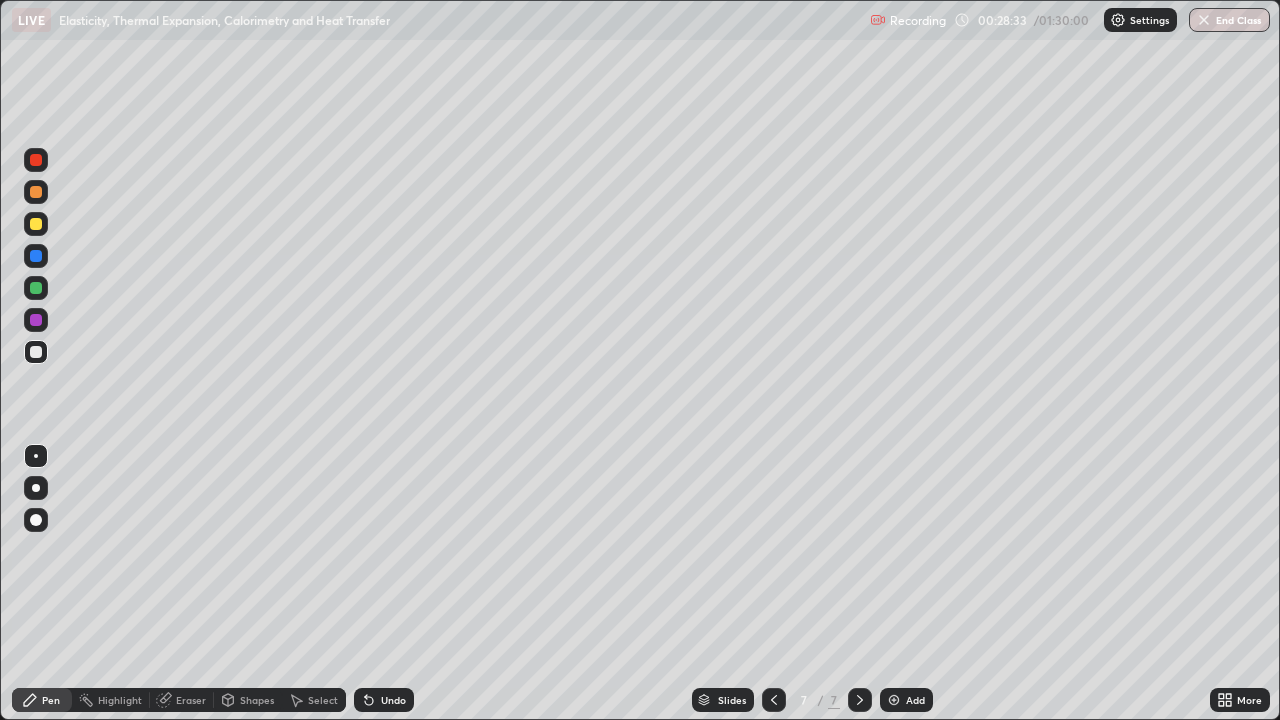 click on "Add" at bounding box center (906, 700) 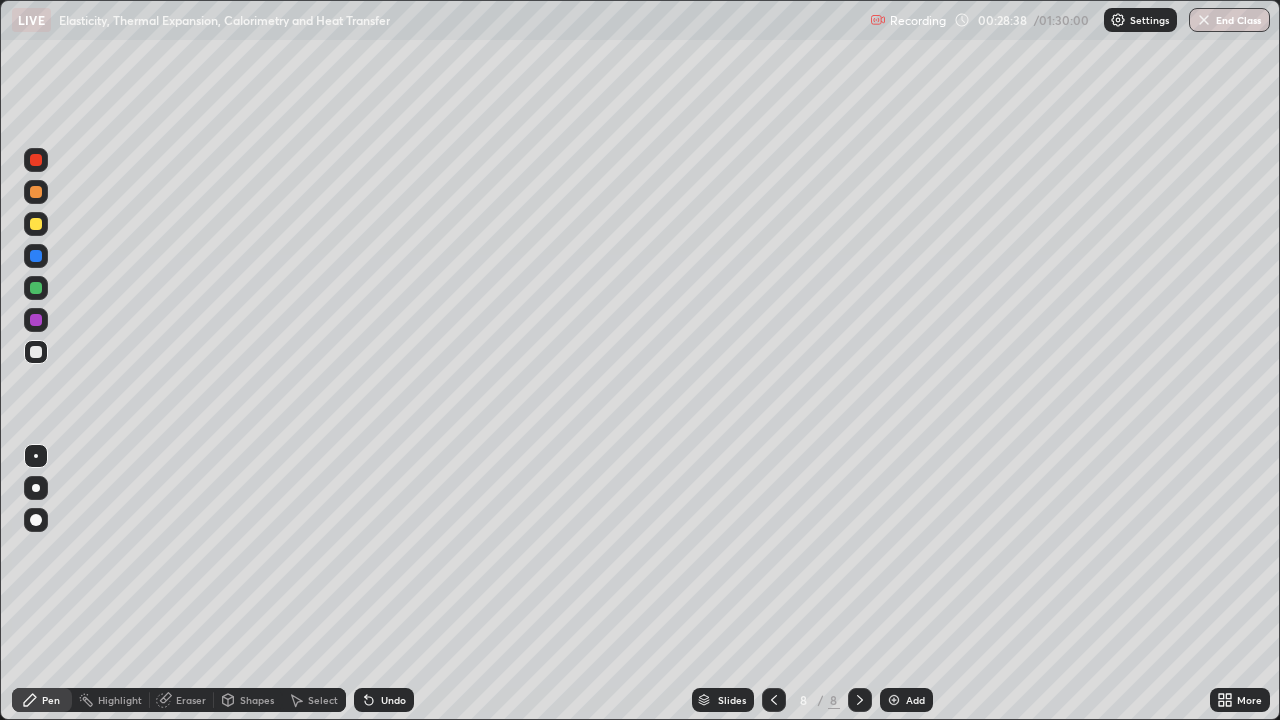click 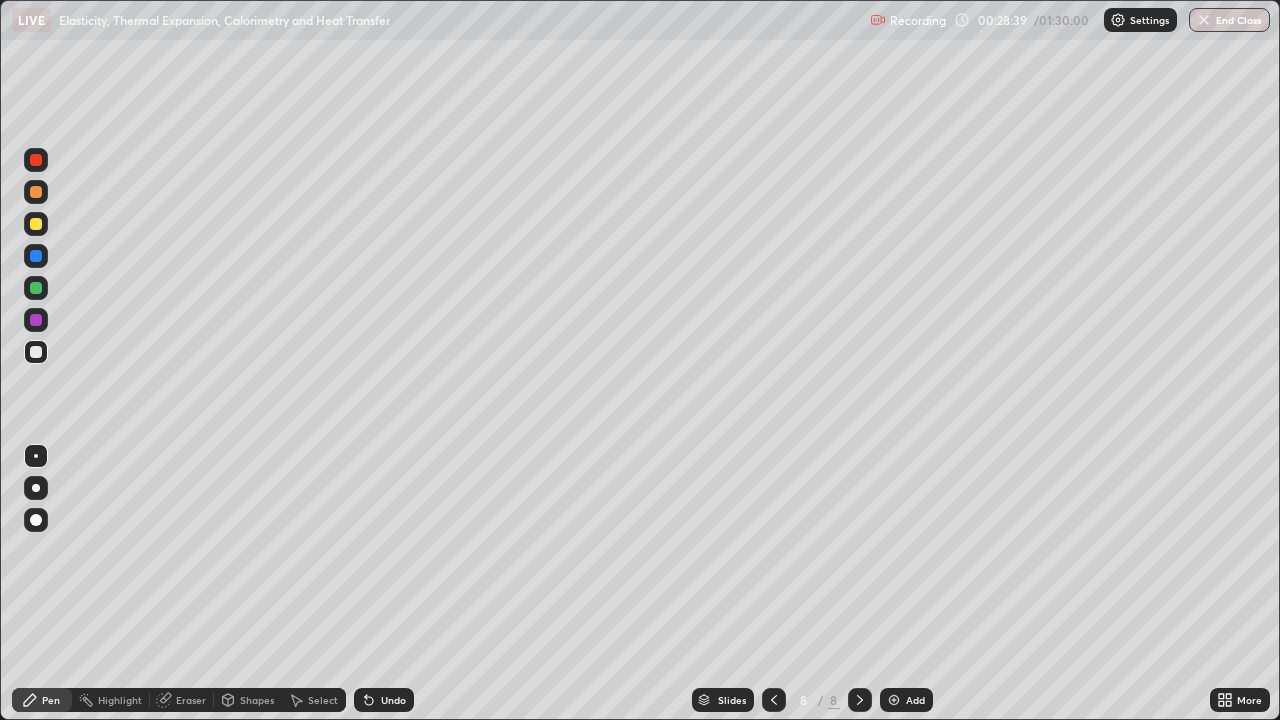 click on "Shapes" at bounding box center [257, 700] 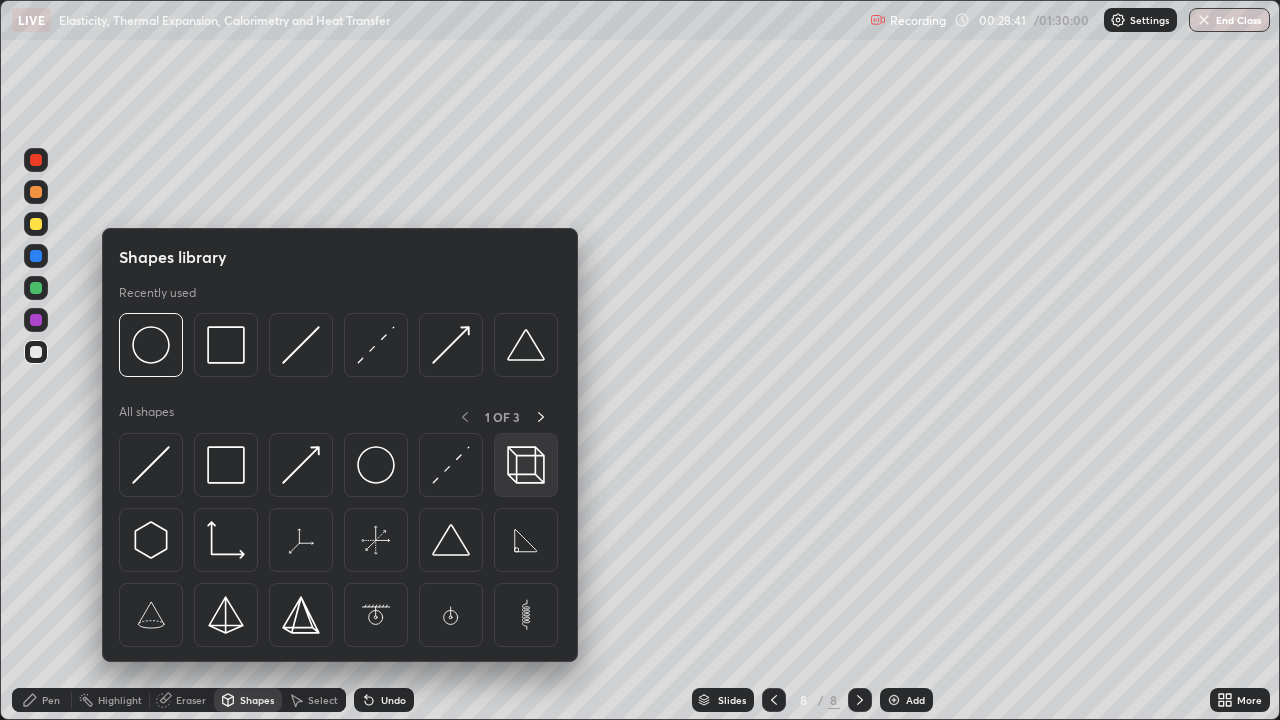click at bounding box center [526, 465] 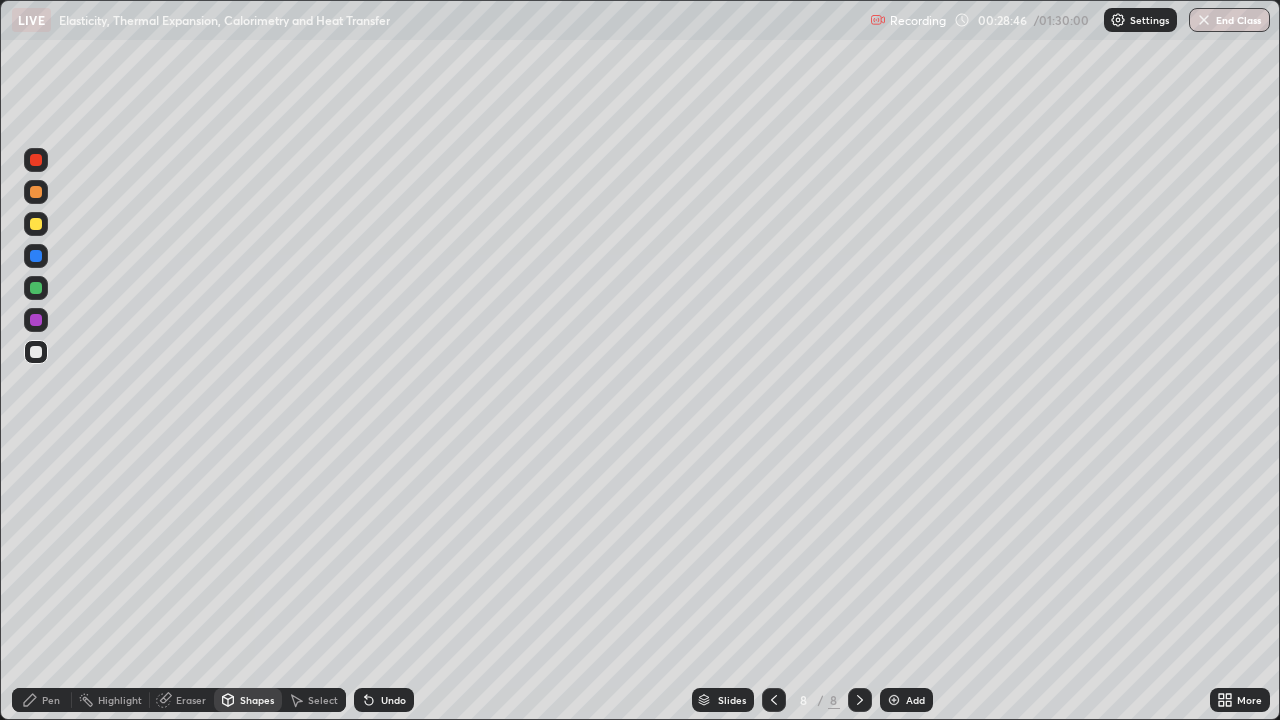 click on "Pen" at bounding box center (51, 700) 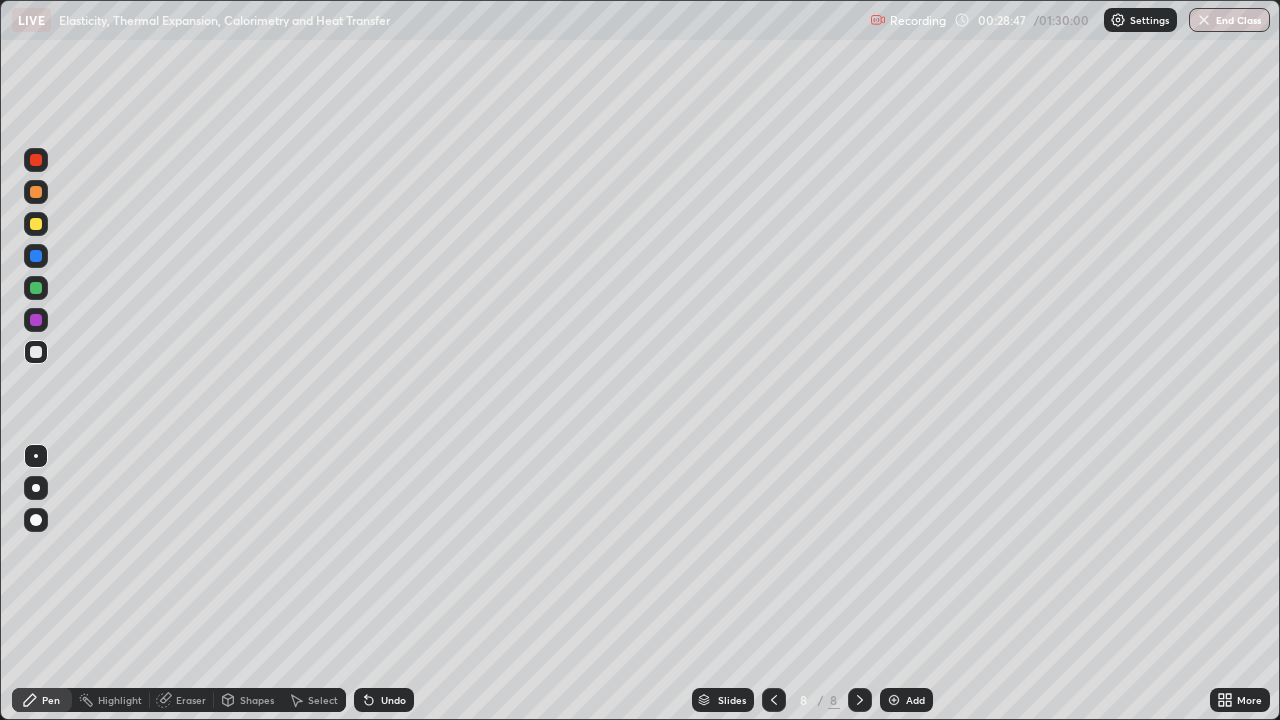 click at bounding box center [36, 288] 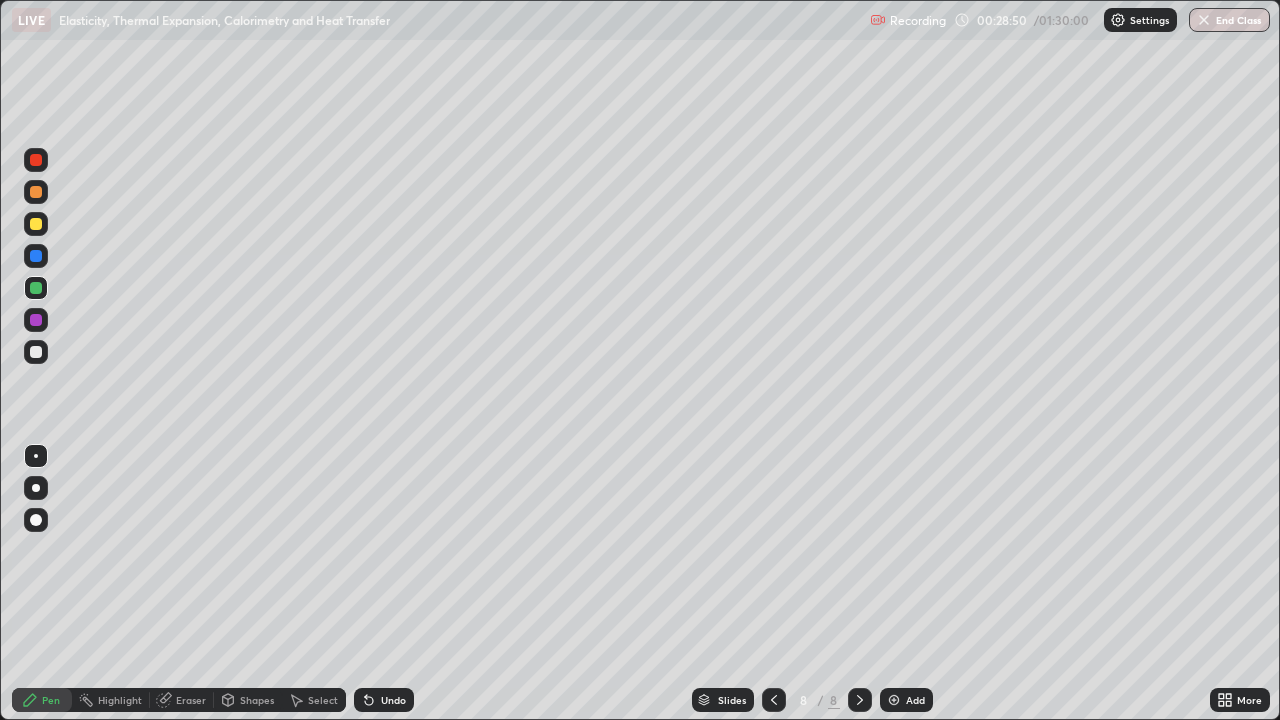 click on "Undo" at bounding box center [393, 700] 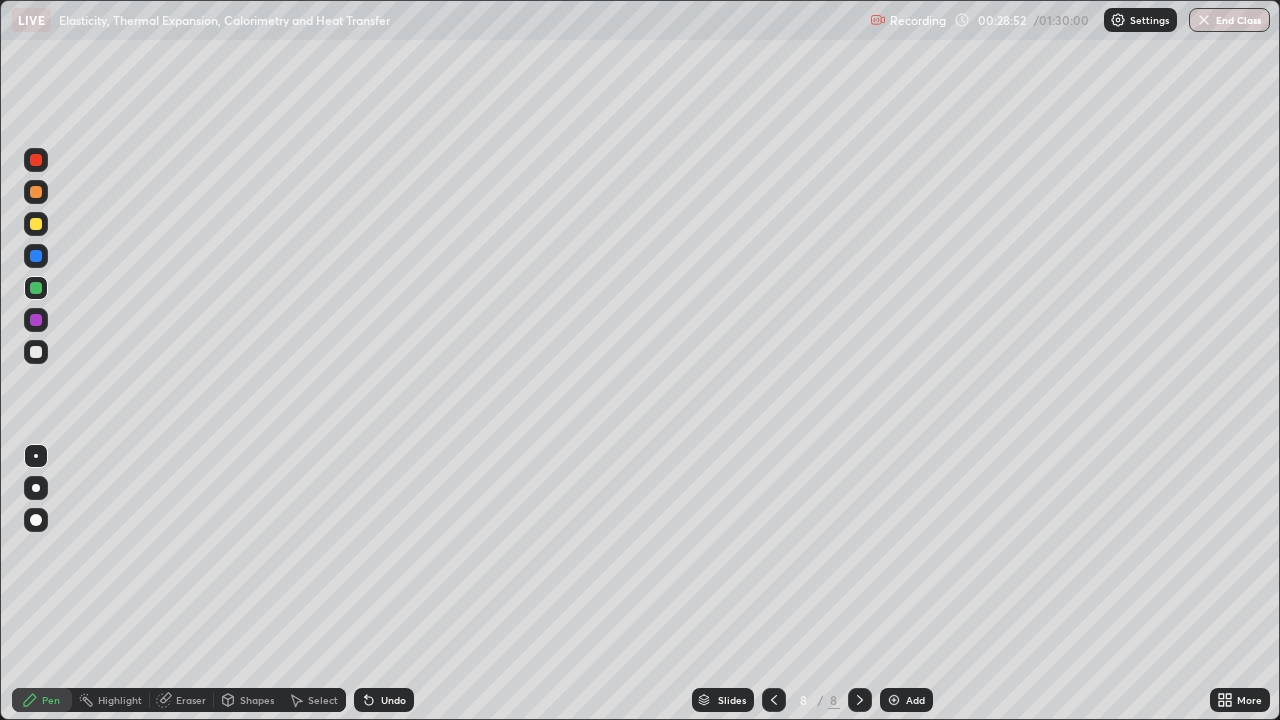click on "Shapes" at bounding box center [257, 700] 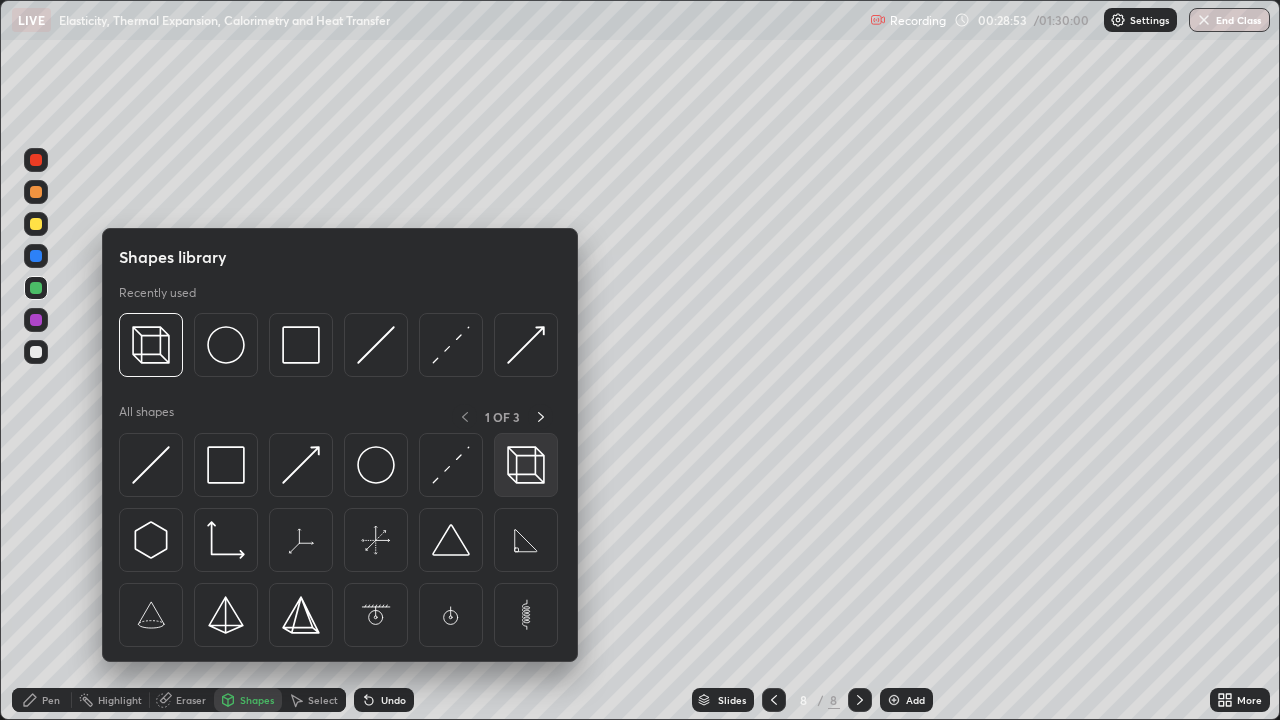 click at bounding box center (526, 465) 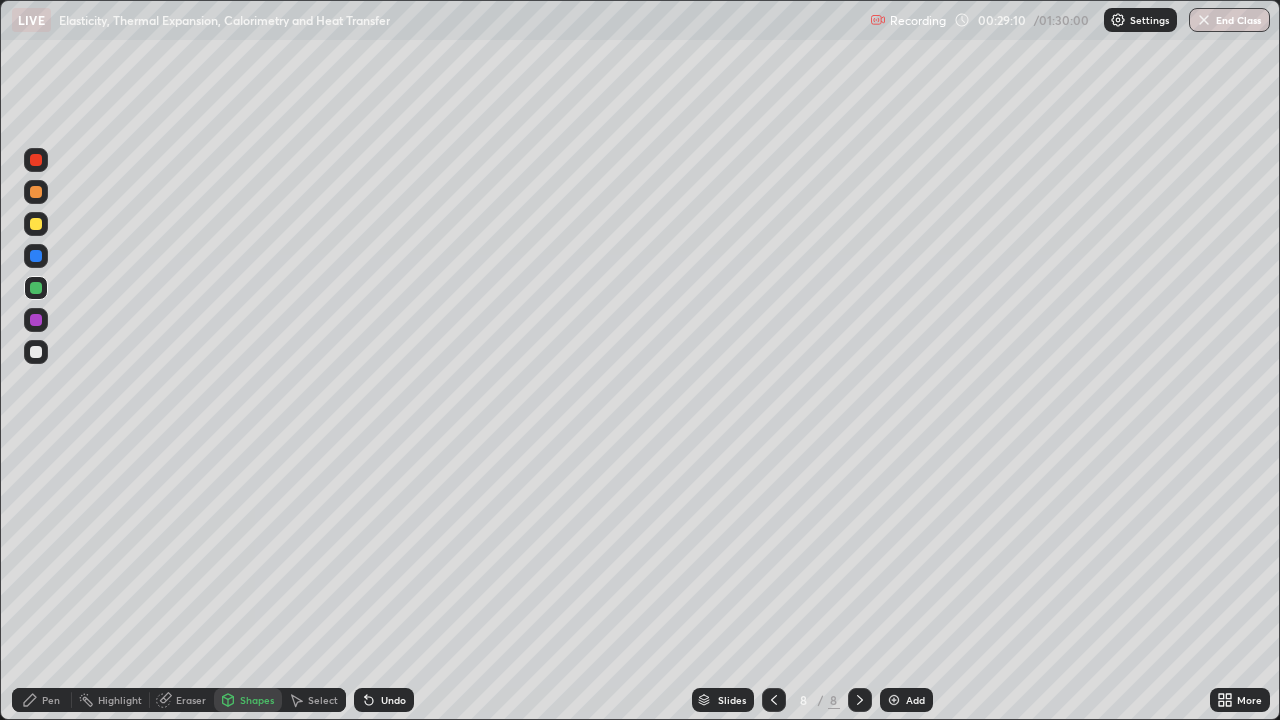 click on "Pen" at bounding box center (42, 700) 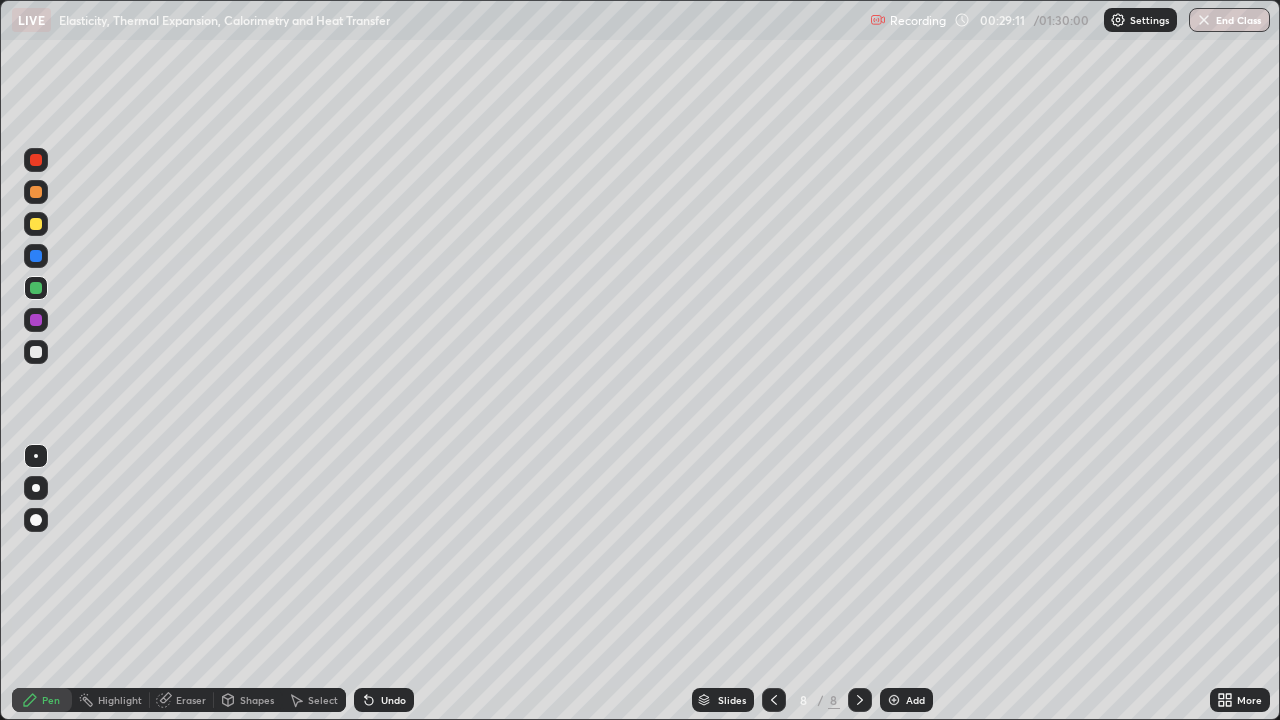 click at bounding box center (36, 352) 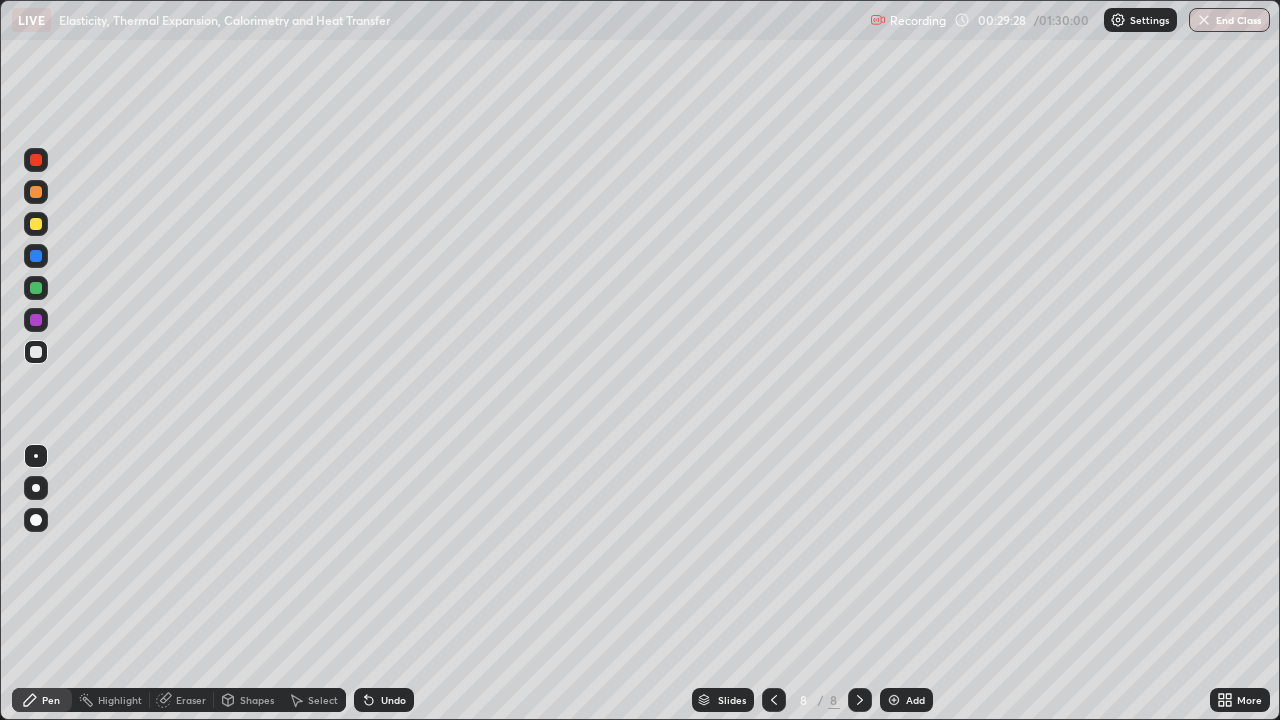 click on "Undo" at bounding box center (393, 700) 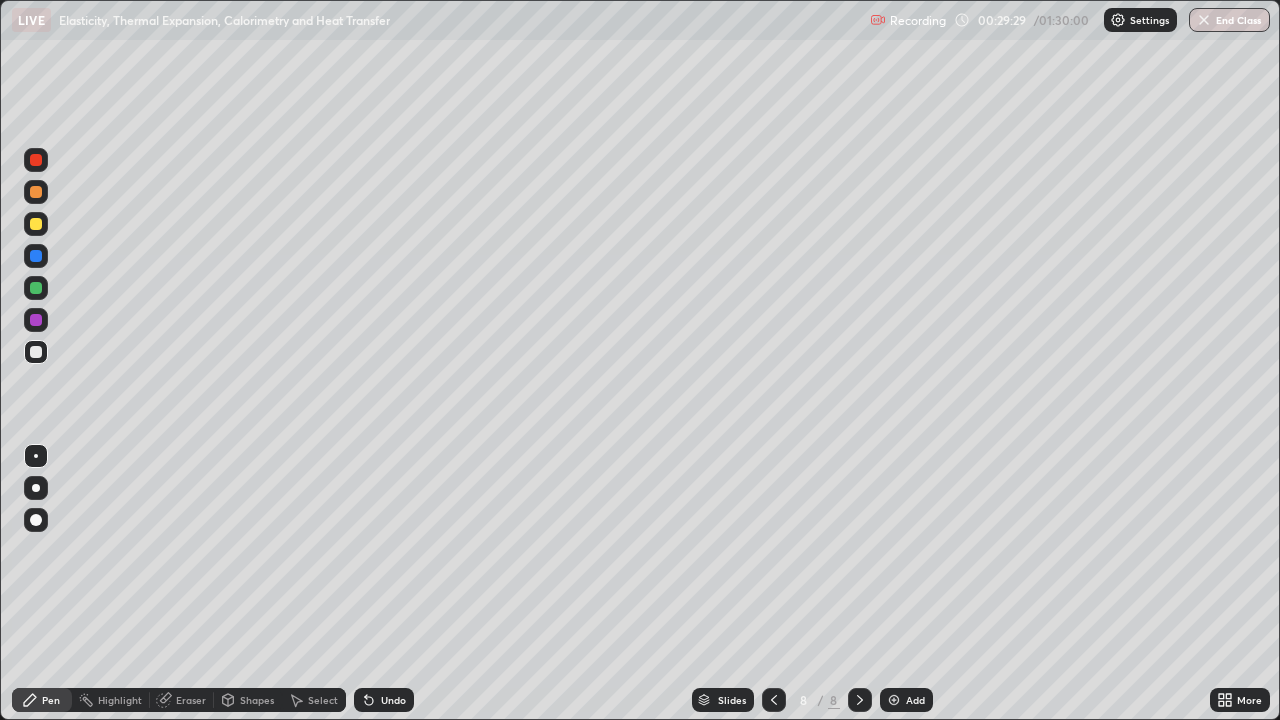 click on "Undo" at bounding box center [384, 700] 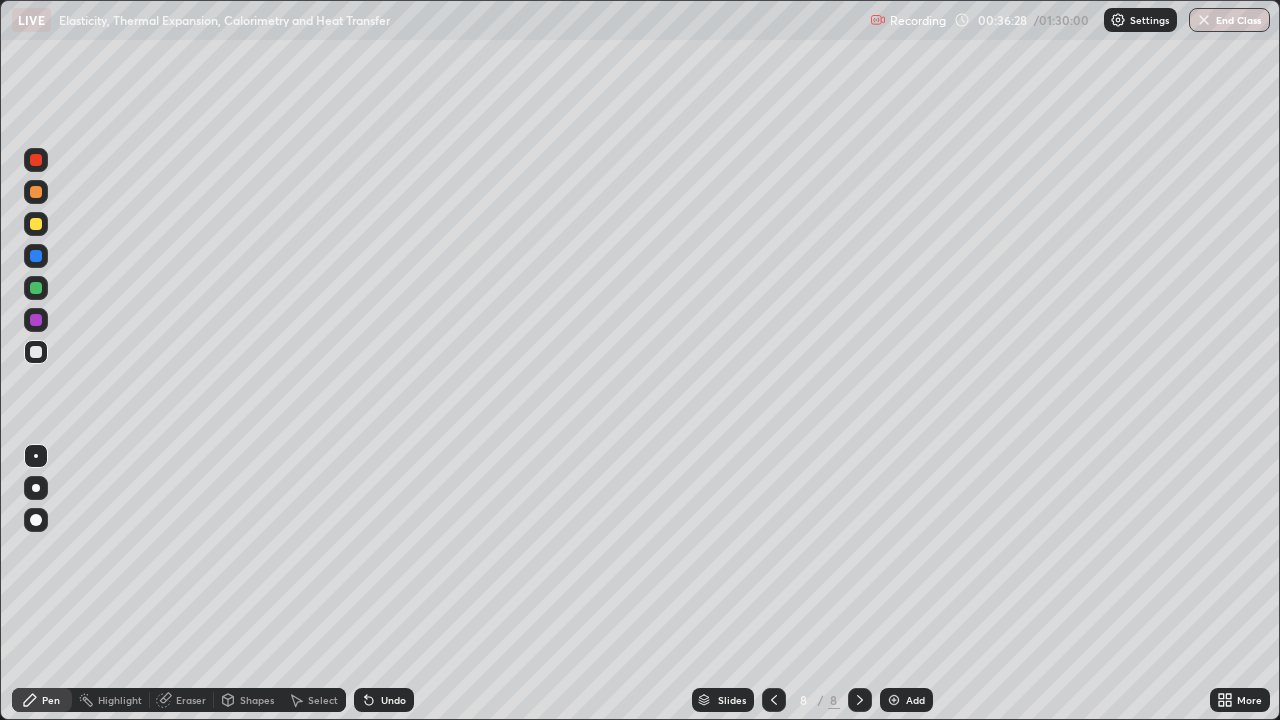 click 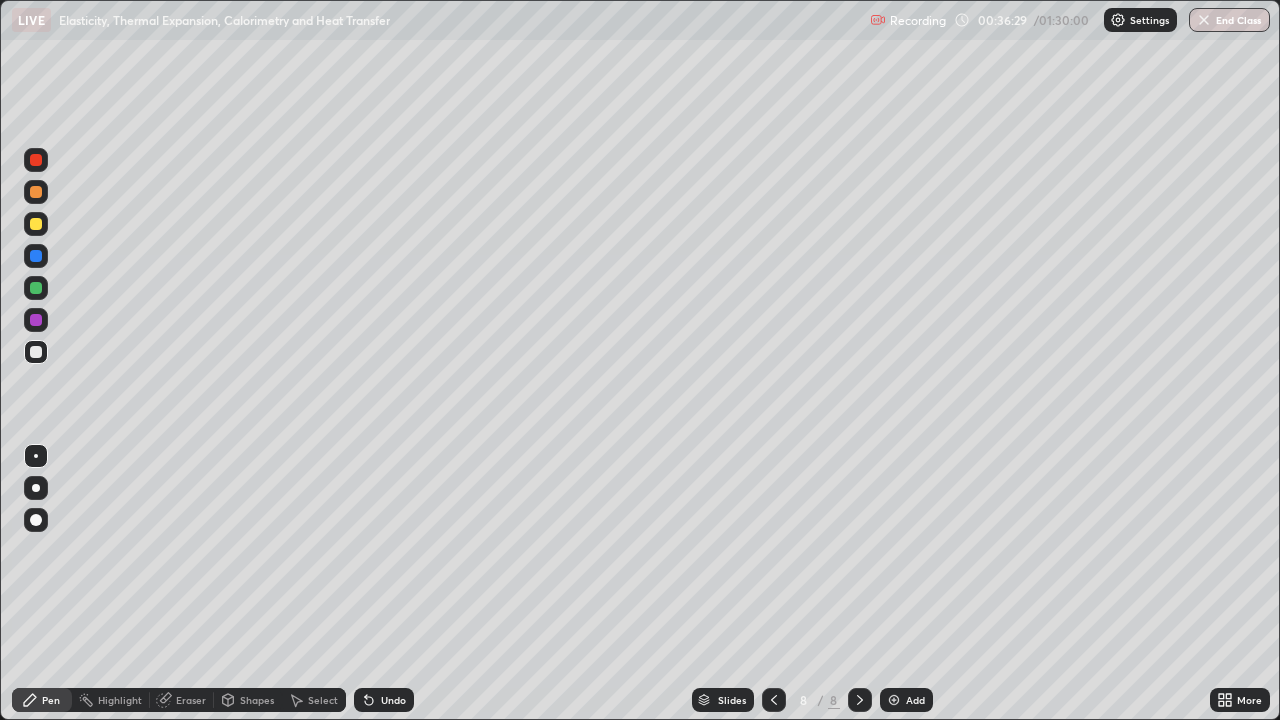 click at bounding box center (894, 700) 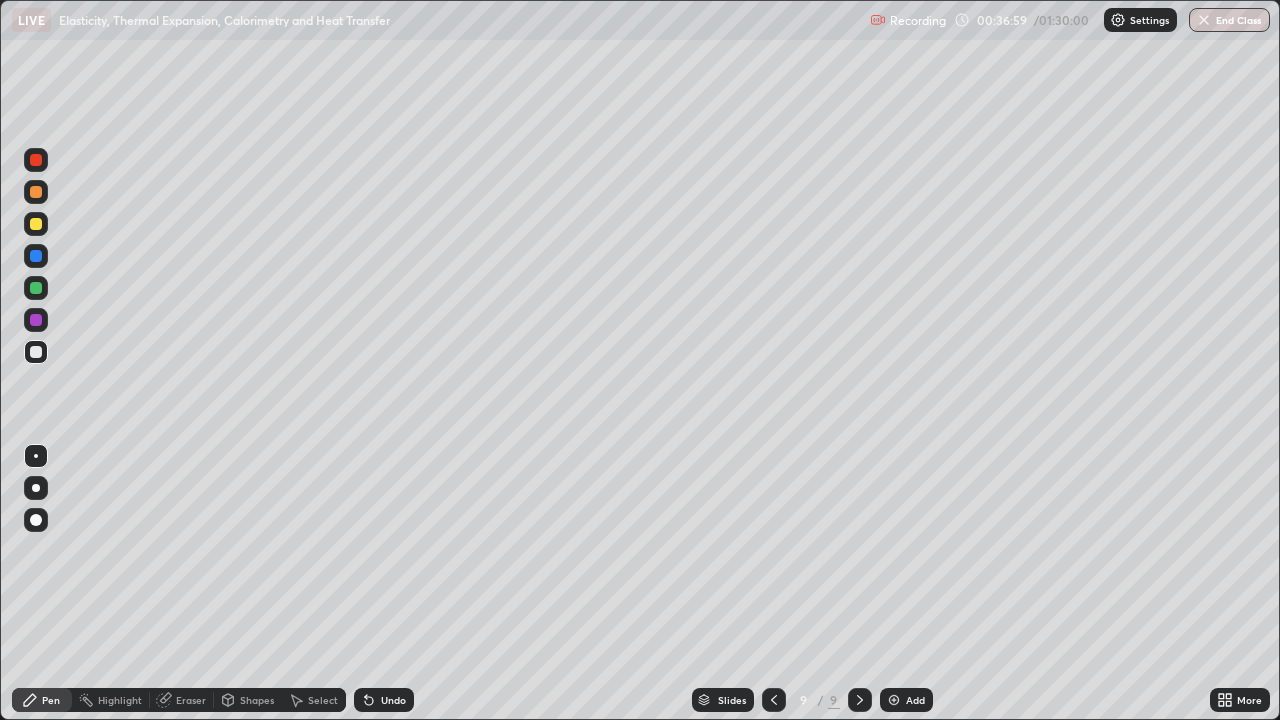 click at bounding box center (36, 192) 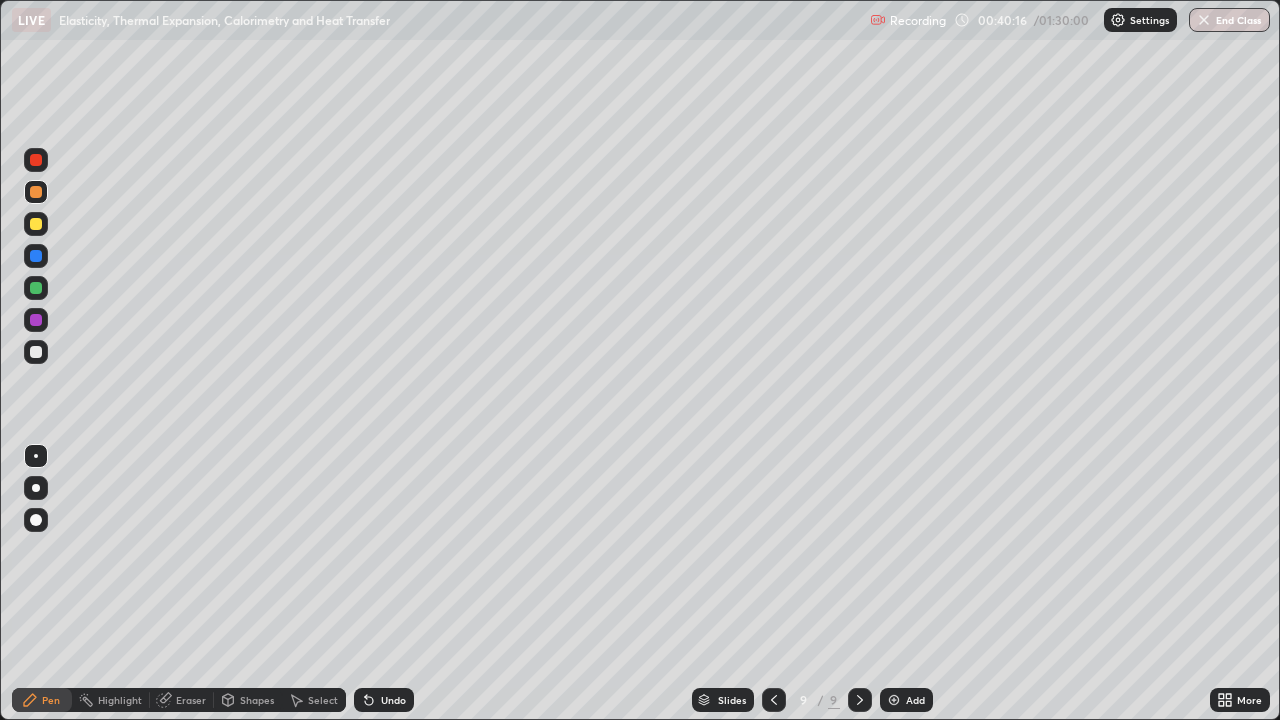 click at bounding box center (36, 256) 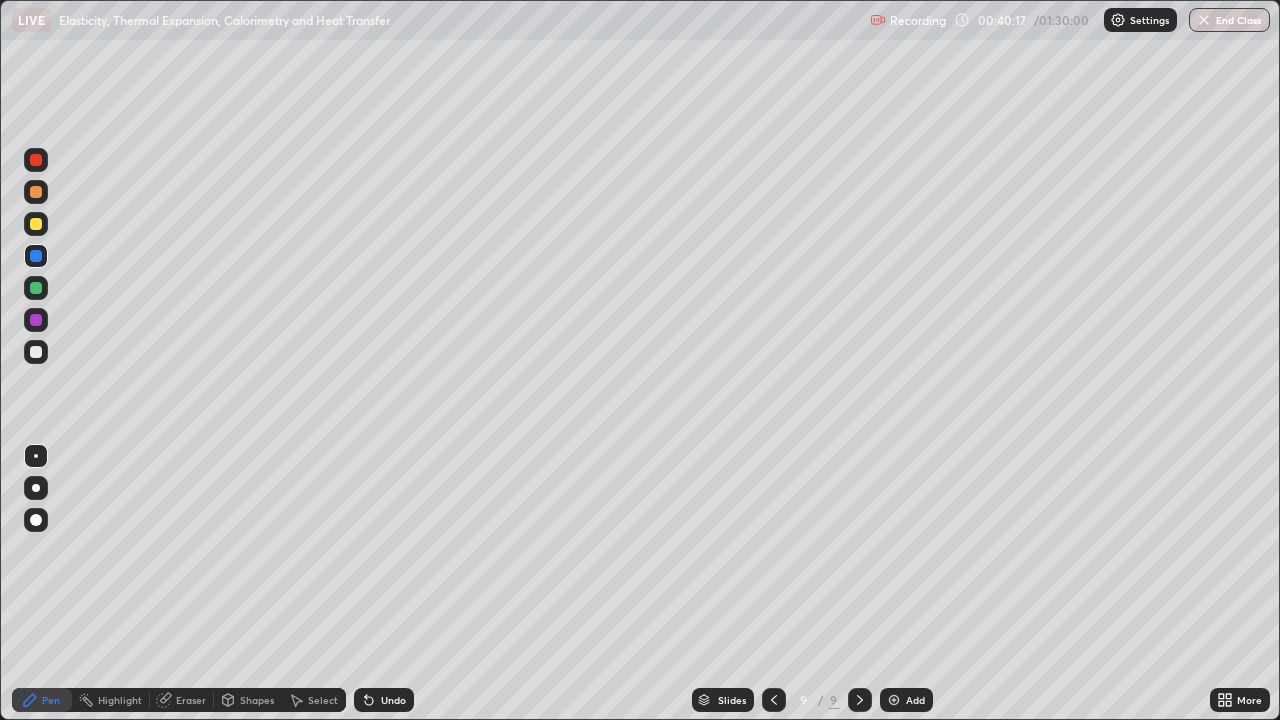 click at bounding box center [36, 224] 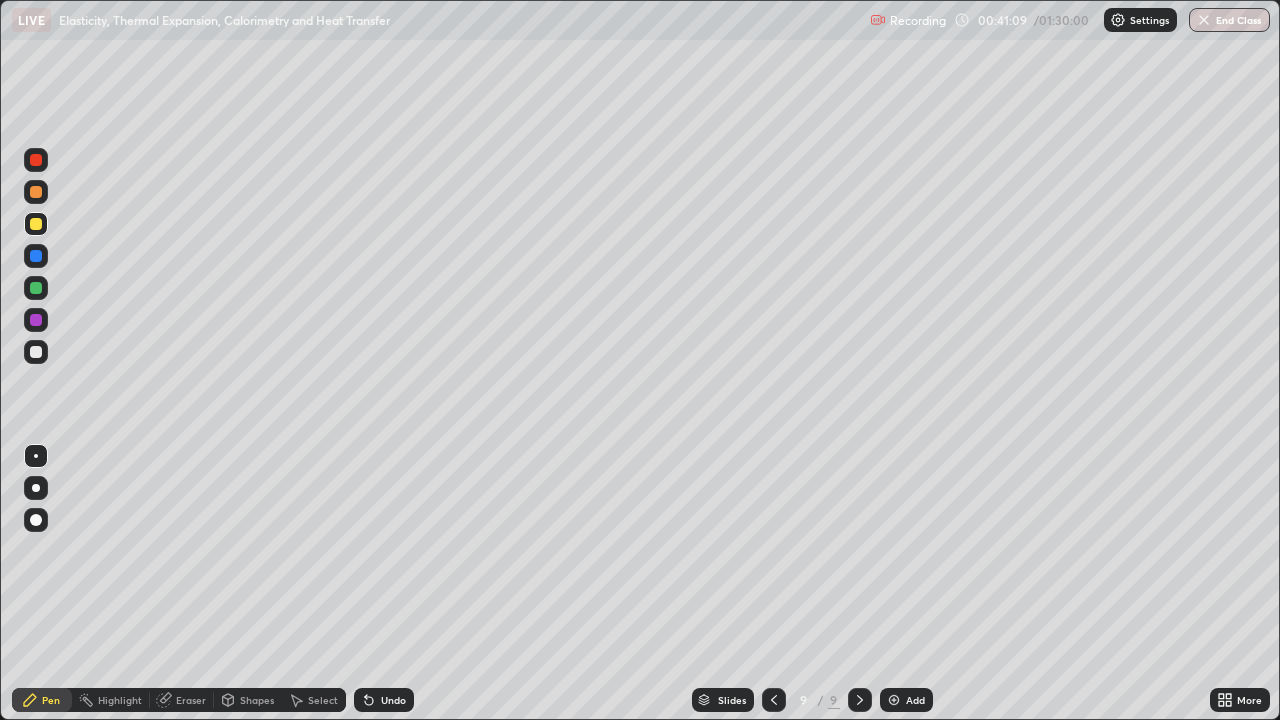 click on "Undo" at bounding box center [393, 700] 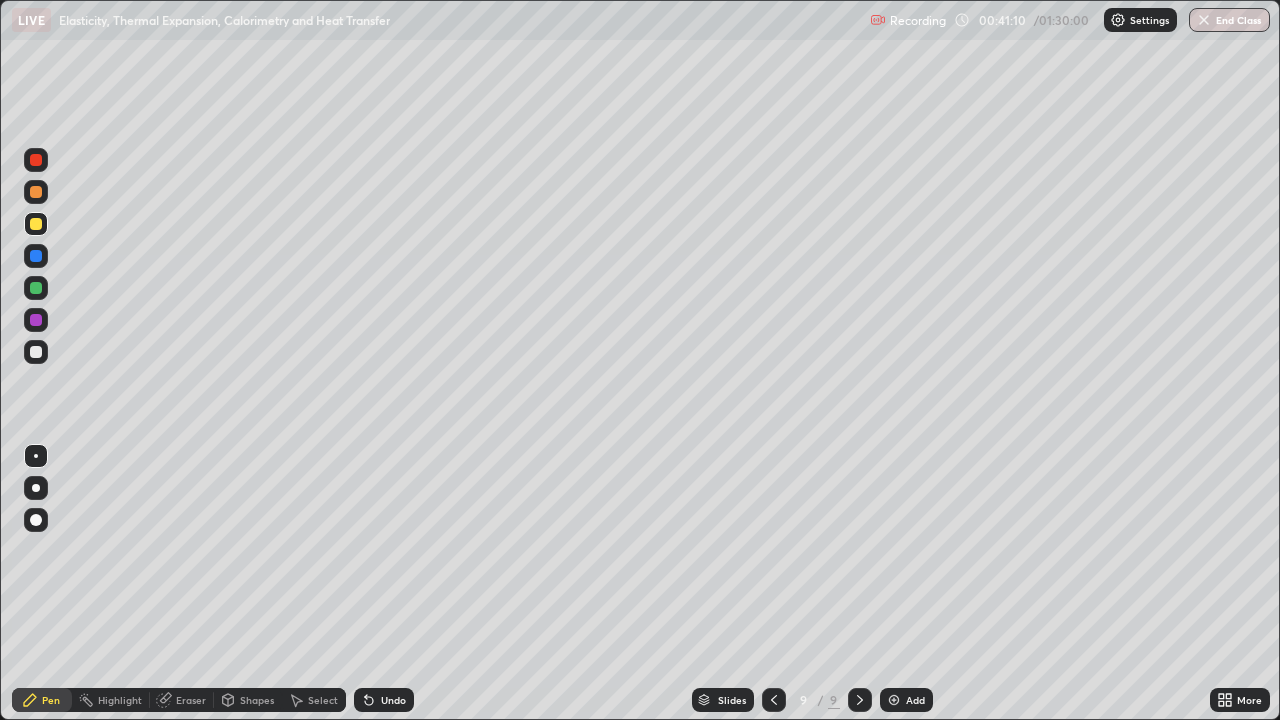 click on "Undo" at bounding box center (393, 700) 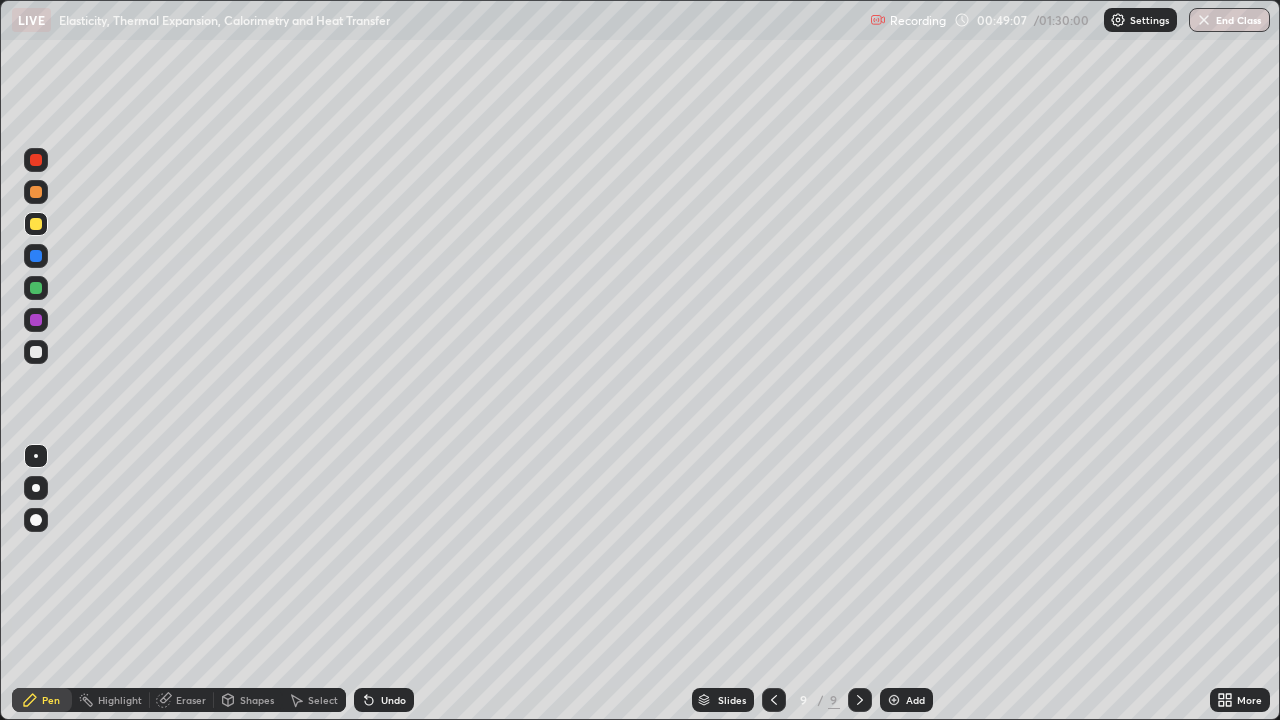 click 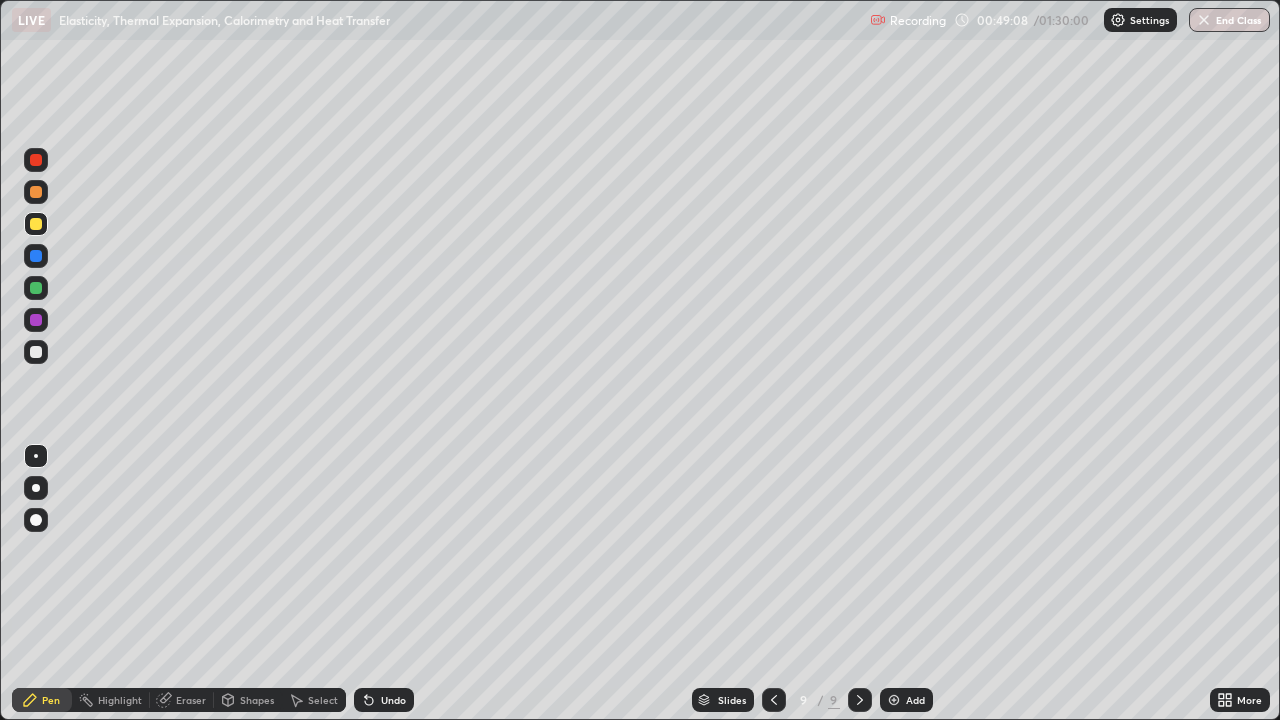 click on "Add" at bounding box center [906, 700] 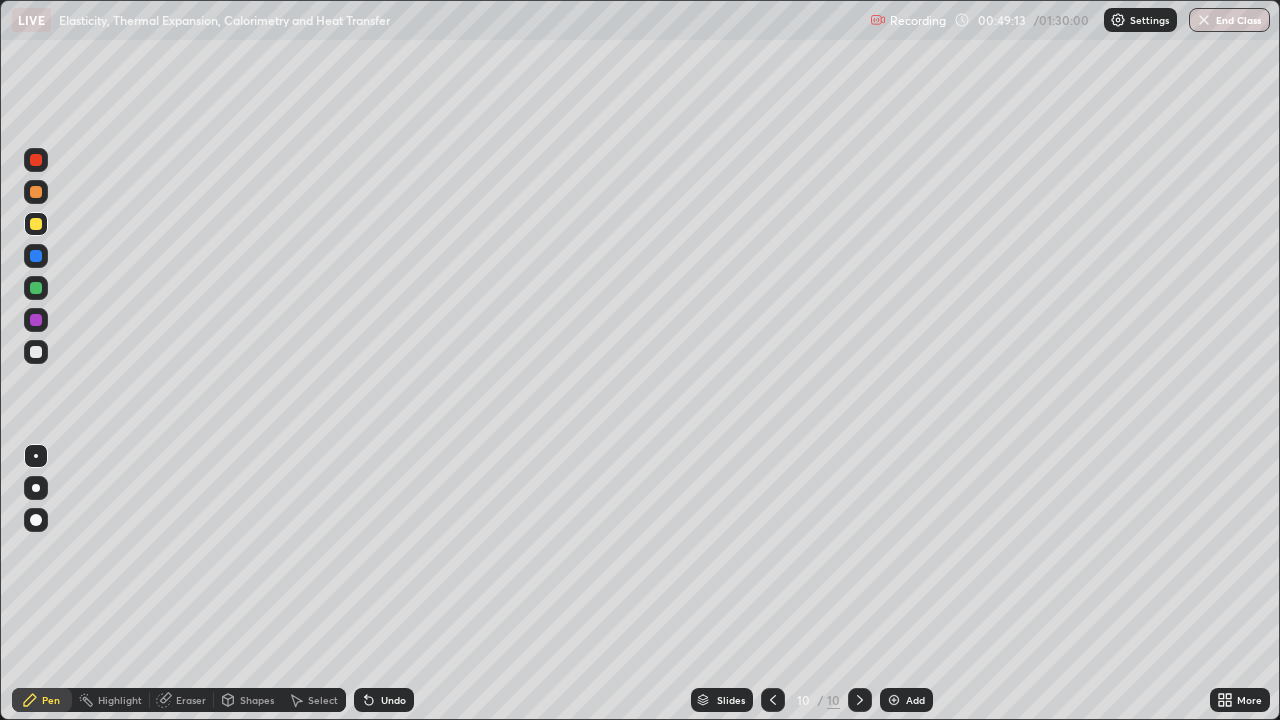 click at bounding box center [36, 192] 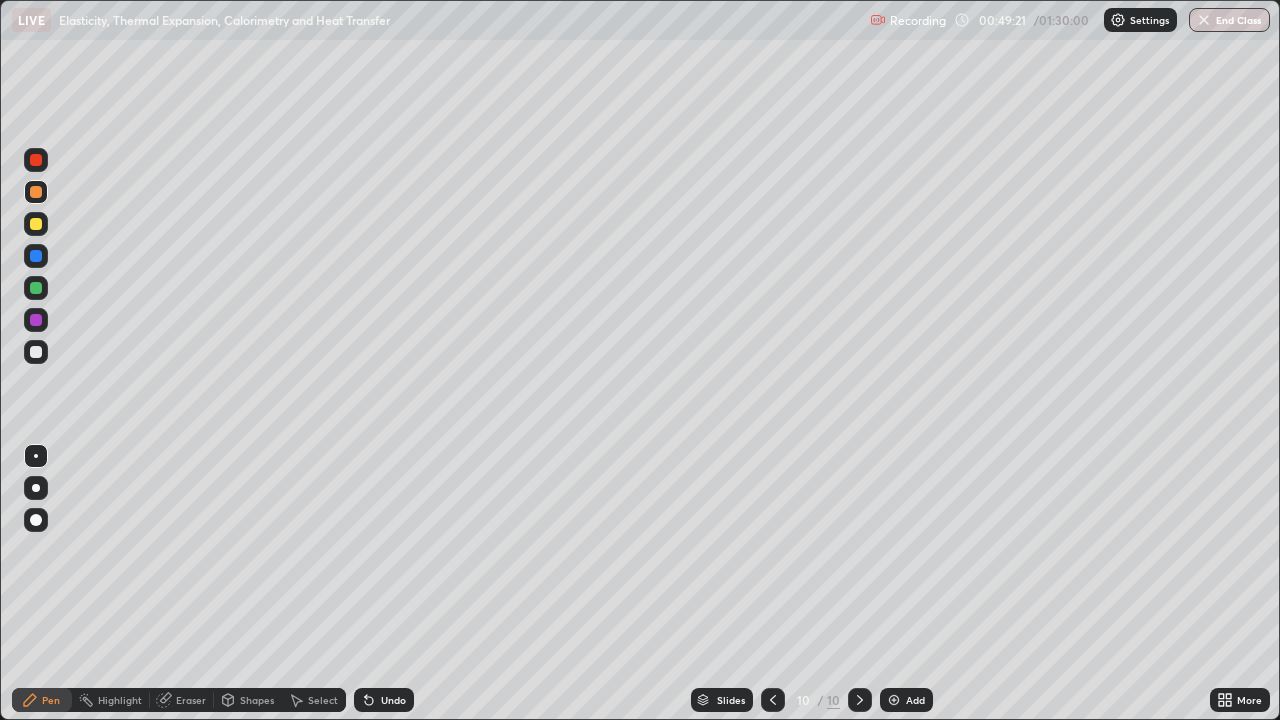 click at bounding box center (36, 352) 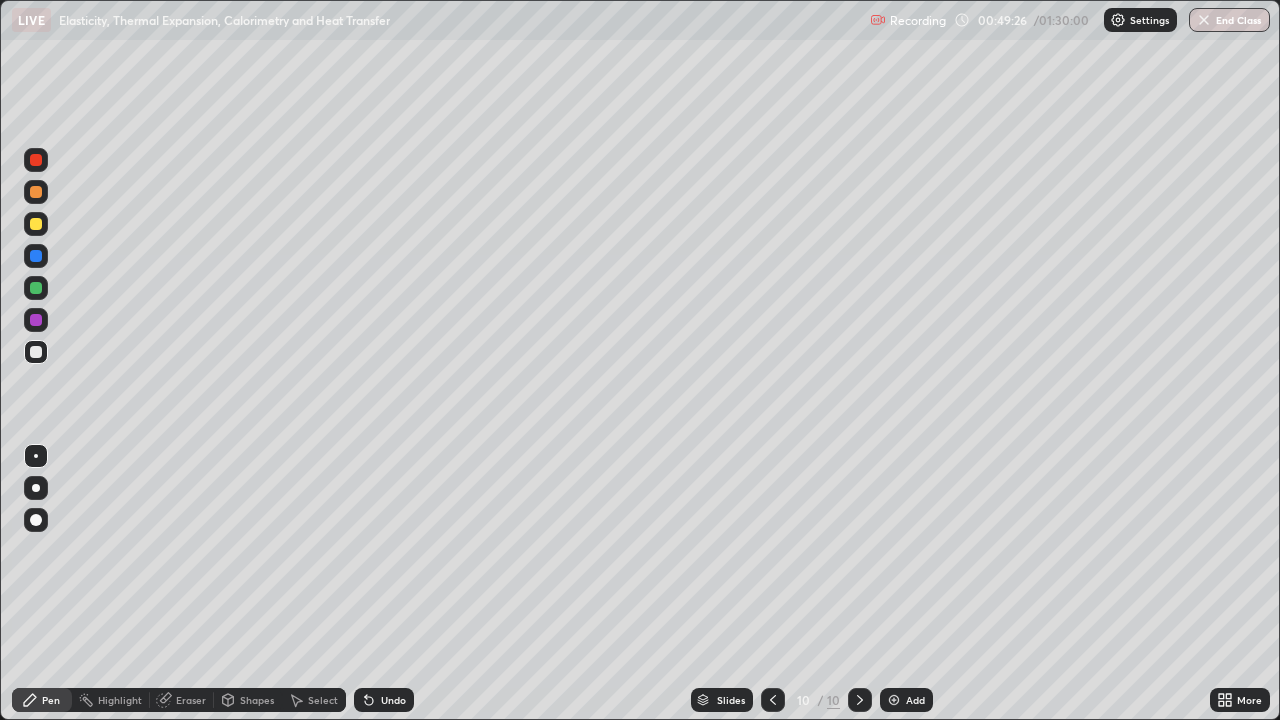click at bounding box center [36, 192] 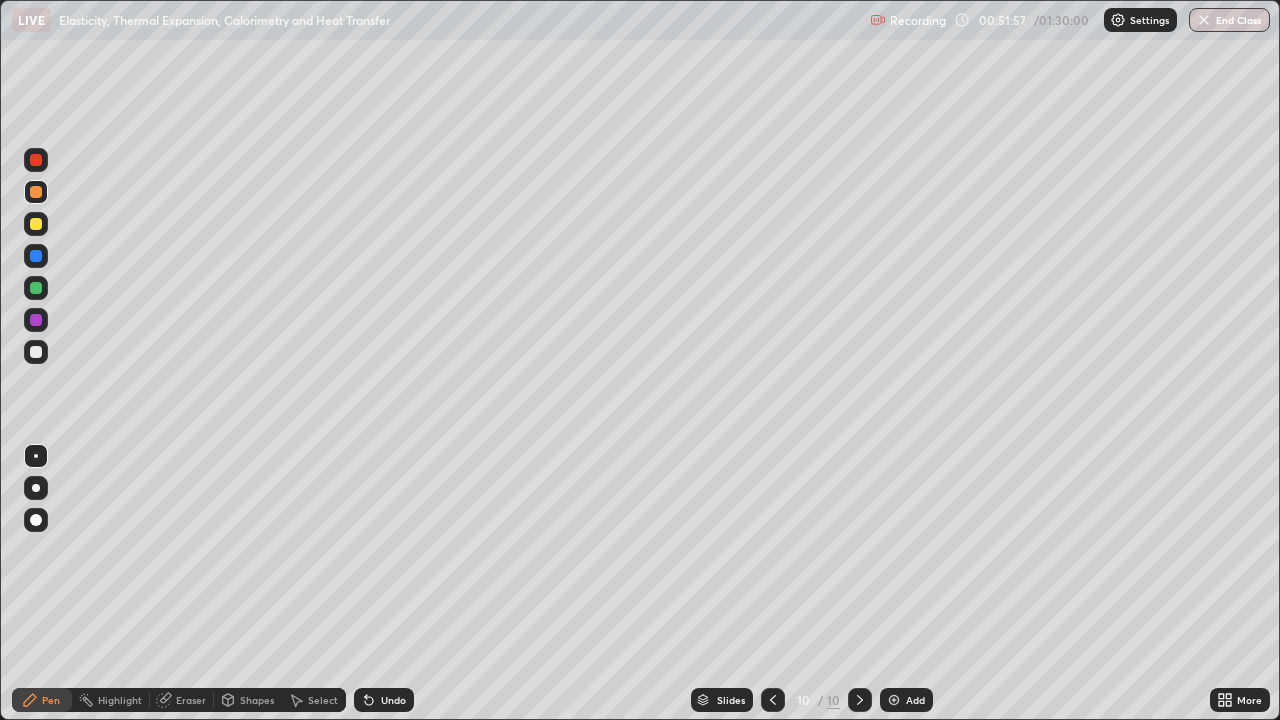 click at bounding box center [36, 352] 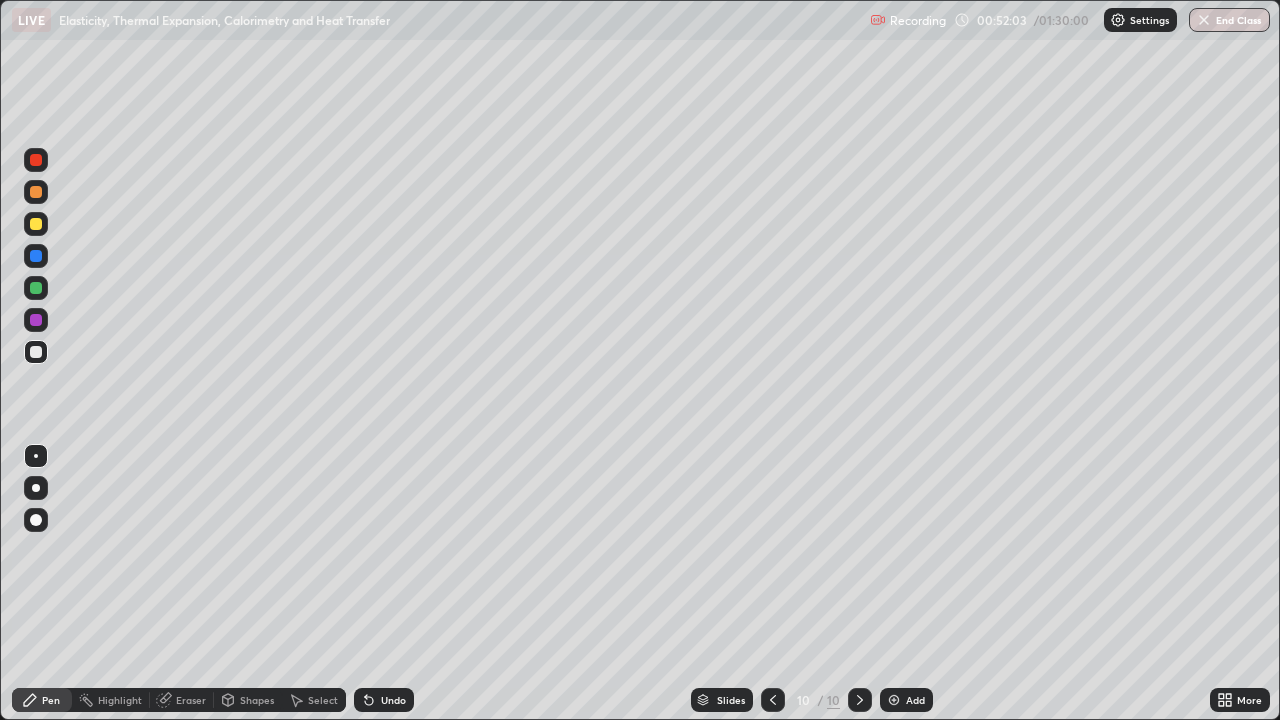 click 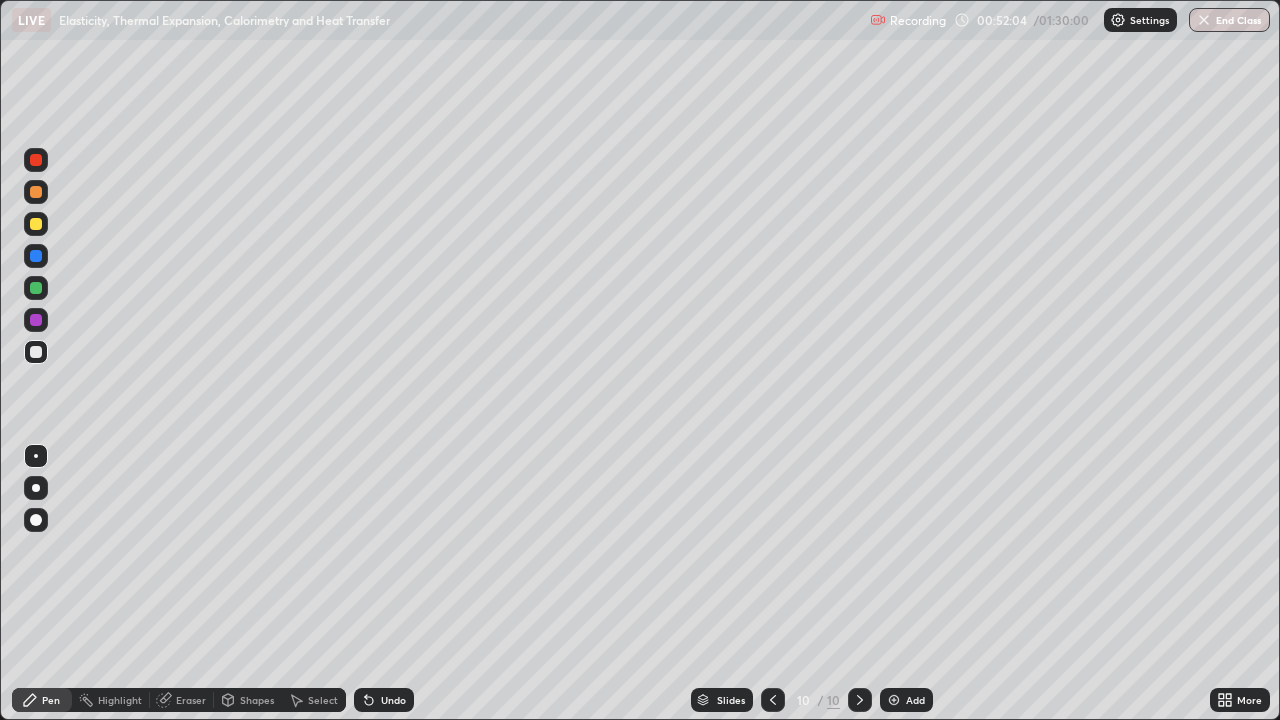 click on "Add" at bounding box center [906, 700] 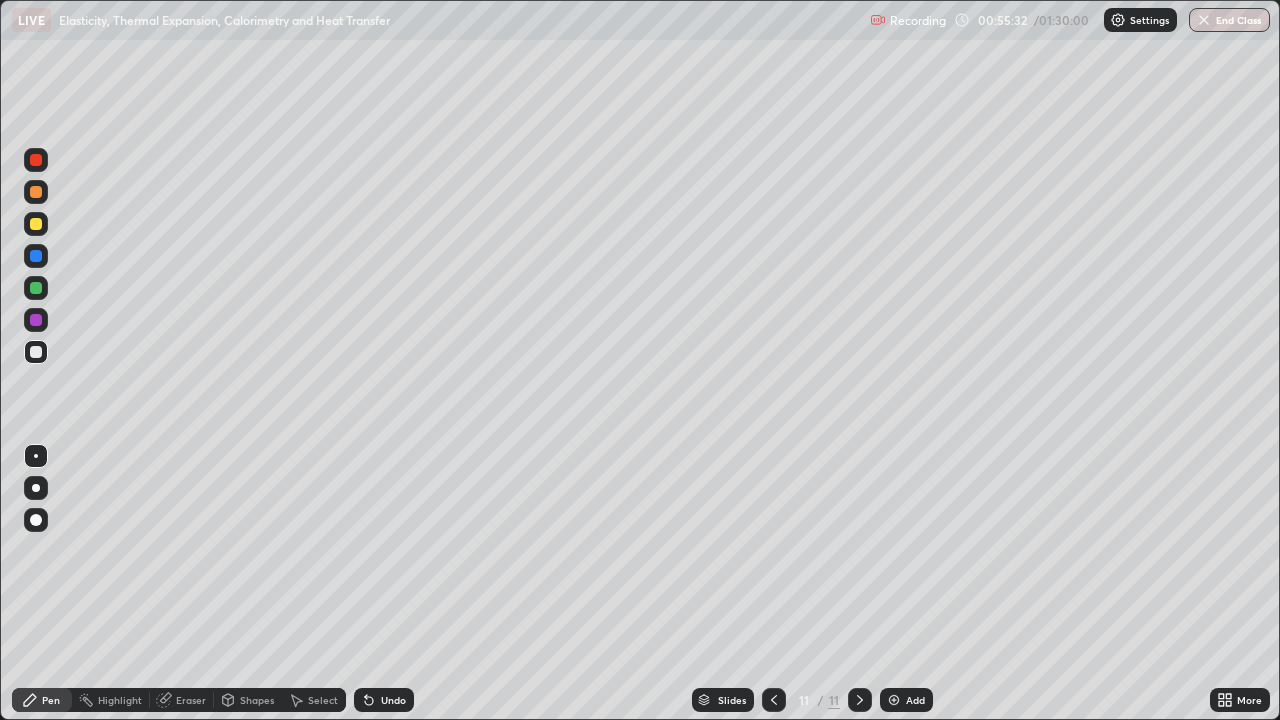click 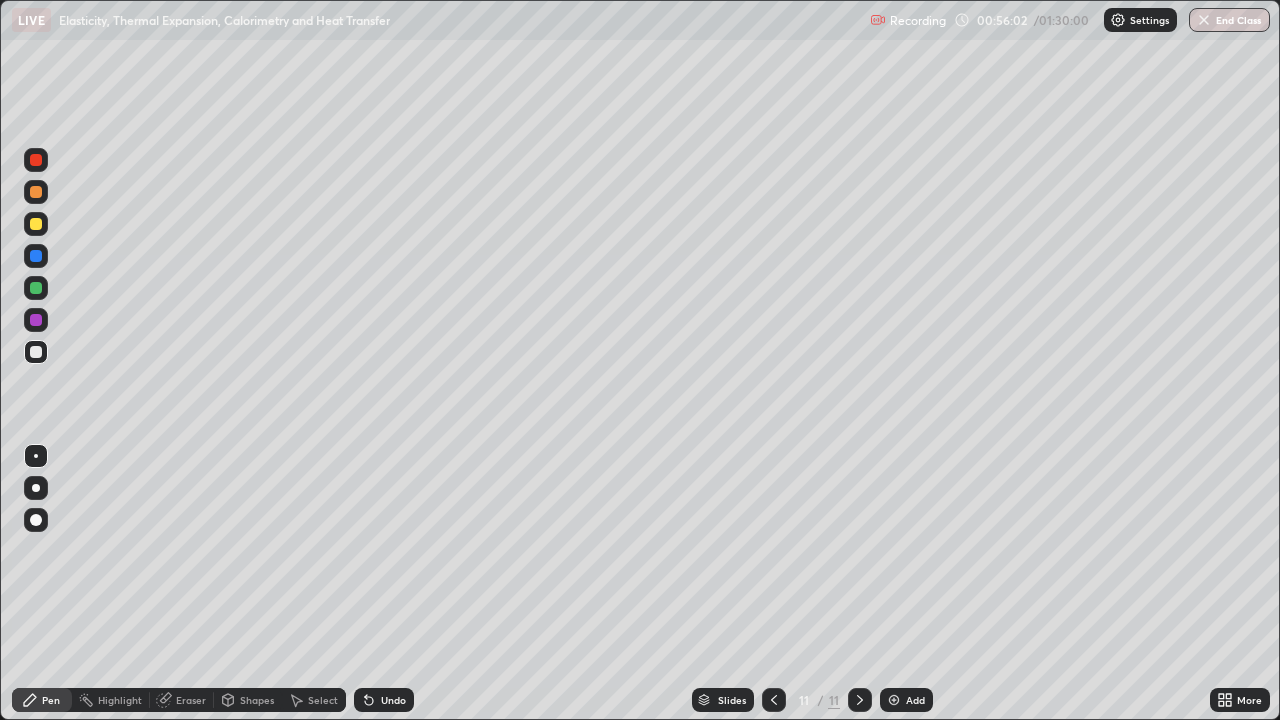click 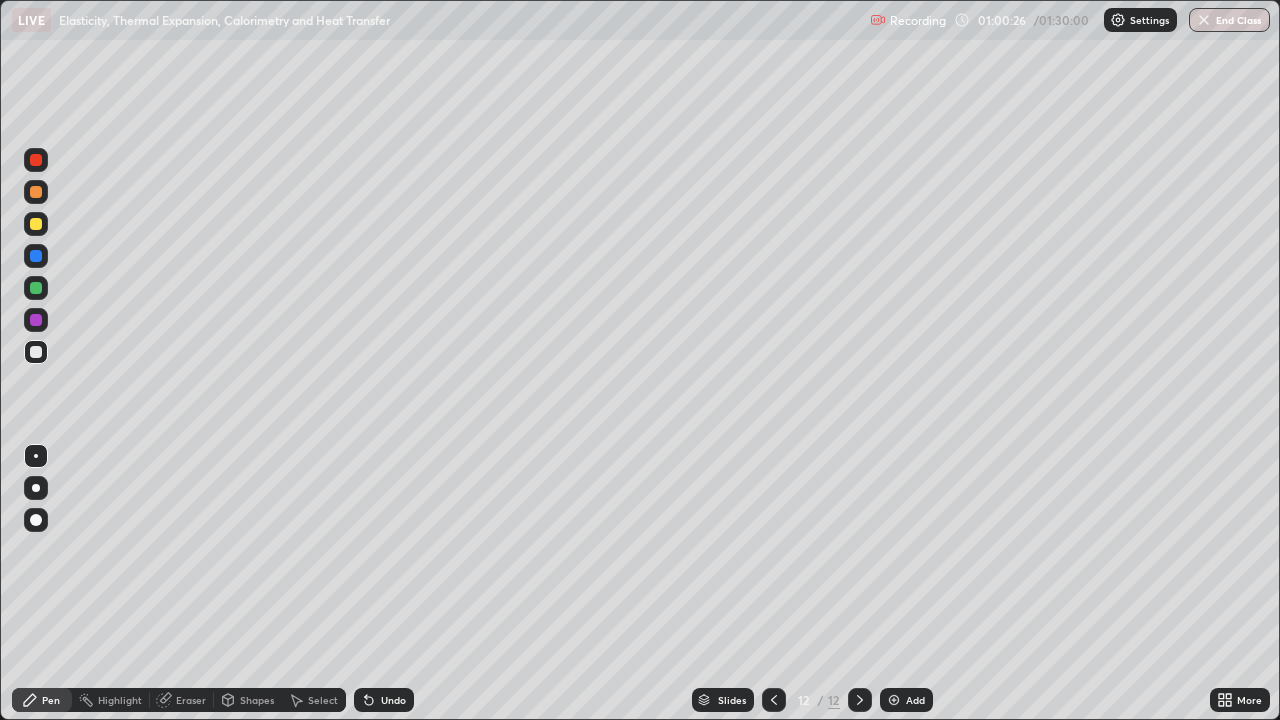 click on "Add" at bounding box center [906, 700] 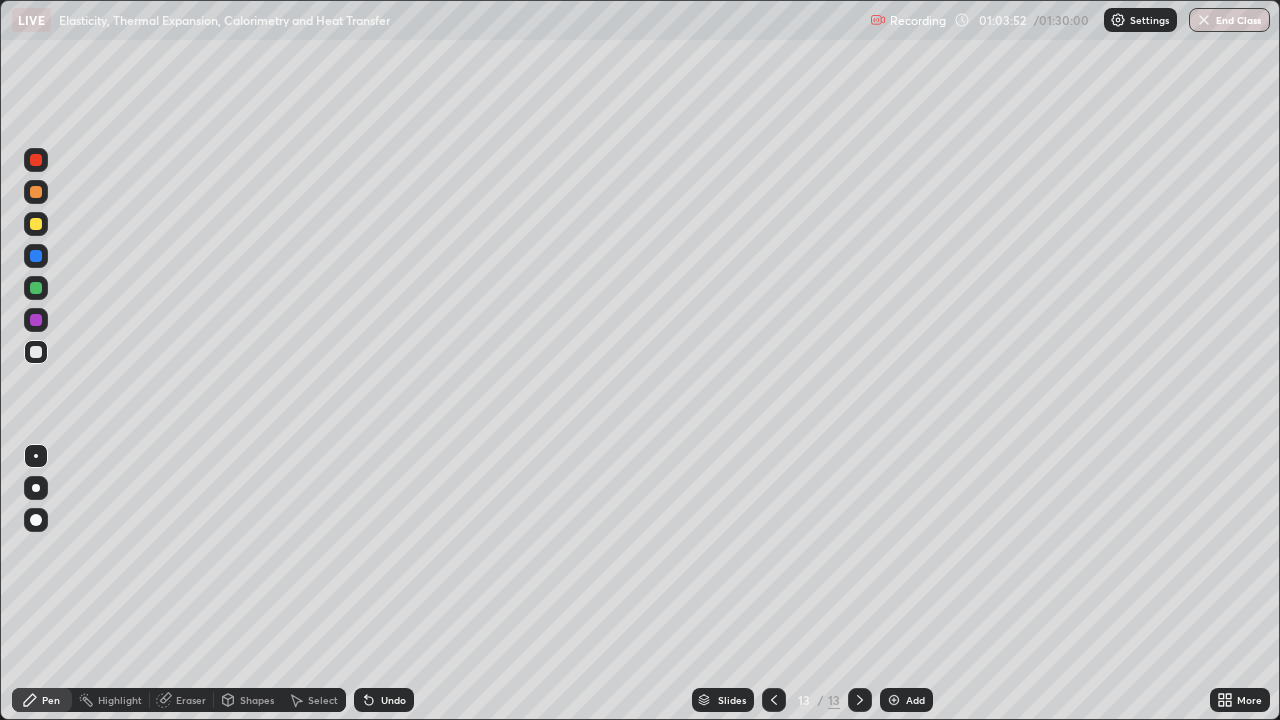 click on "Add" at bounding box center [906, 700] 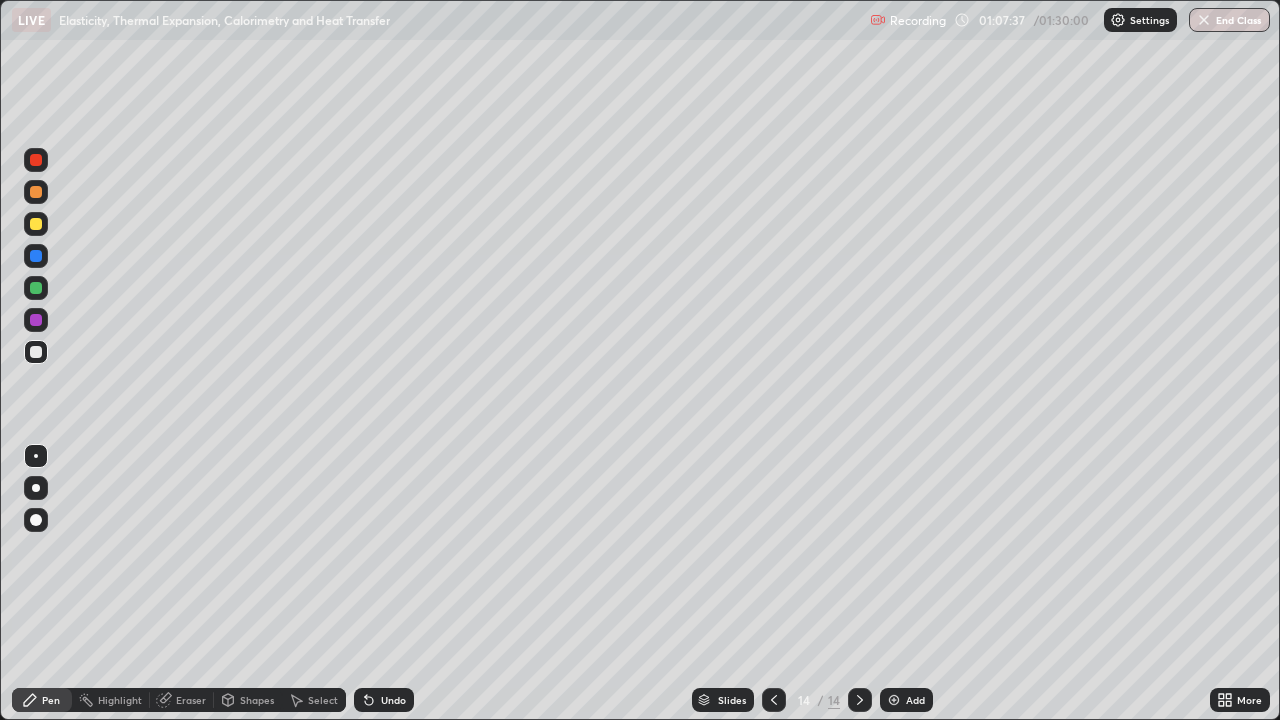 click at bounding box center (860, 700) 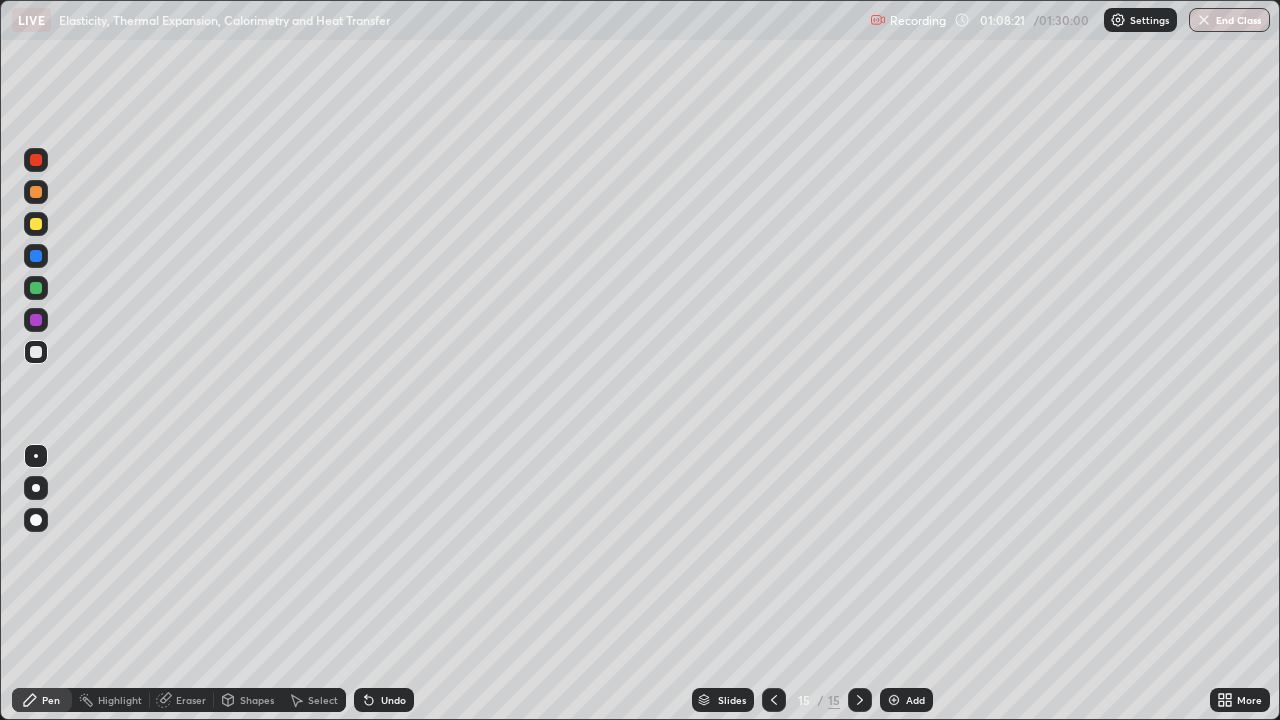 click on "Eraser" at bounding box center (191, 700) 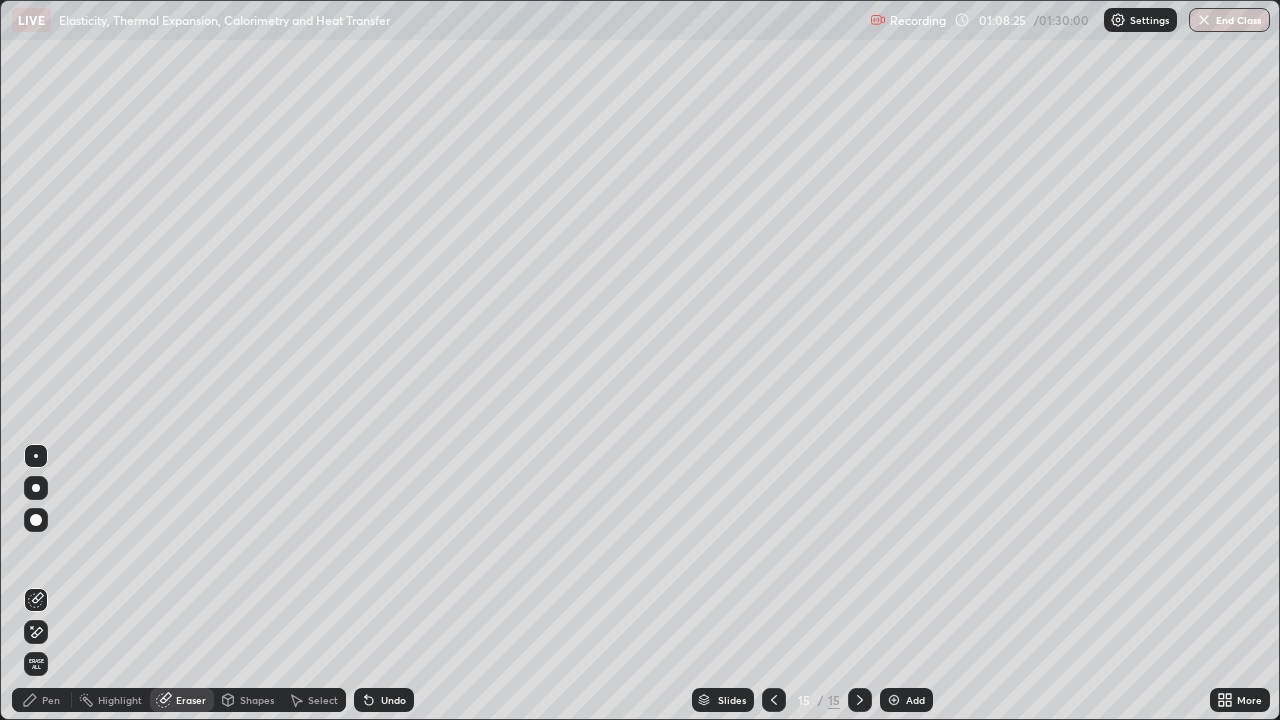 click on "Pen" at bounding box center (51, 700) 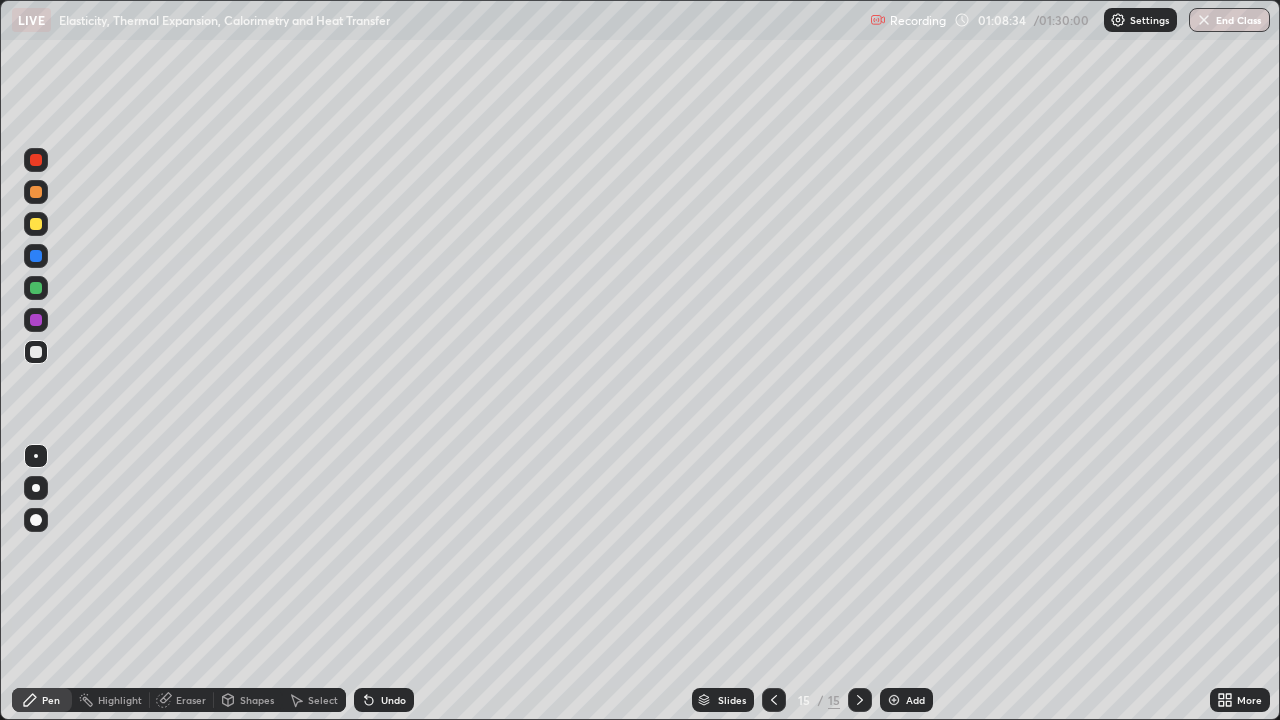 click on "Eraser" at bounding box center [182, 700] 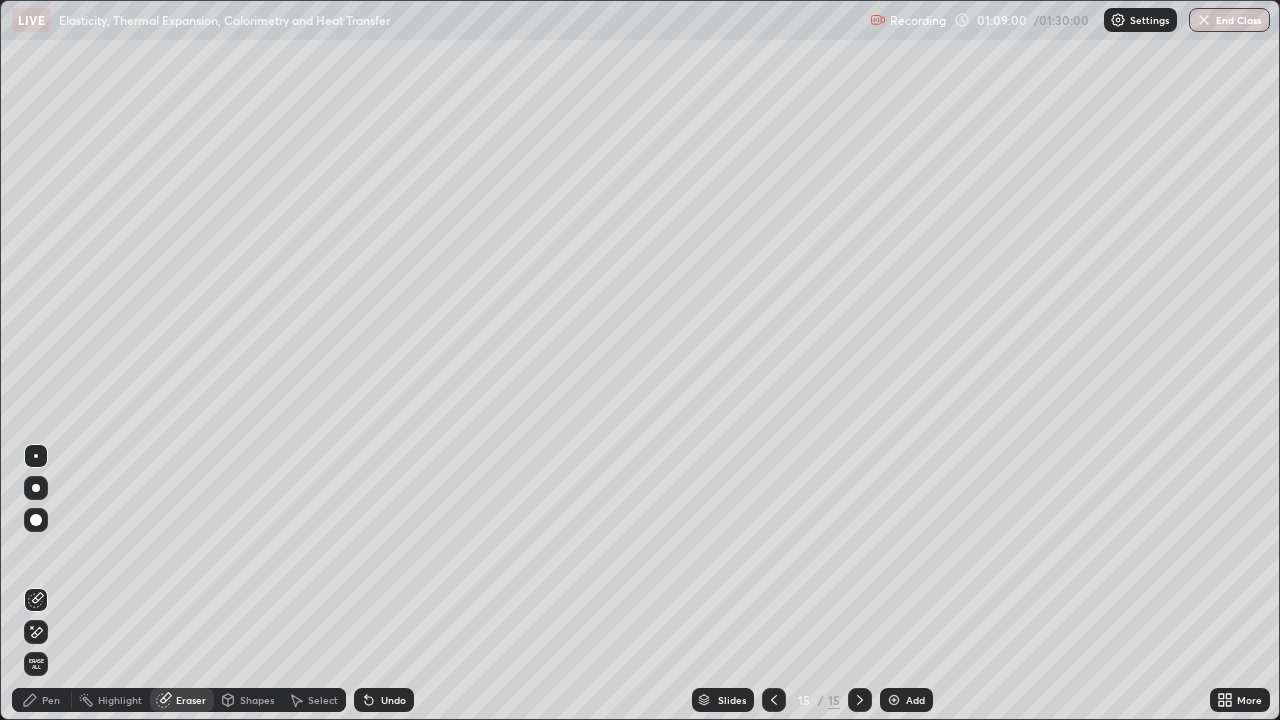 click on "Pen" at bounding box center (42, 700) 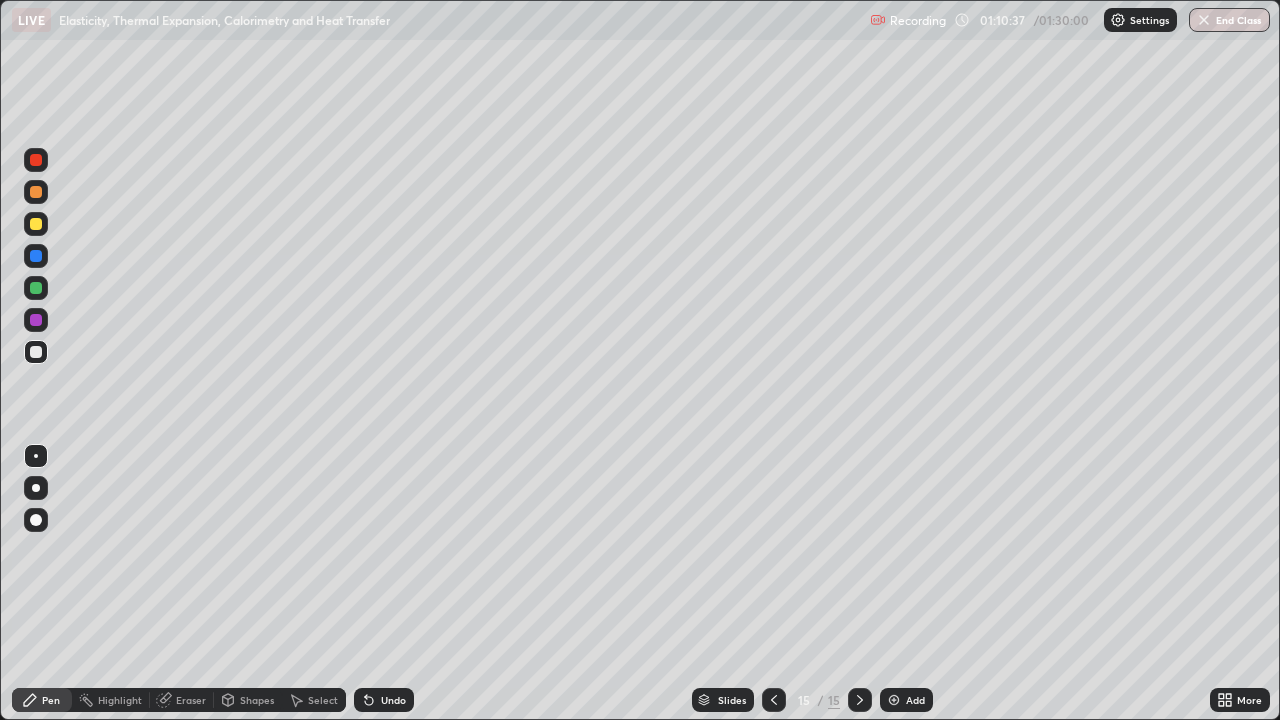 click on "Eraser" at bounding box center [191, 700] 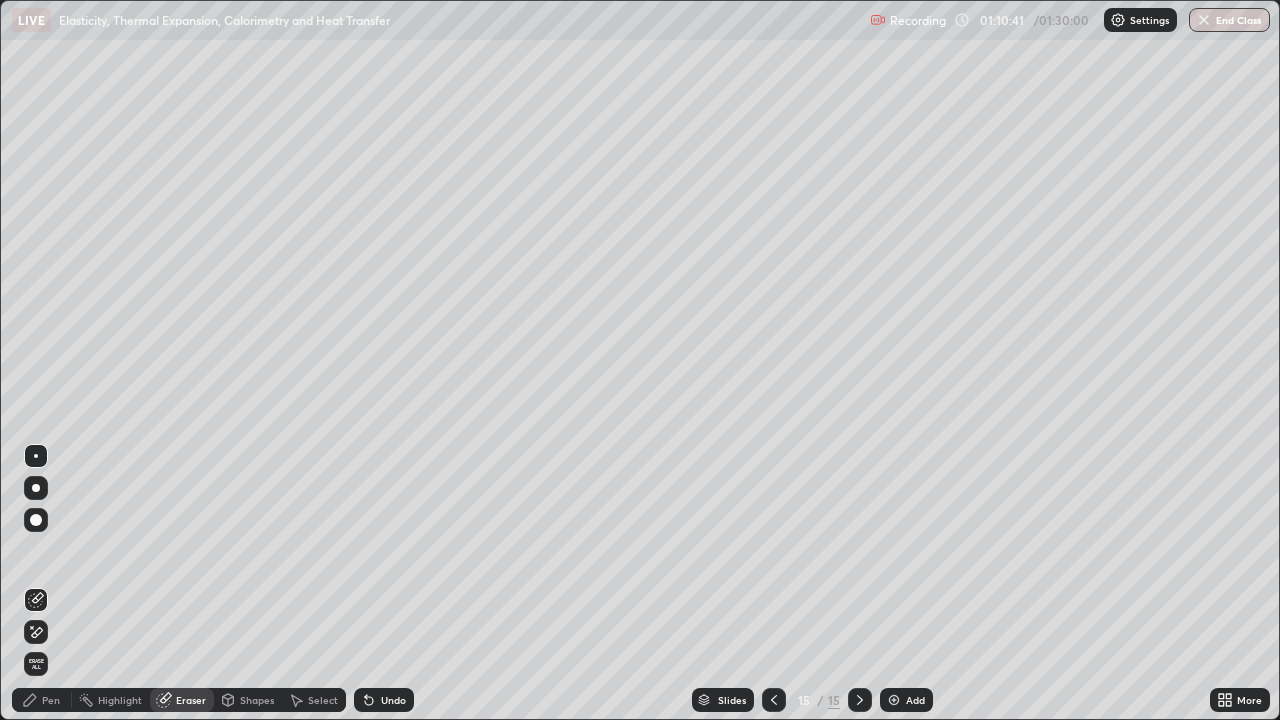 click on "Pen" at bounding box center (51, 700) 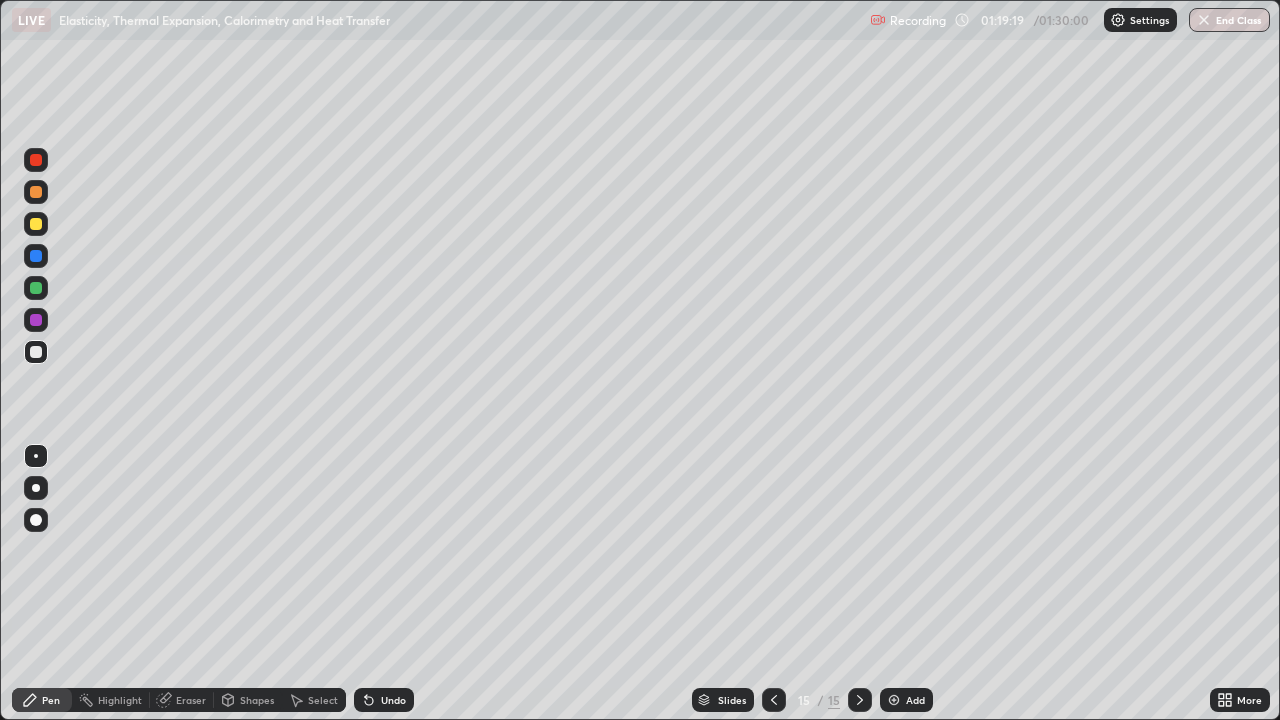 click on "Add" at bounding box center [906, 700] 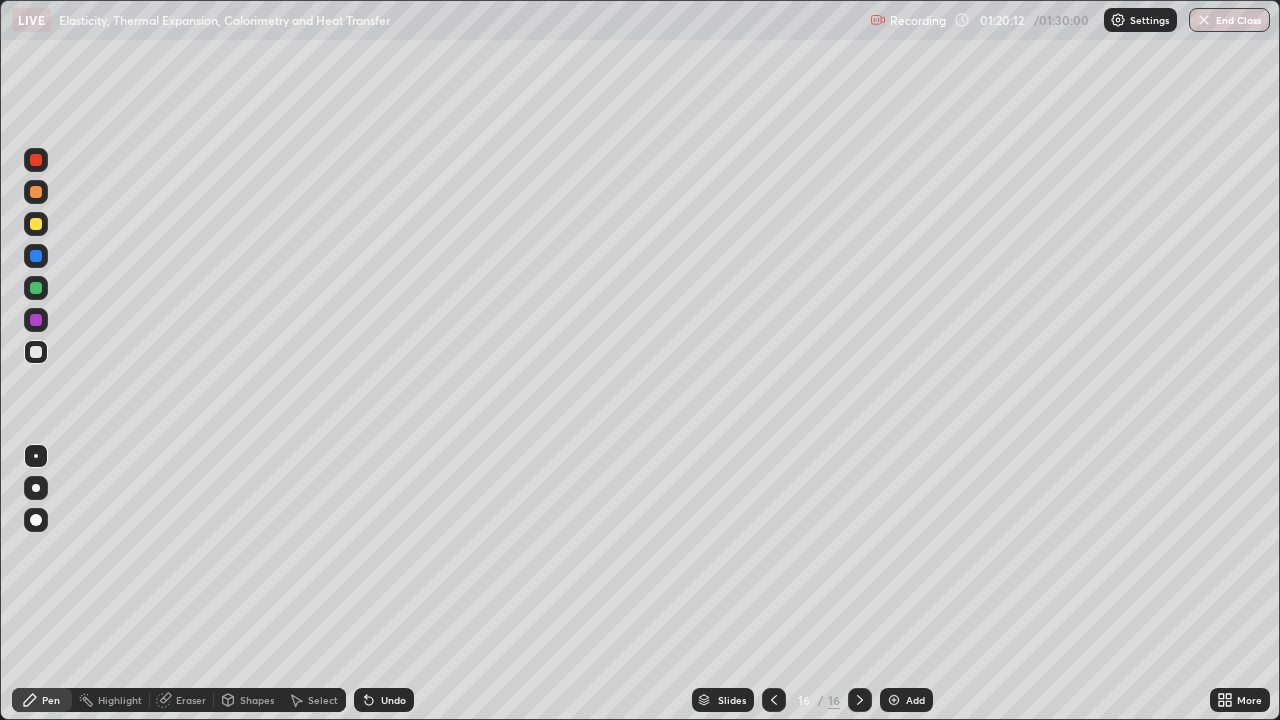 click at bounding box center [36, 256] 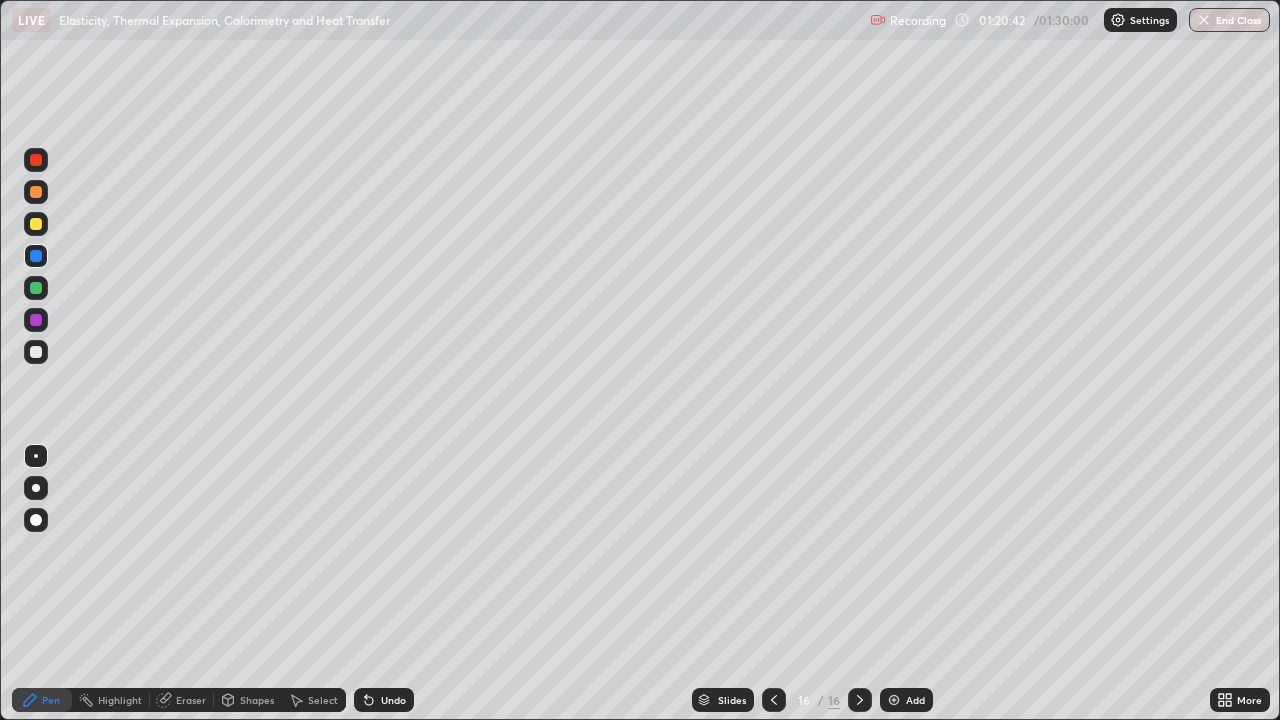 click at bounding box center [36, 224] 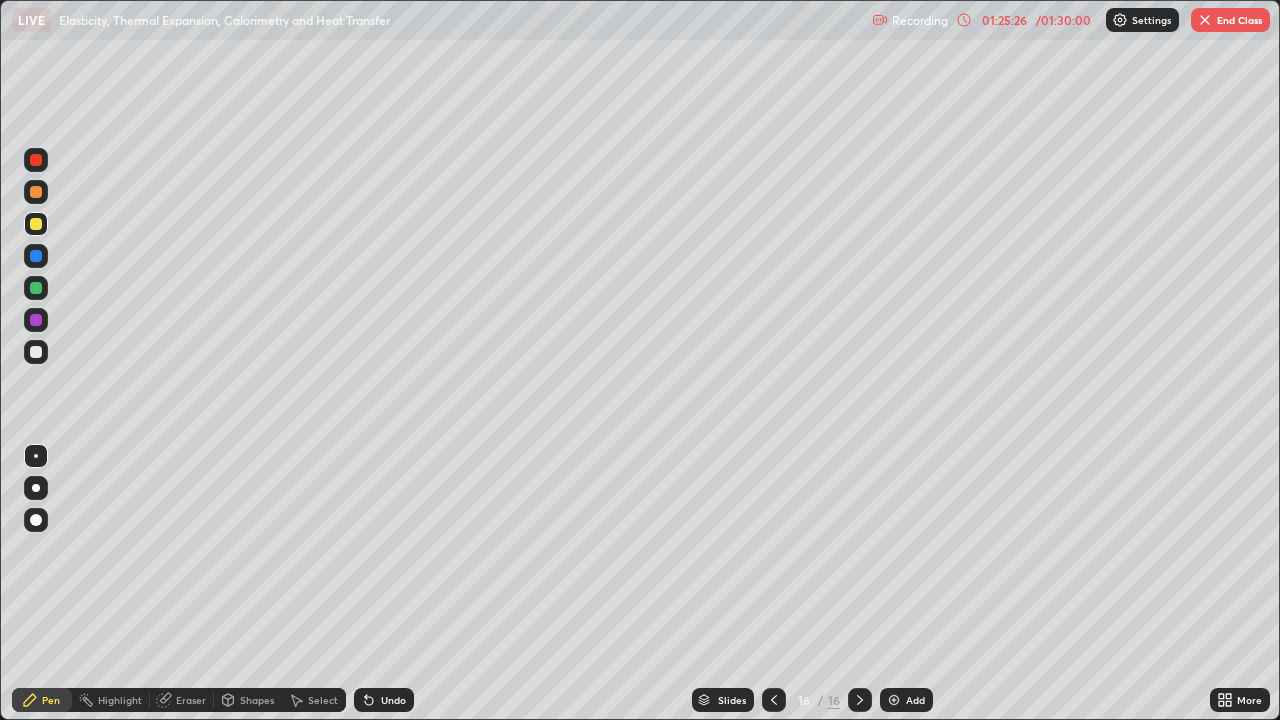 click at bounding box center [1205, 20] 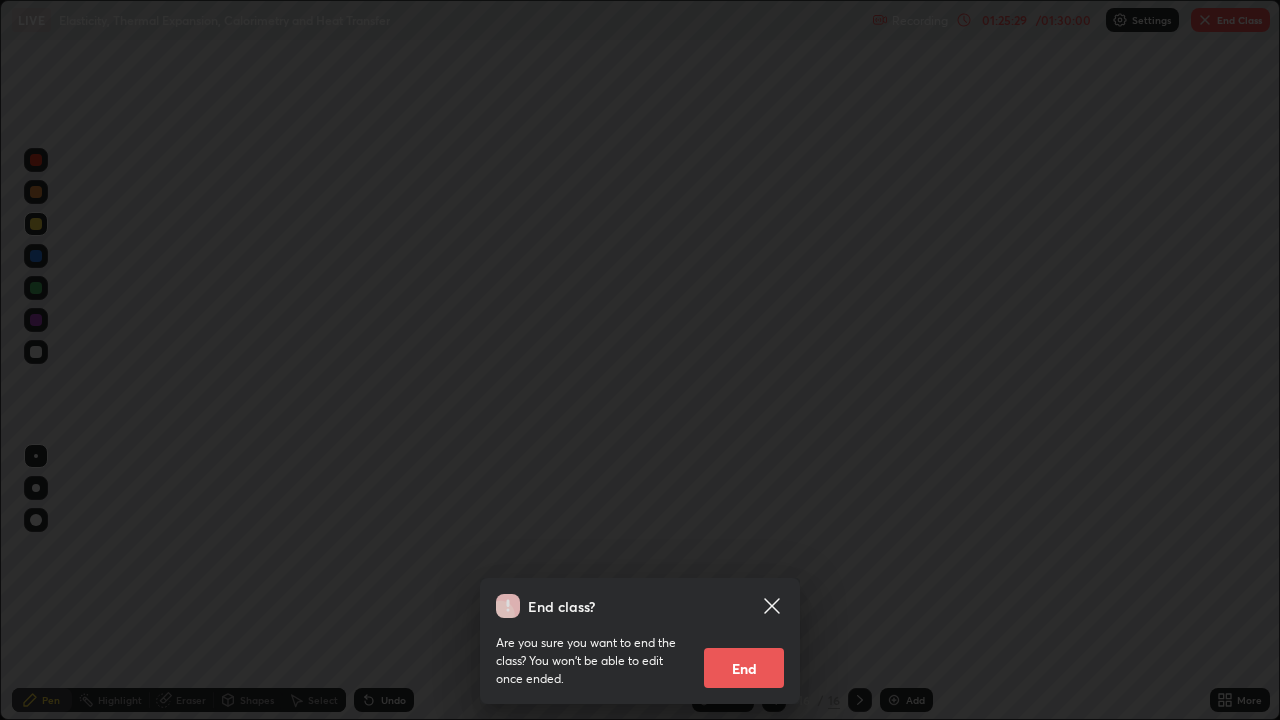 click 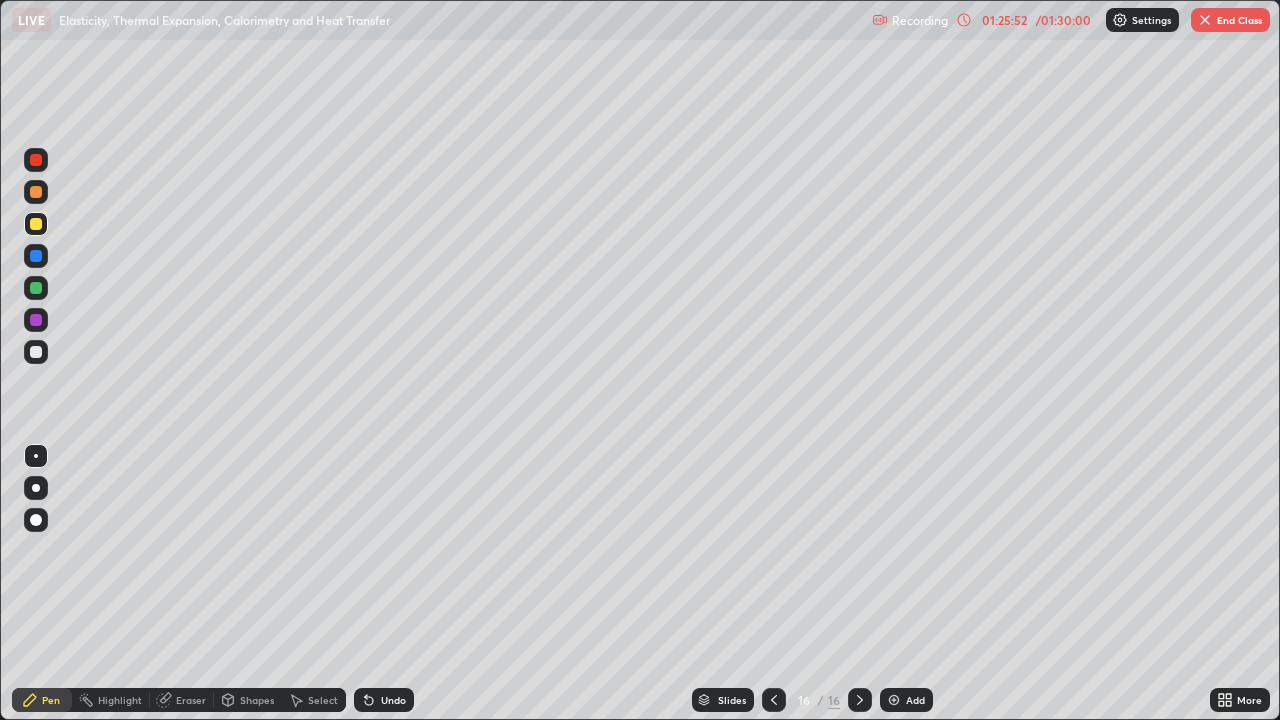 click on "End Class" at bounding box center [1230, 20] 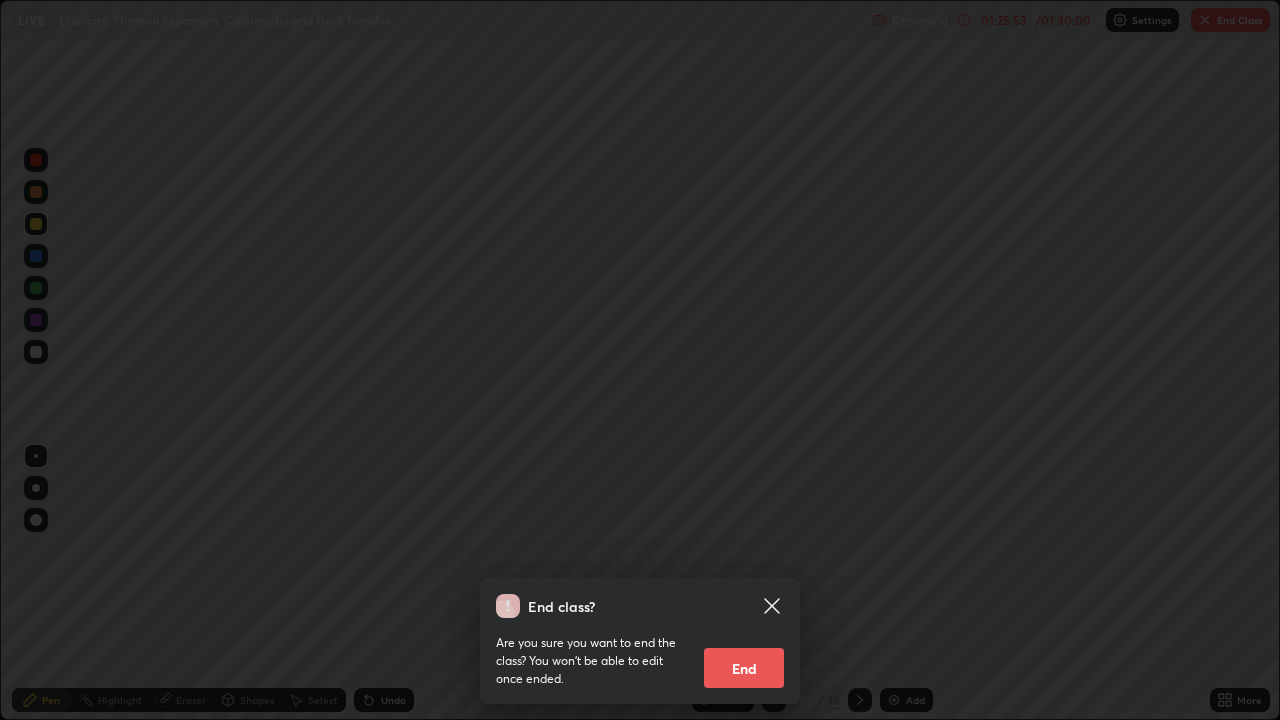 click on "End" at bounding box center [744, 668] 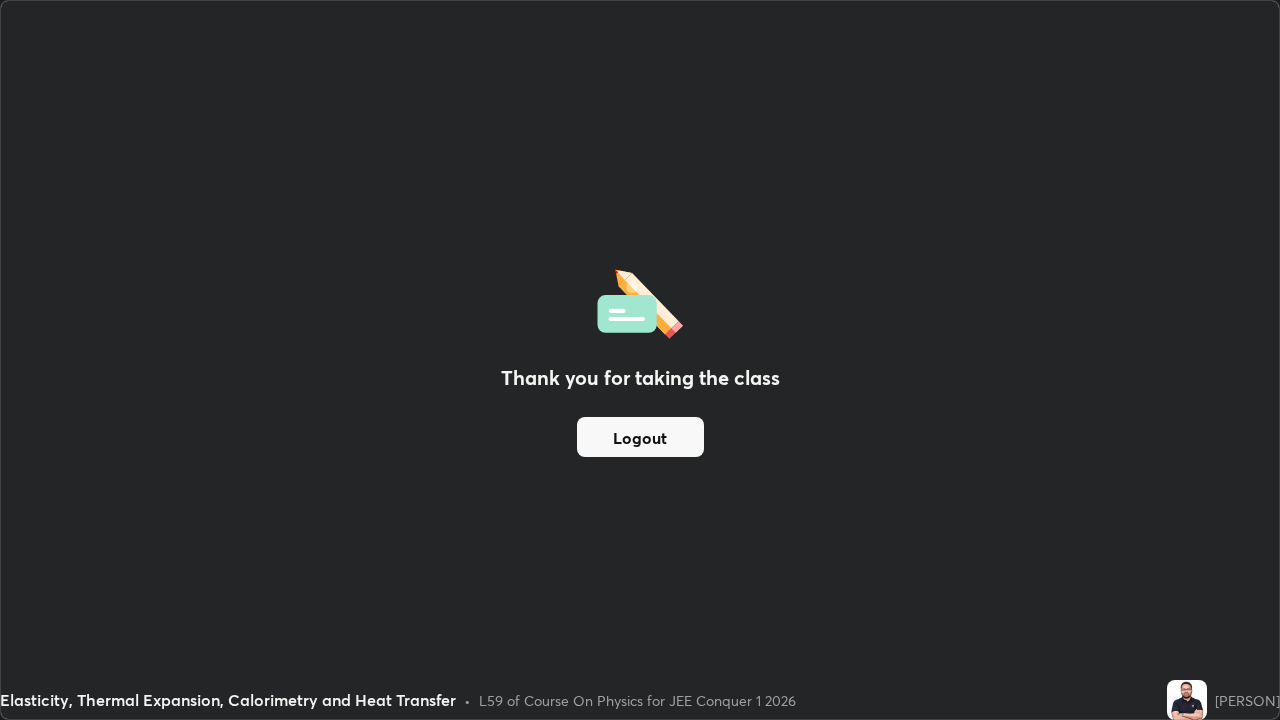 click on "Logout" at bounding box center (640, 437) 